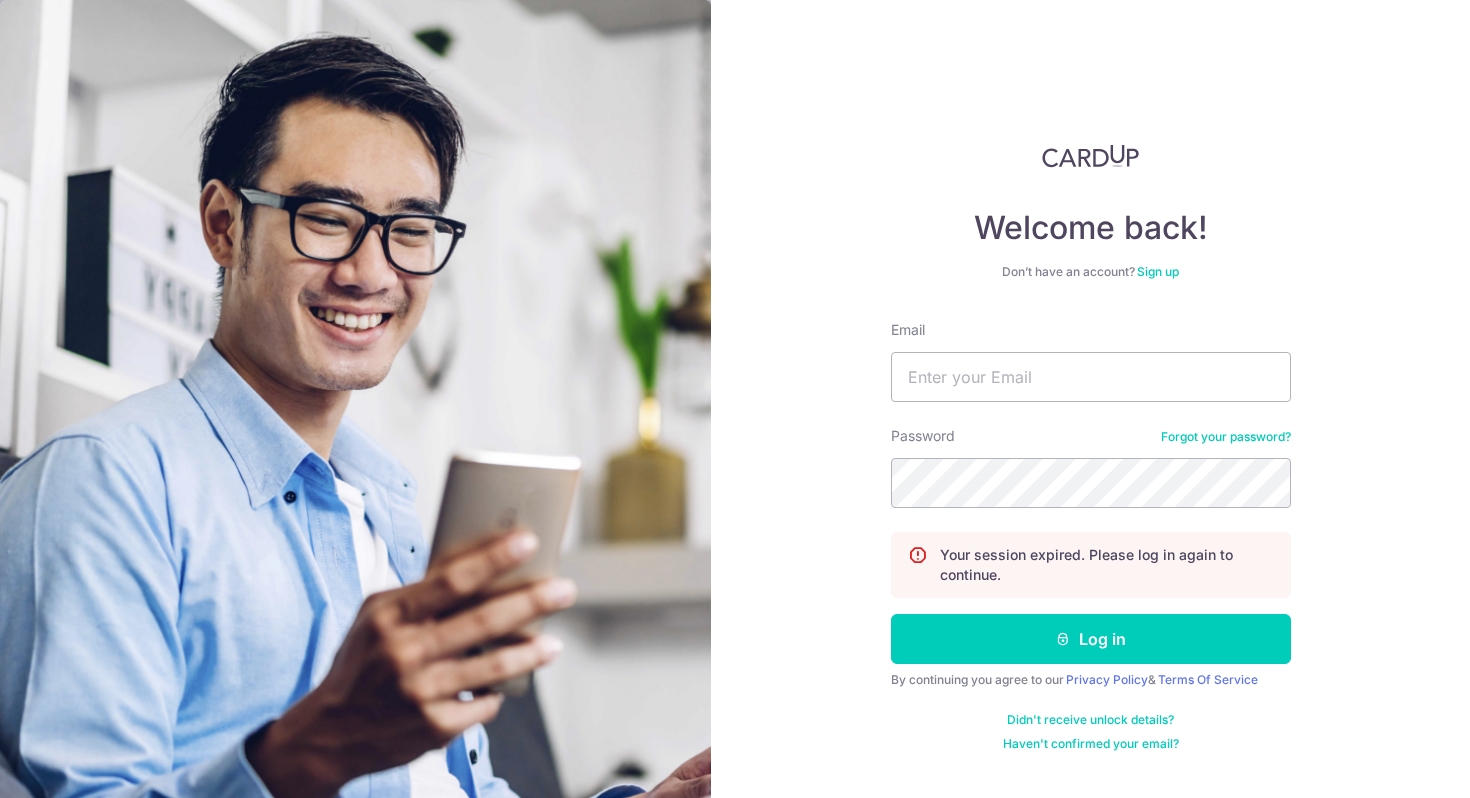 scroll, scrollTop: 0, scrollLeft: 0, axis: both 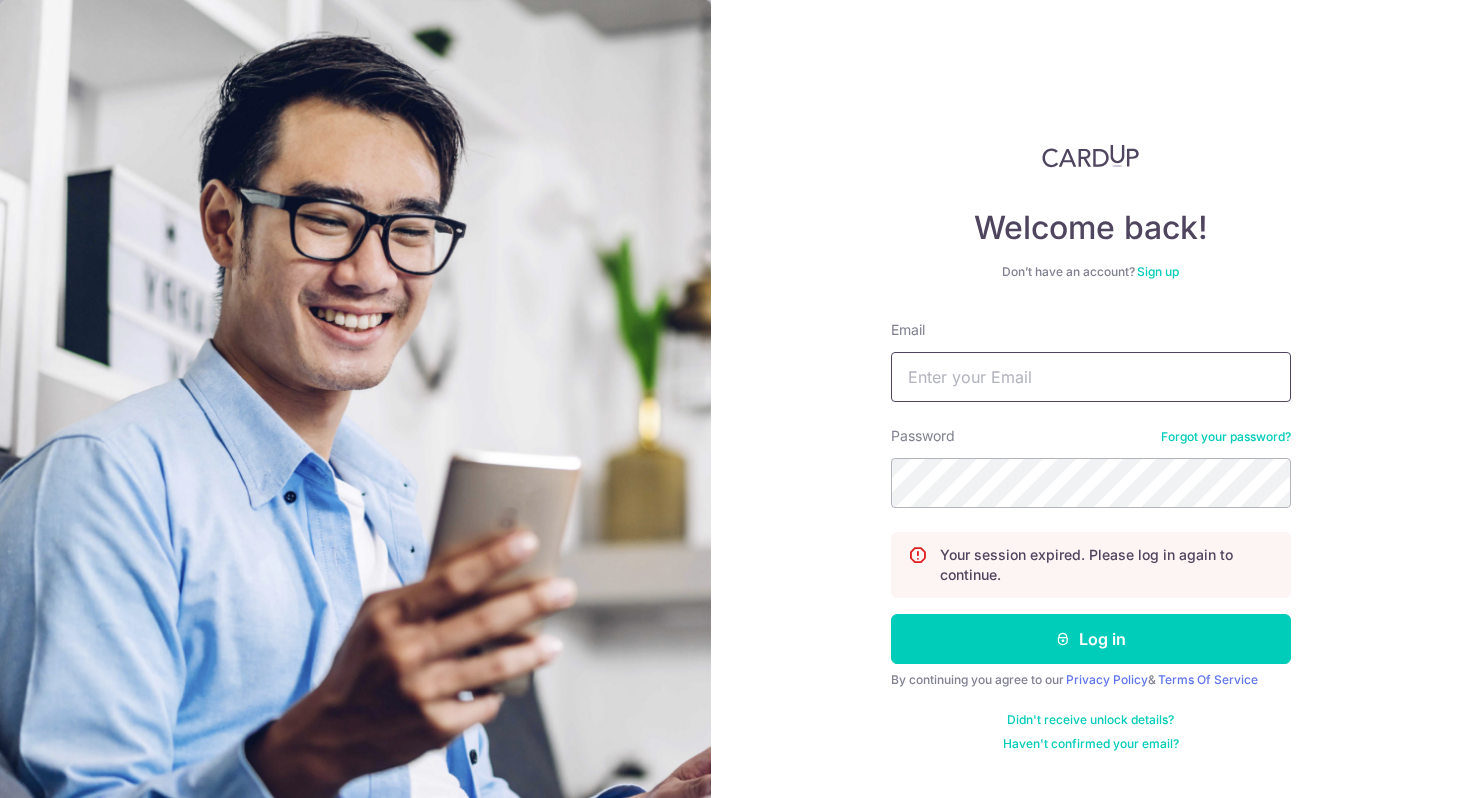 click on "Email" at bounding box center (1091, 377) 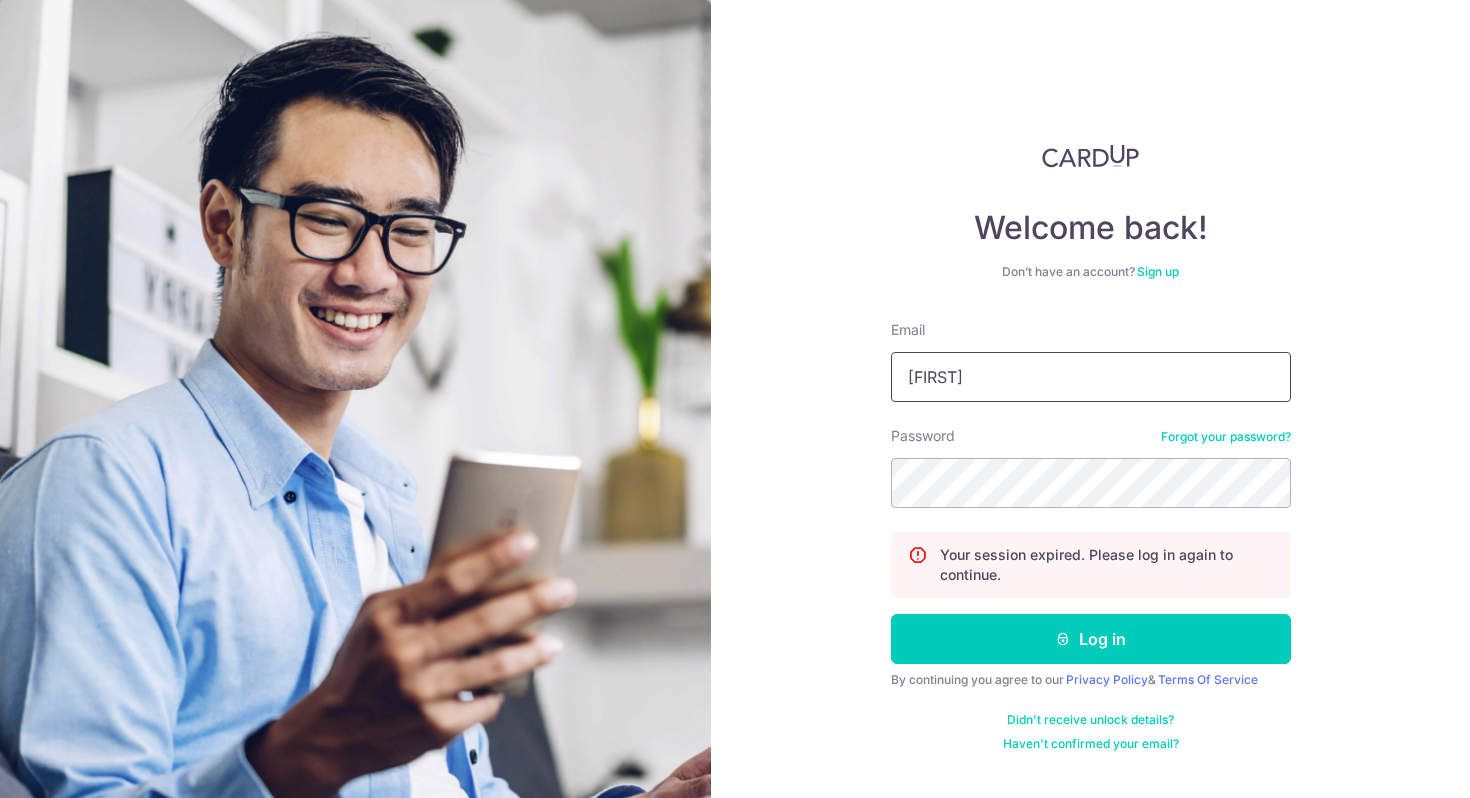 type on "sarahy.za@outlook.com" 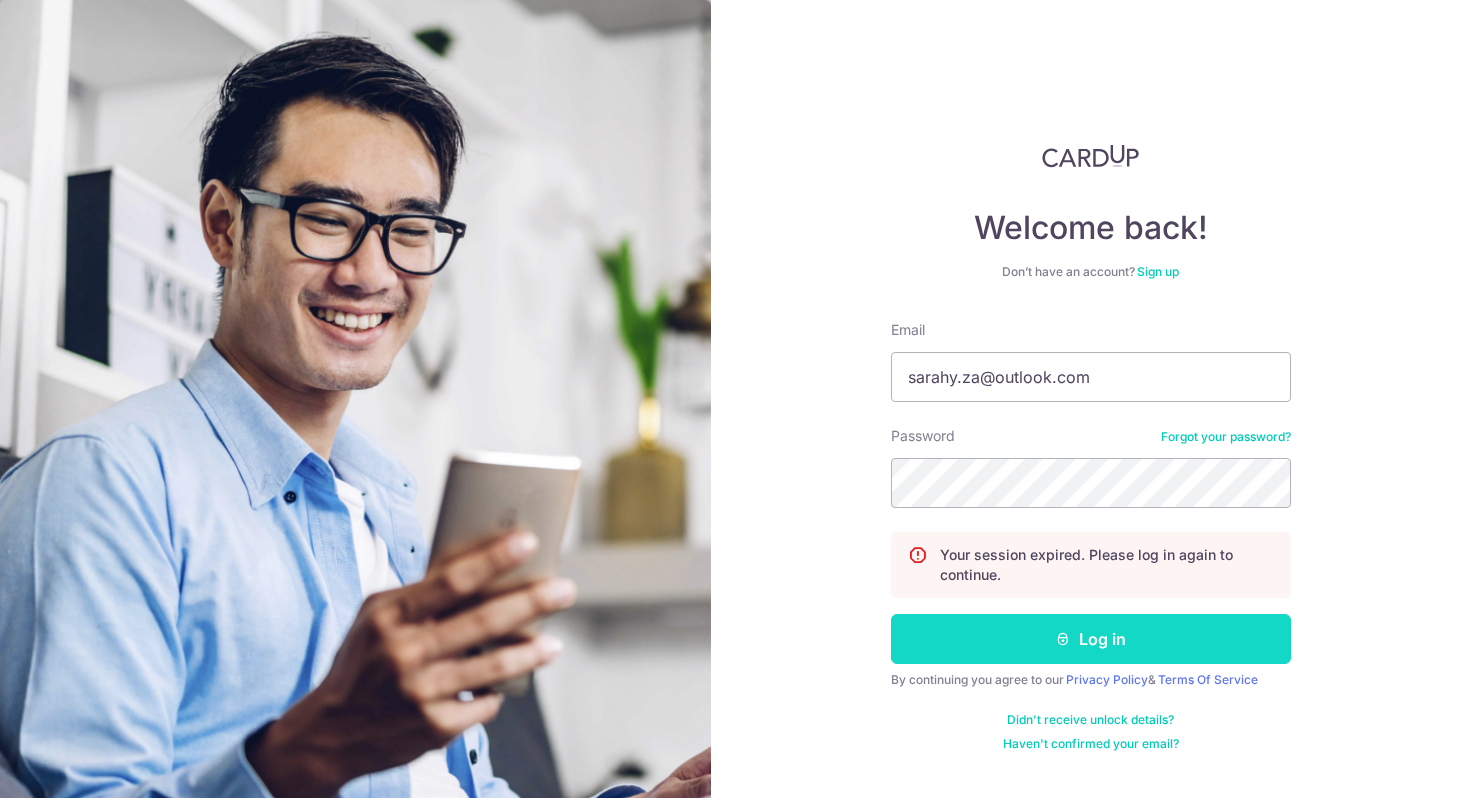 click on "Log in" at bounding box center (1091, 639) 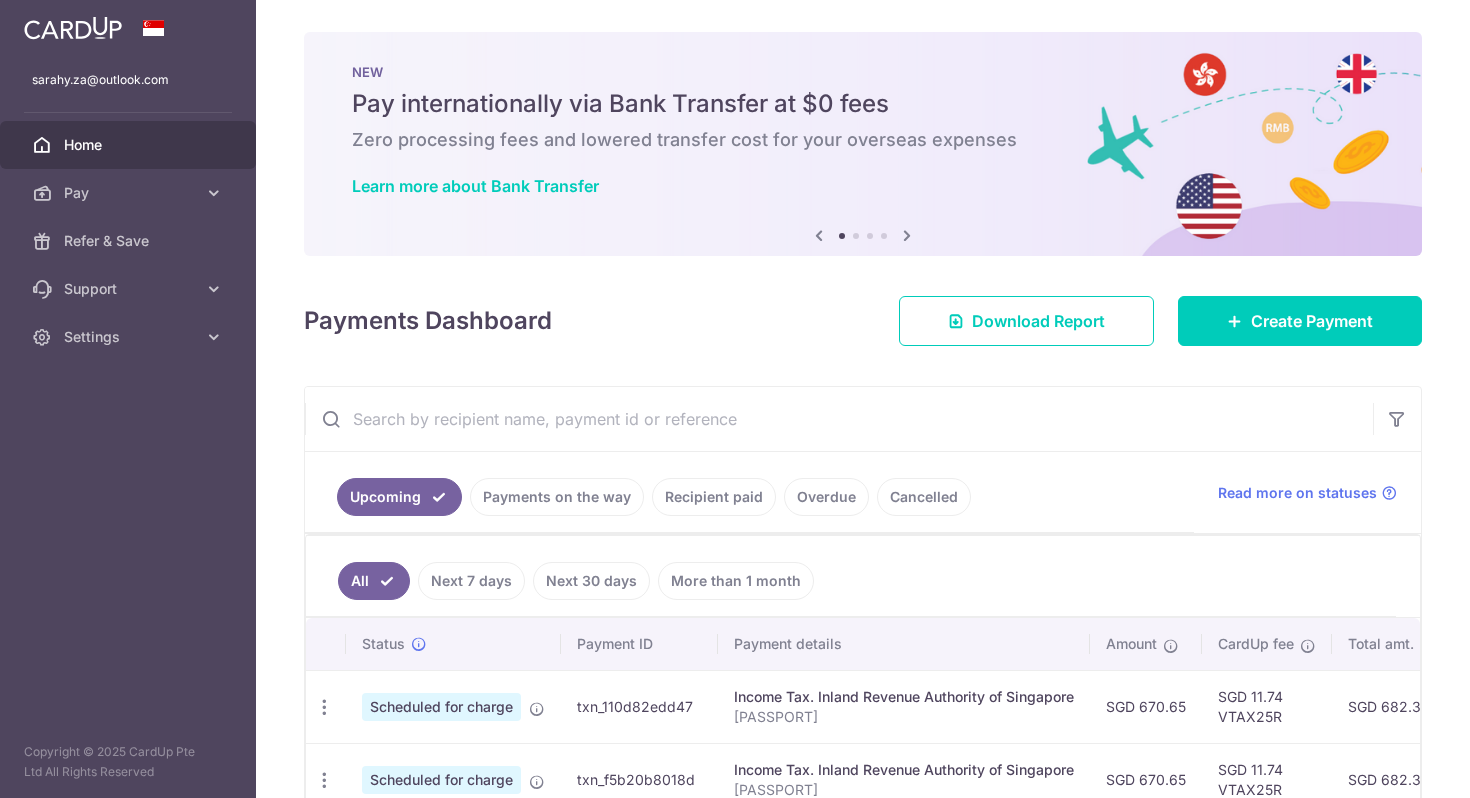 scroll, scrollTop: 0, scrollLeft: 0, axis: both 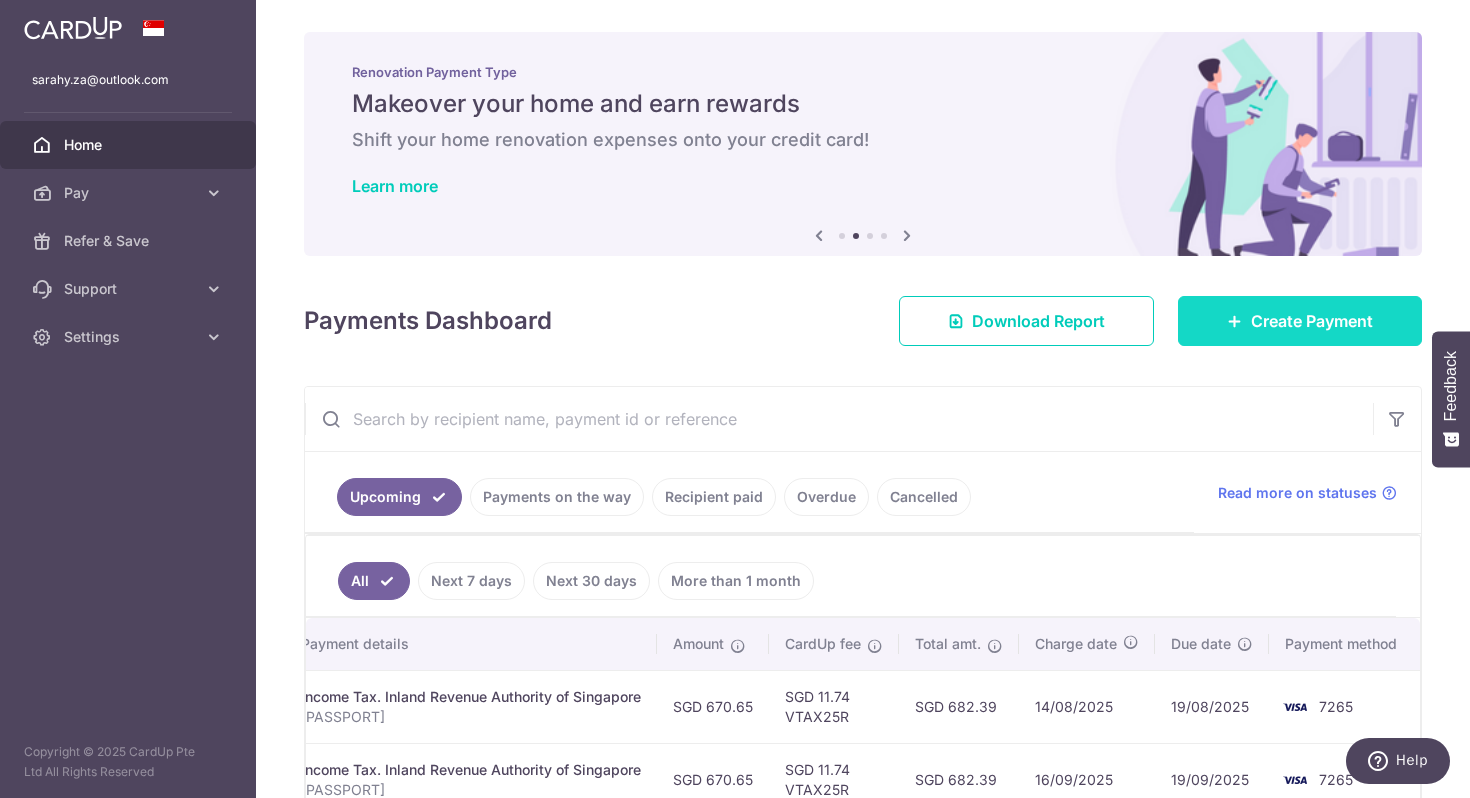 click on "Create Payment" at bounding box center (1300, 321) 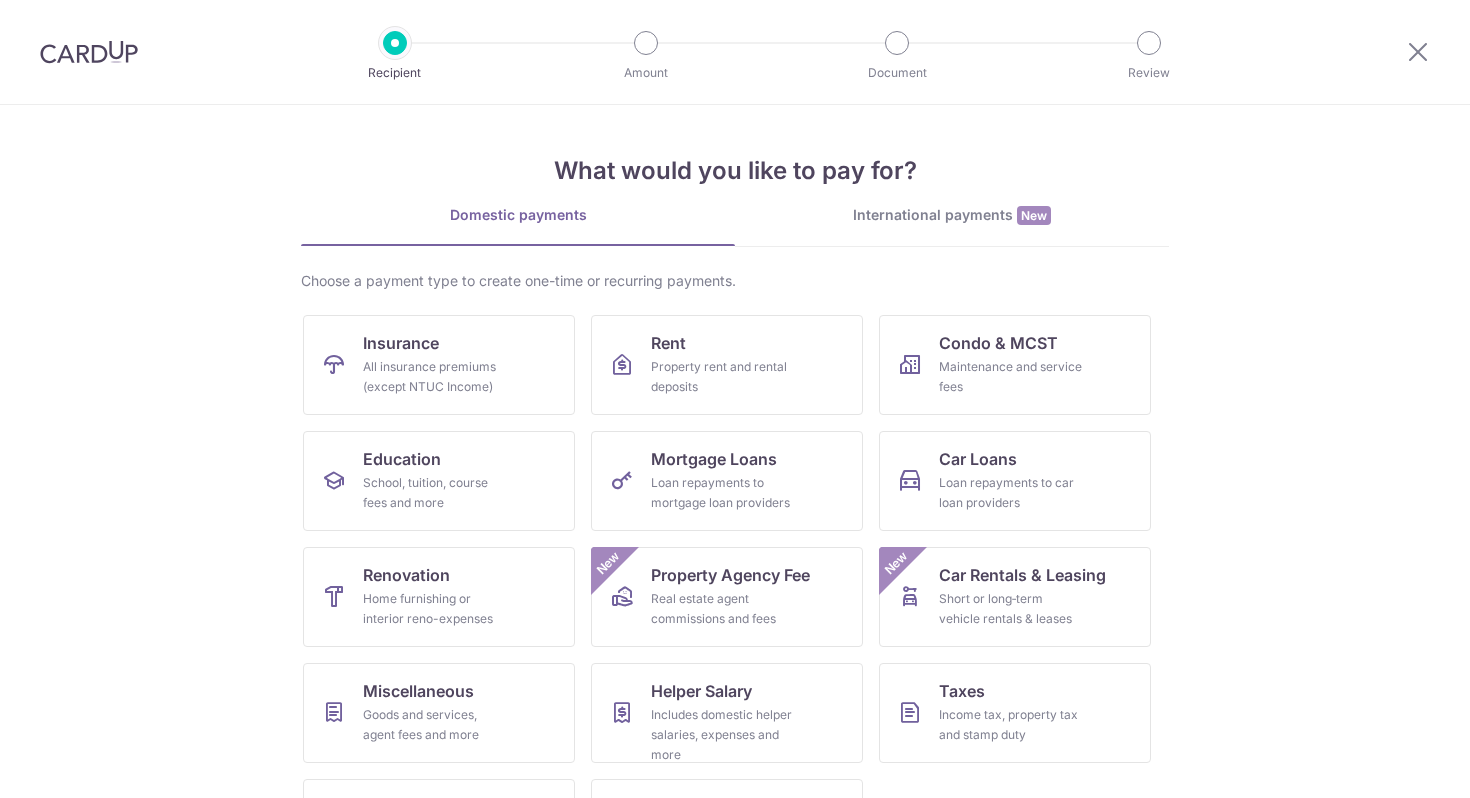 scroll, scrollTop: 0, scrollLeft: 0, axis: both 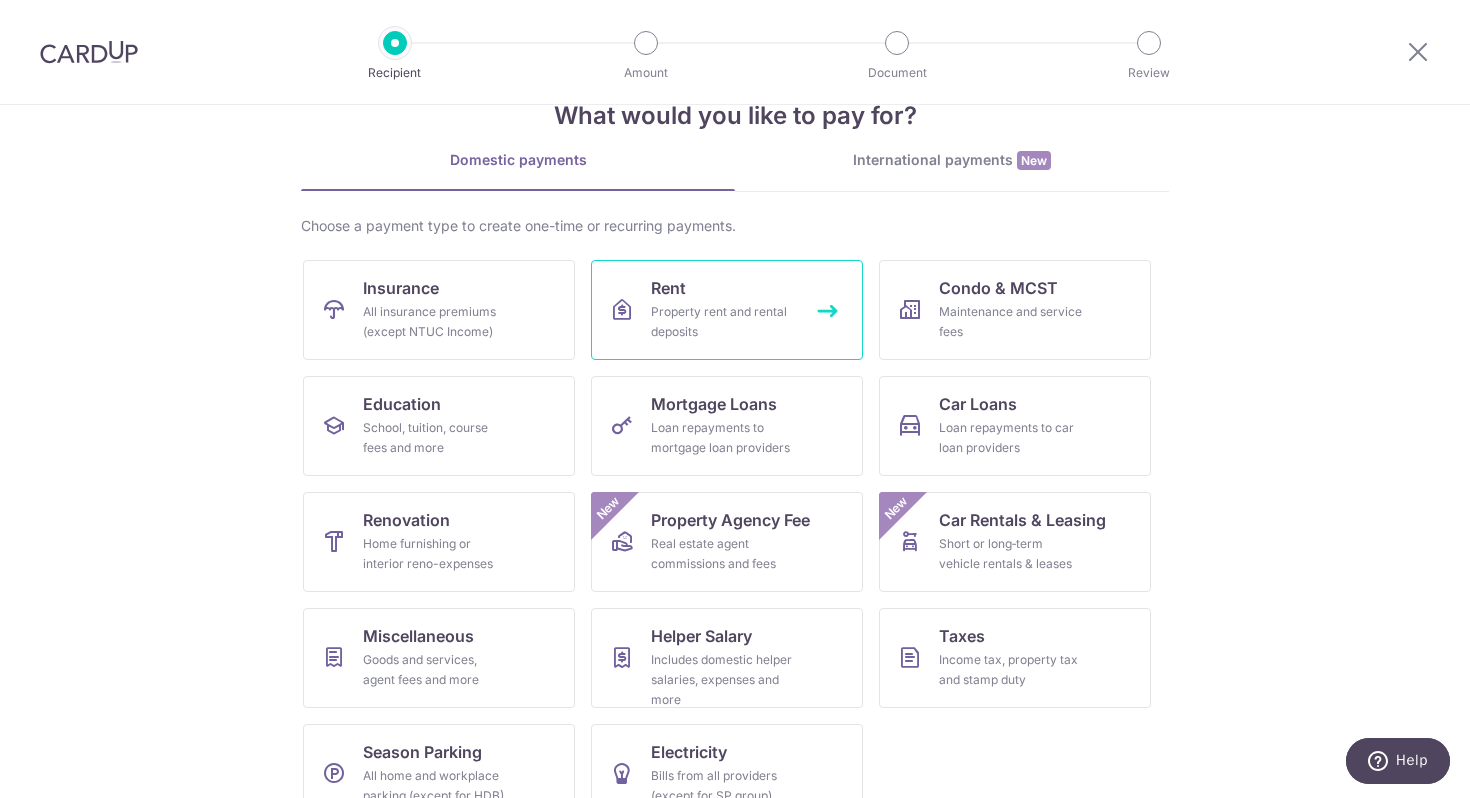 click on "Property rent and rental deposits" at bounding box center (723, 322) 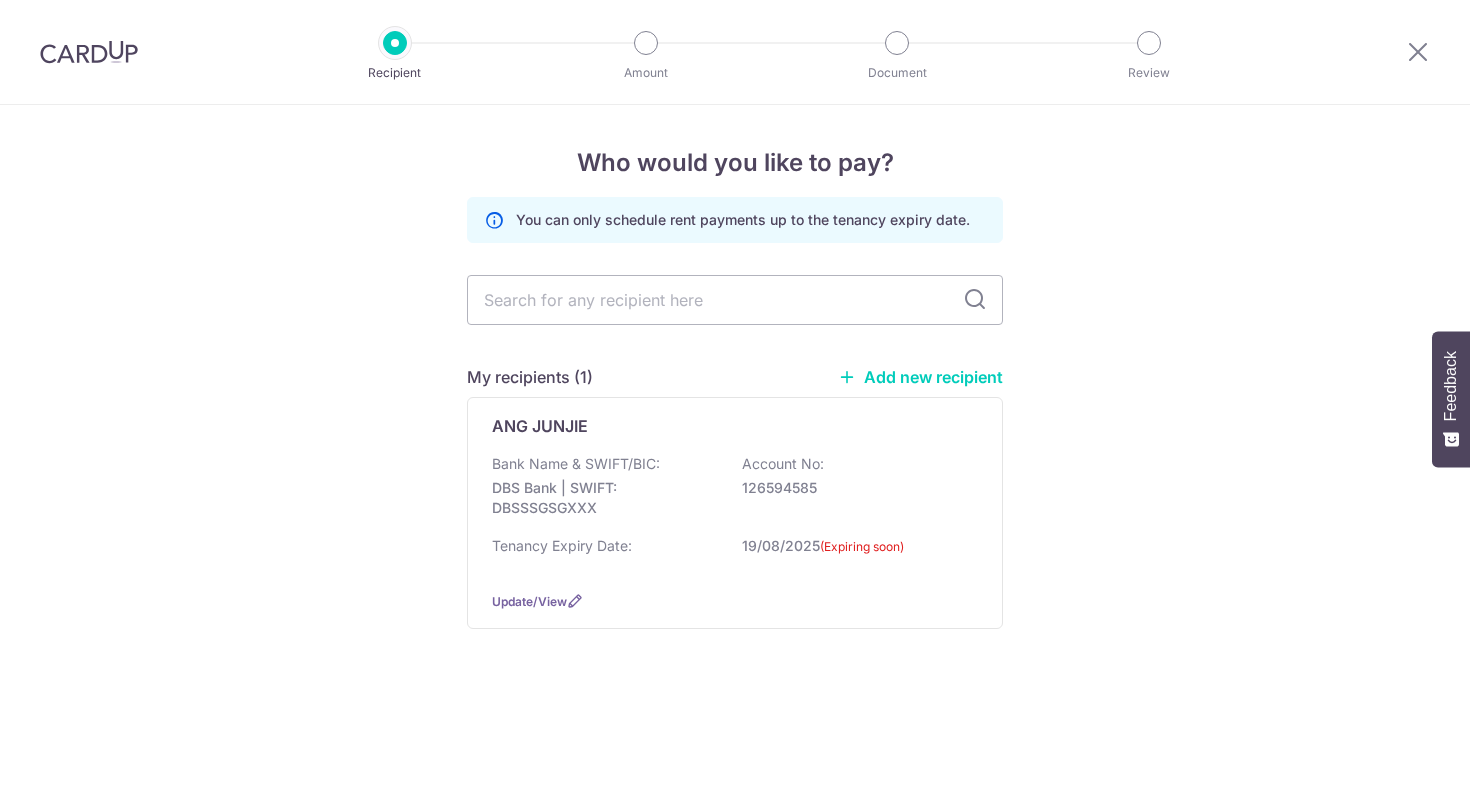 scroll, scrollTop: 0, scrollLeft: 0, axis: both 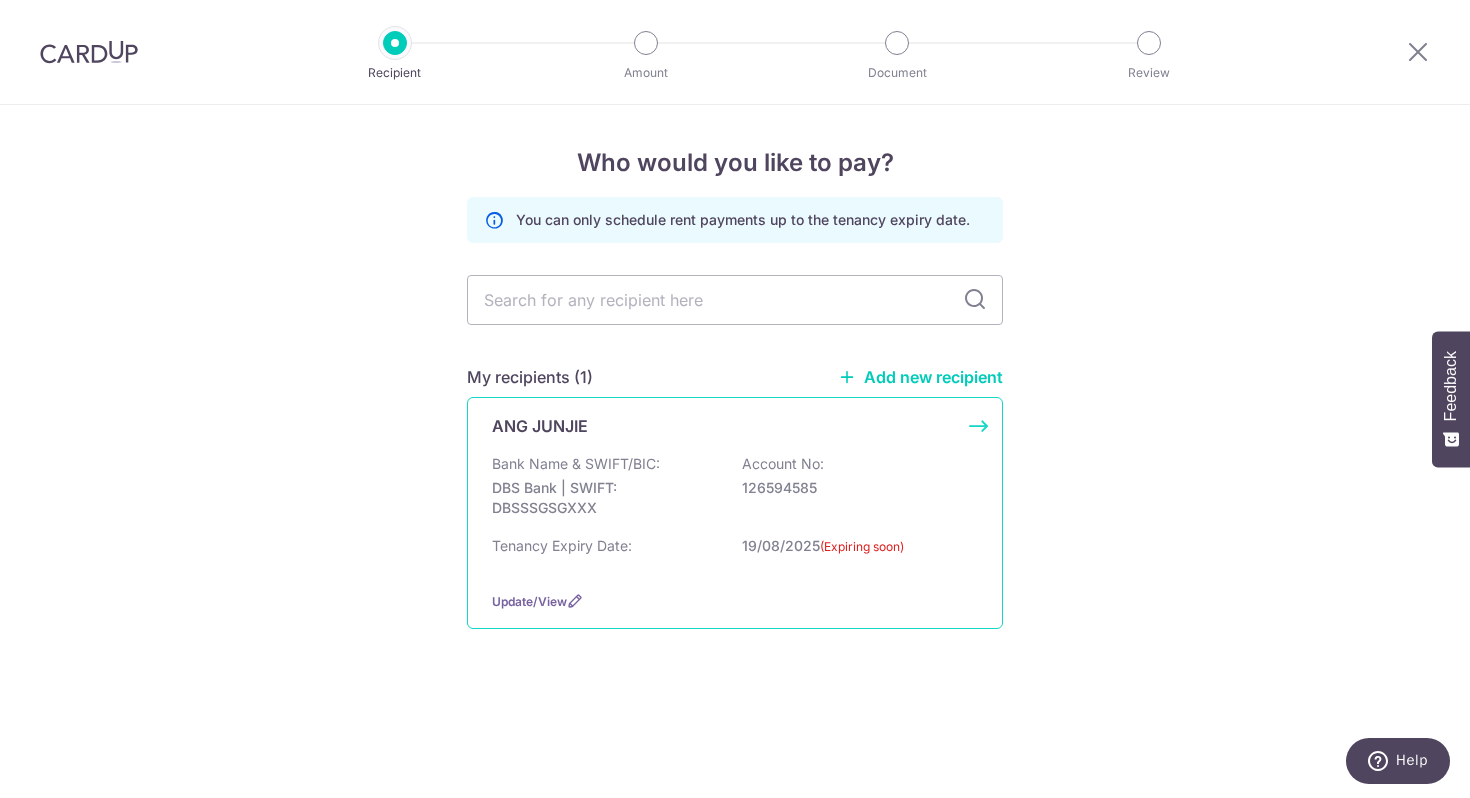 click on "Bank Name & SWIFT/BIC:
DBS Bank | SWIFT: DBSSSGSGXXX
Account No:
126594585" at bounding box center (735, 491) 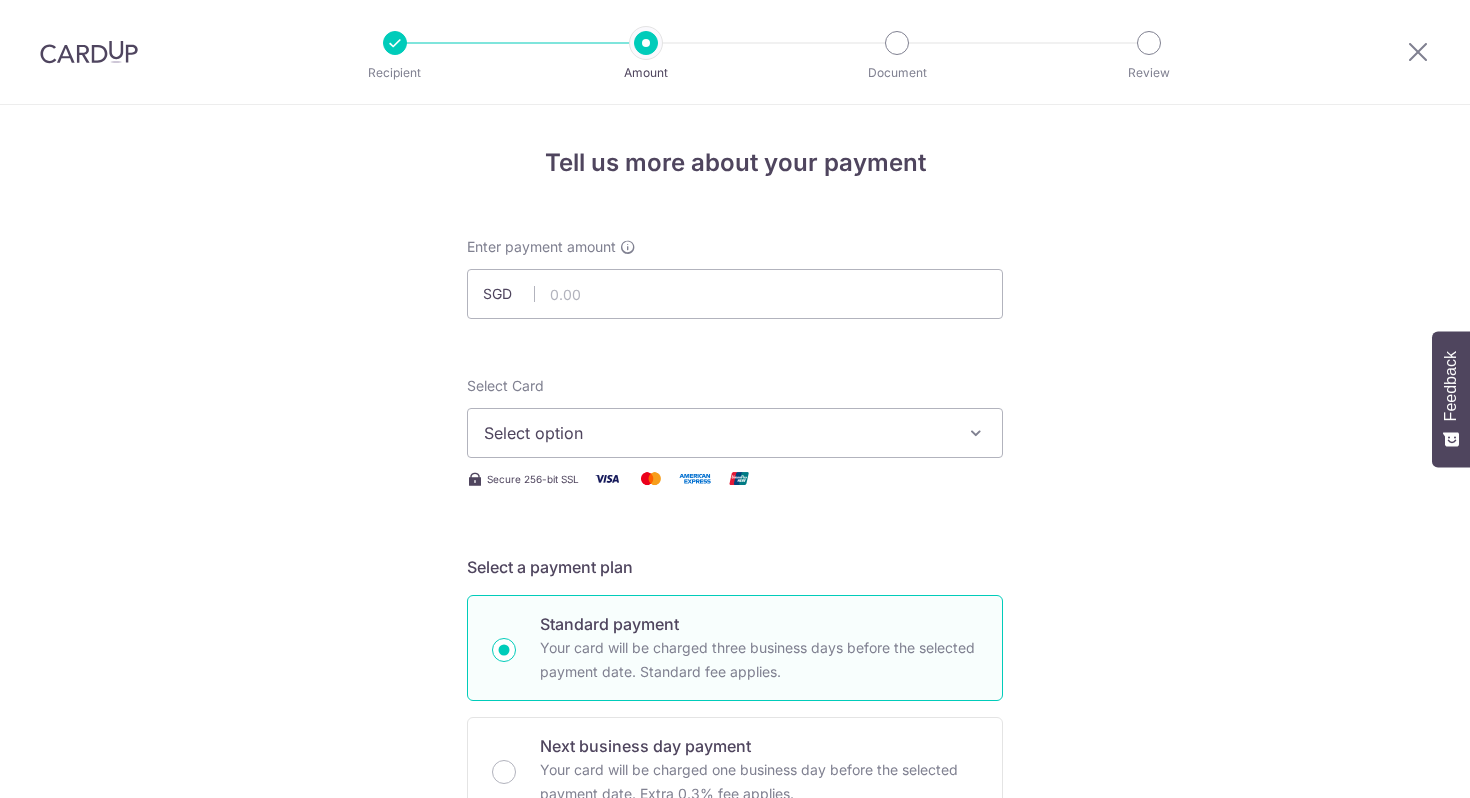 scroll, scrollTop: 0, scrollLeft: 0, axis: both 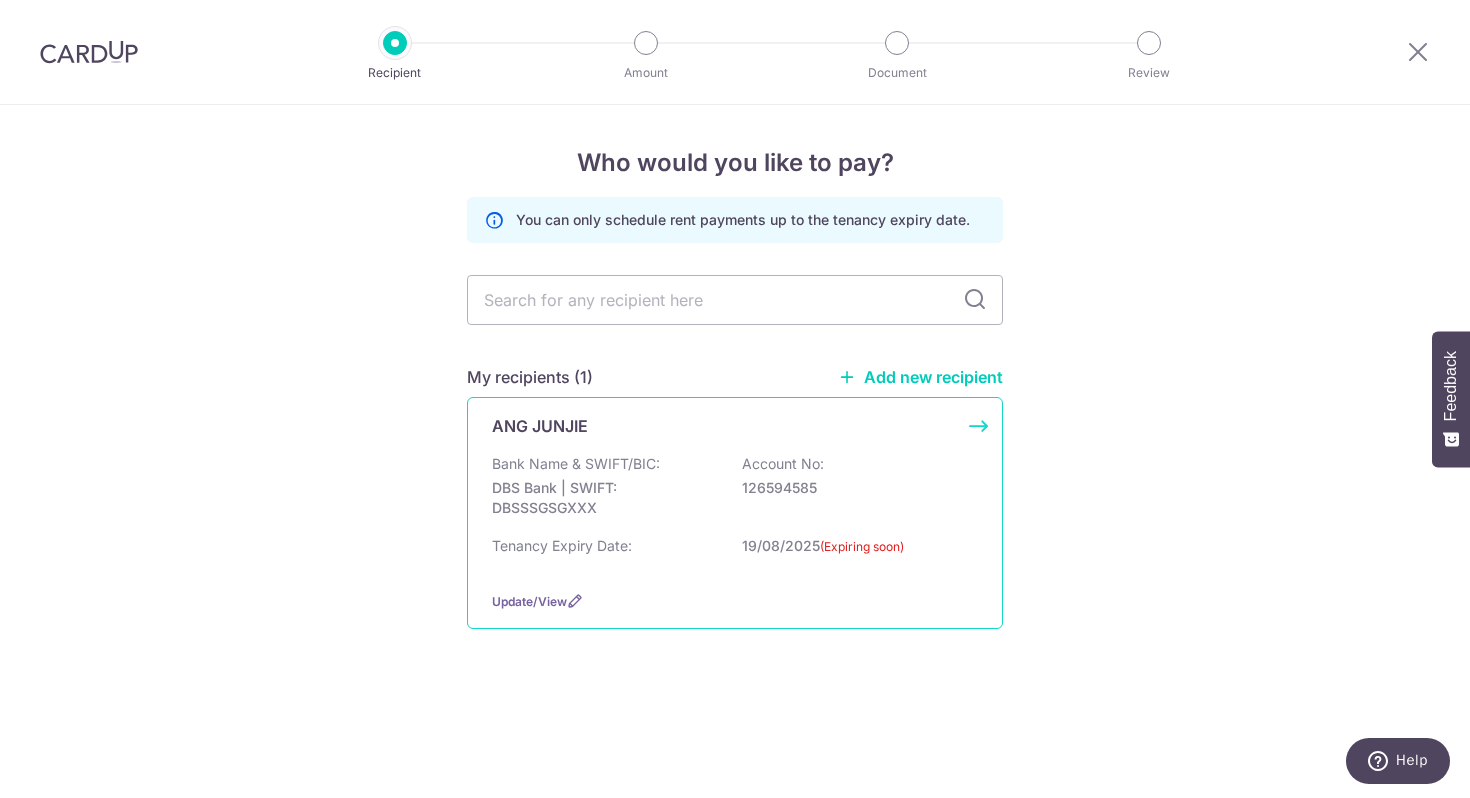 click on "Bank Name & SWIFT/BIC:
DBS Bank | SWIFT: DBSSSGSGXXX
Account No:
126594585" at bounding box center [735, 491] 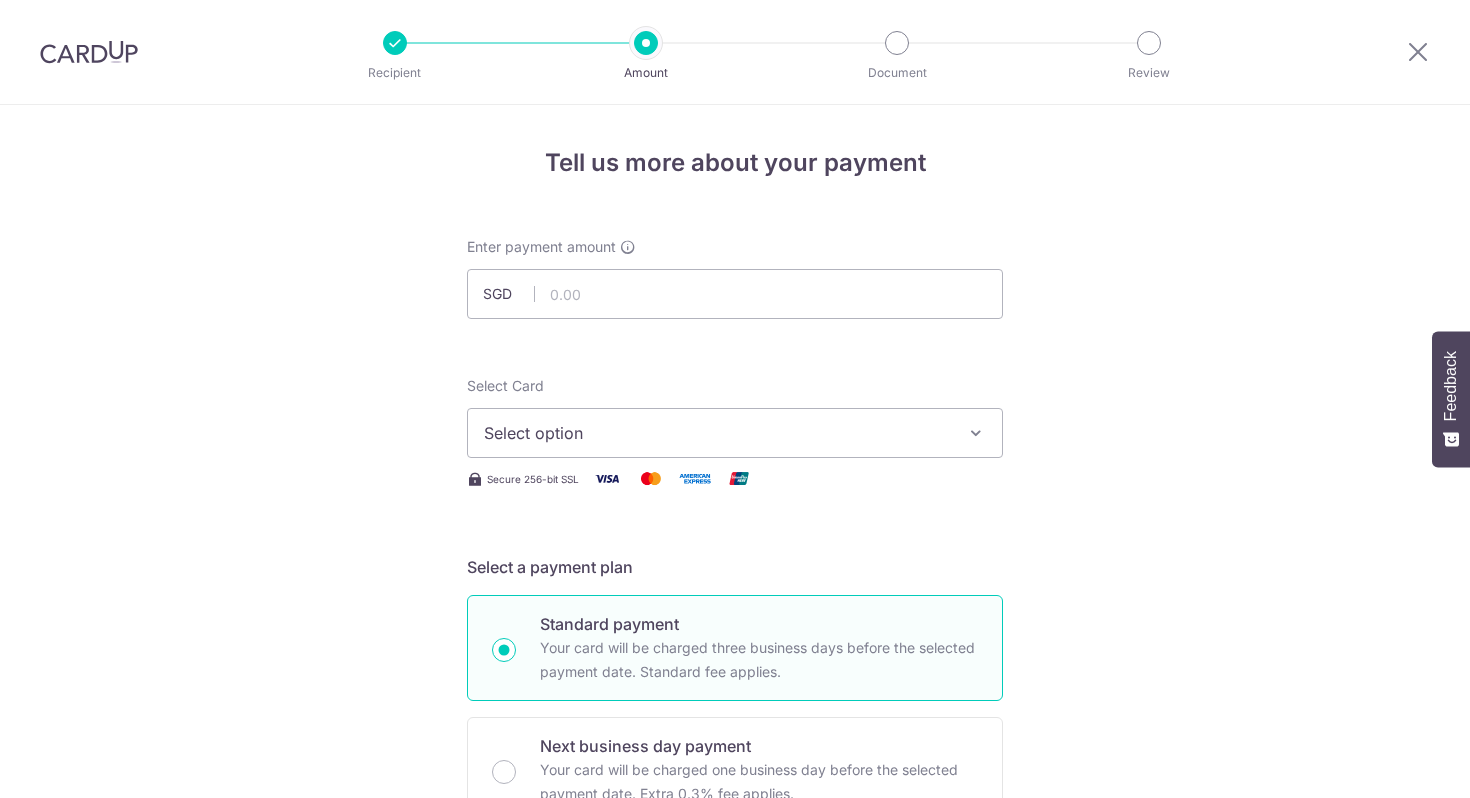 scroll, scrollTop: 0, scrollLeft: 0, axis: both 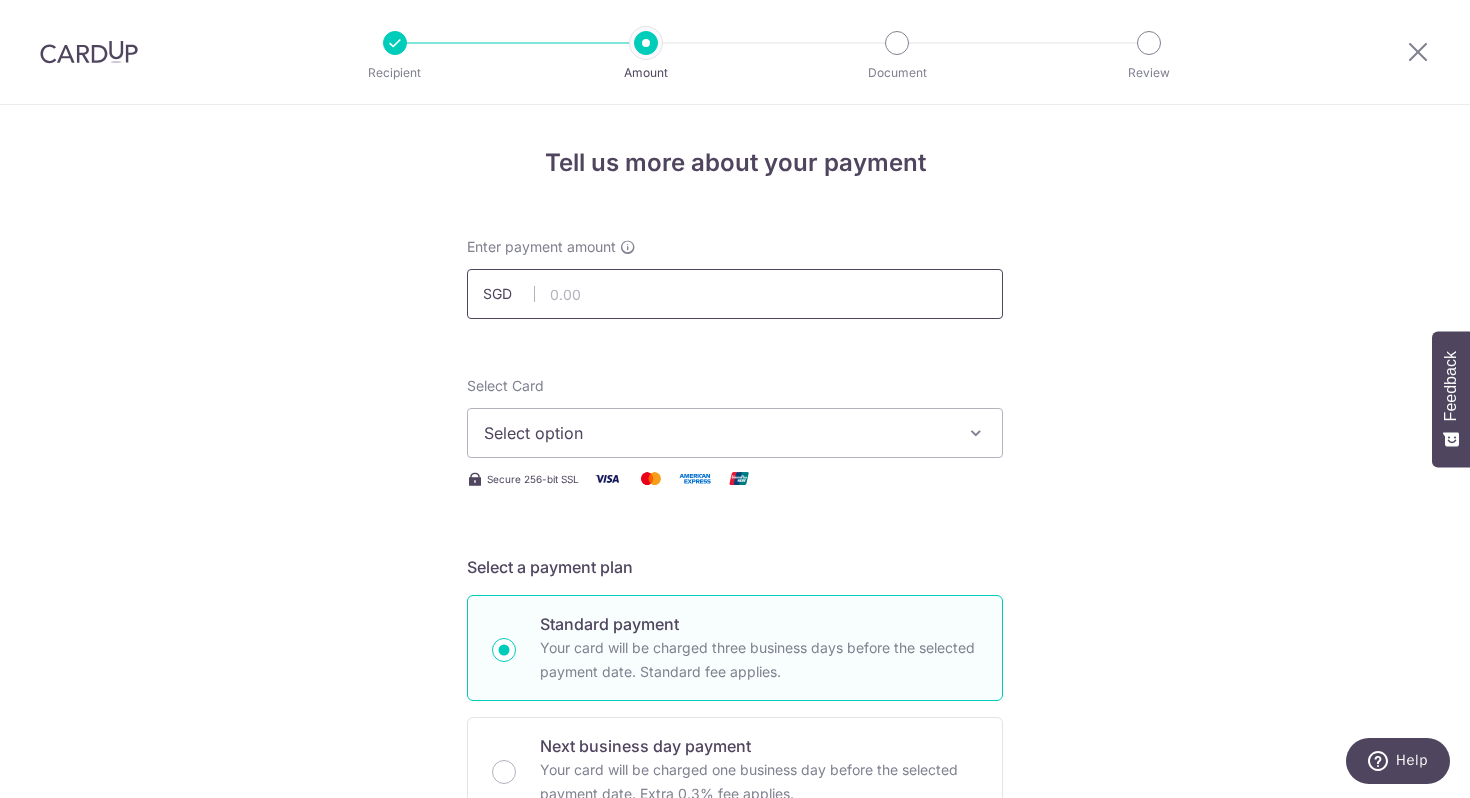 click at bounding box center [735, 294] 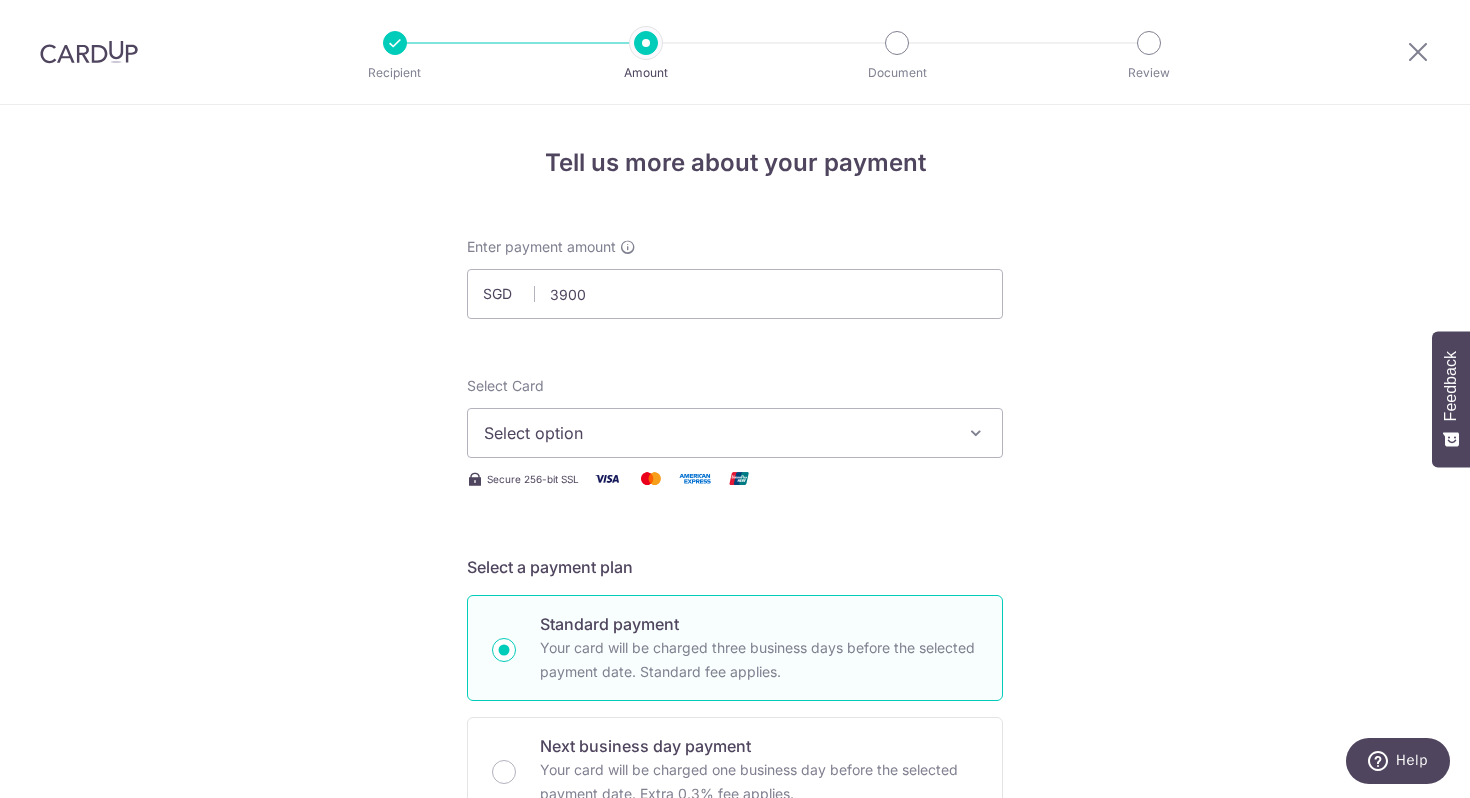 type on "3,900.00" 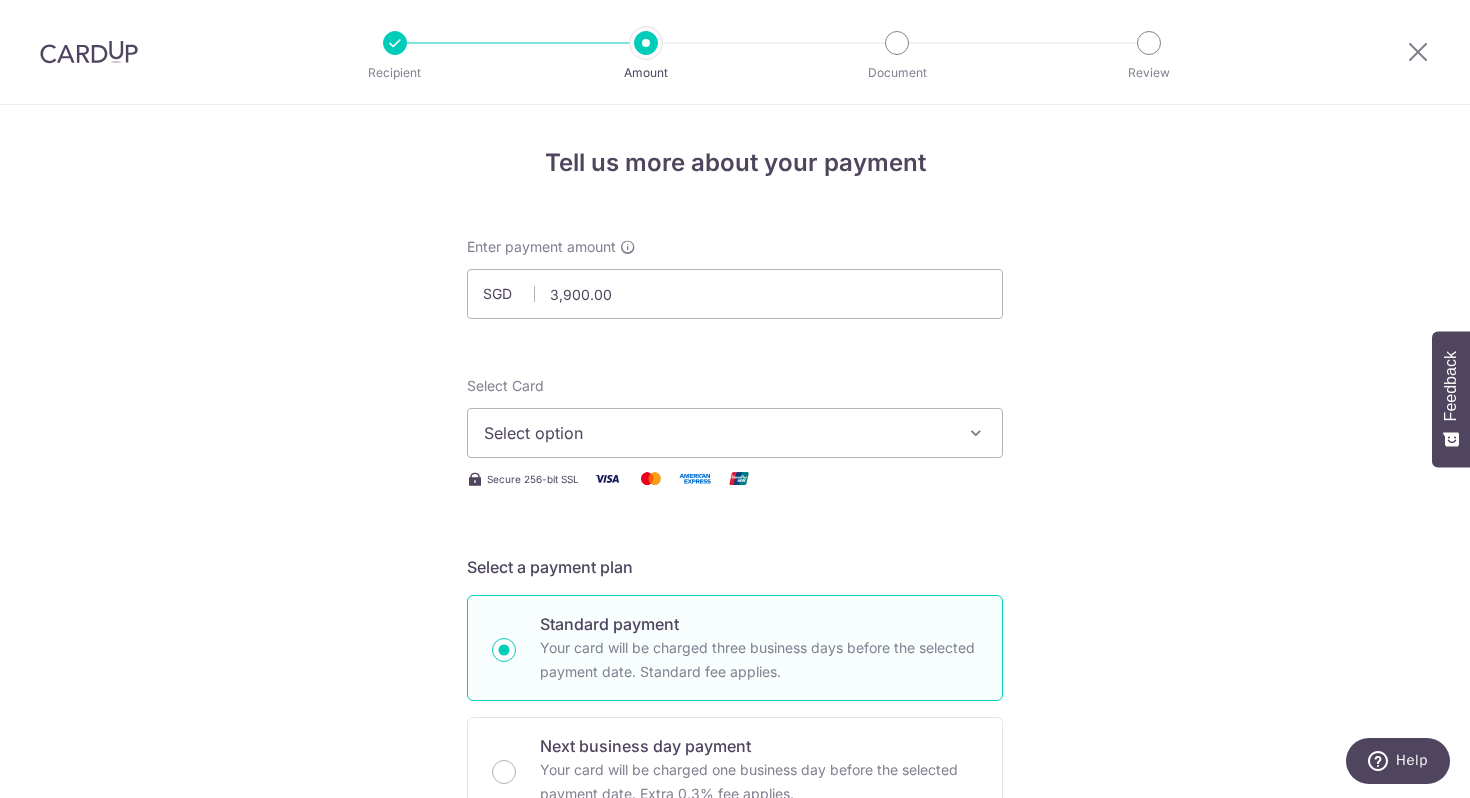click on "Tell us more about your payment
Enter payment amount
SGD
3,900.00
3900.00
Select Card
Select option
Add credit card
Your Cards
**** 7265
Secure 256-bit SSL
Text
New card details
Card
Secure 256-bit SSL" at bounding box center [735, 1009] 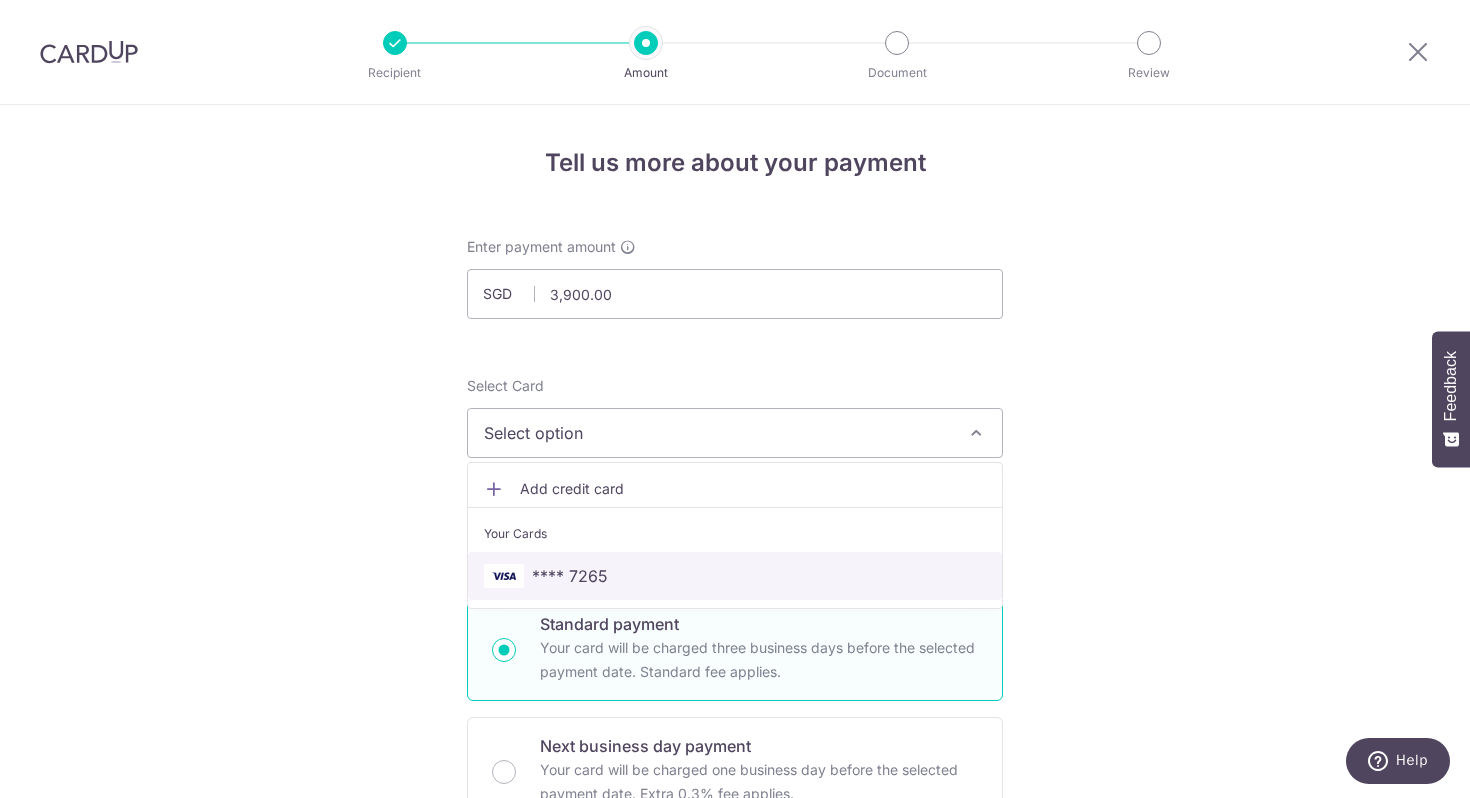 click on "**** 7265" at bounding box center (570, 576) 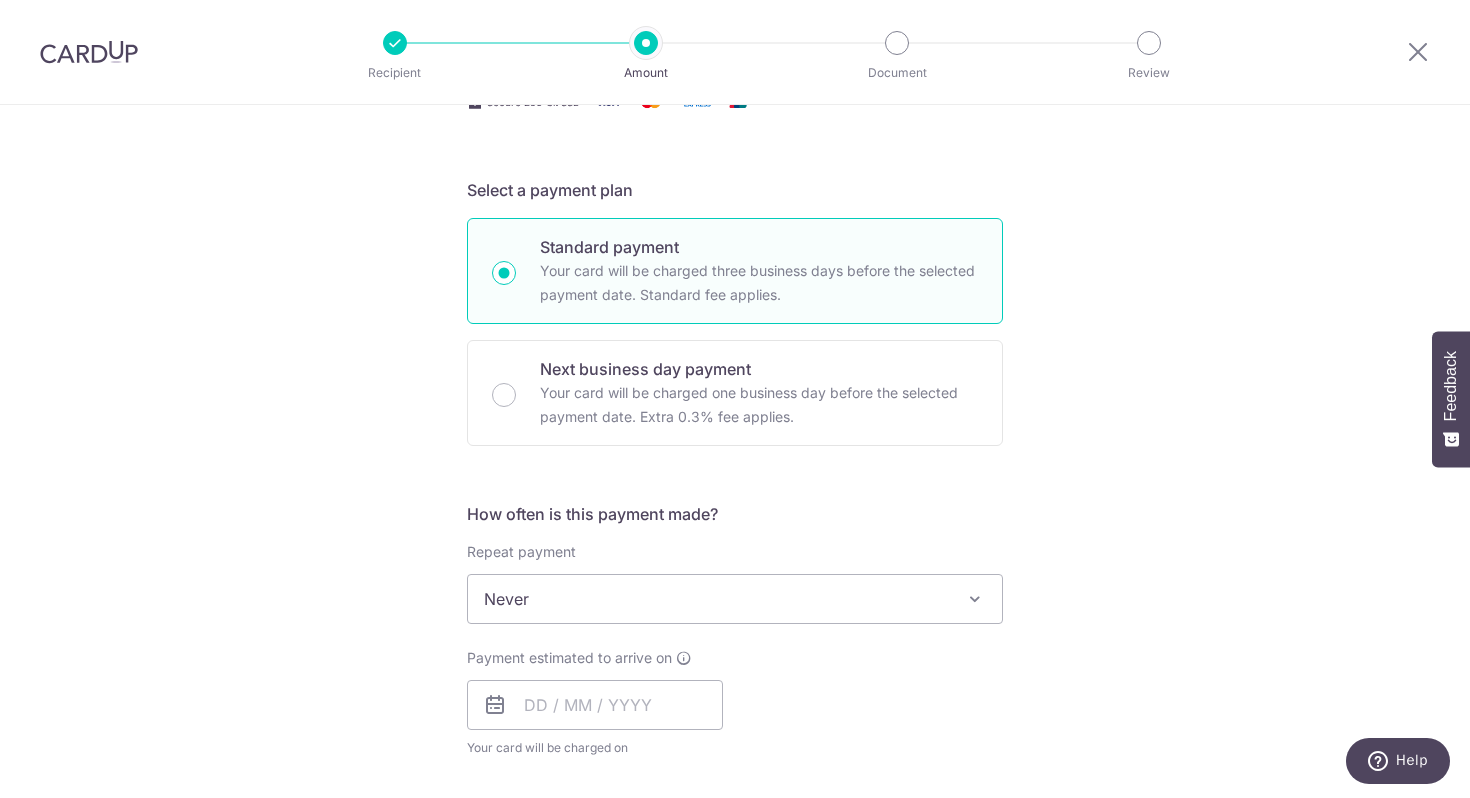 scroll, scrollTop: 383, scrollLeft: 0, axis: vertical 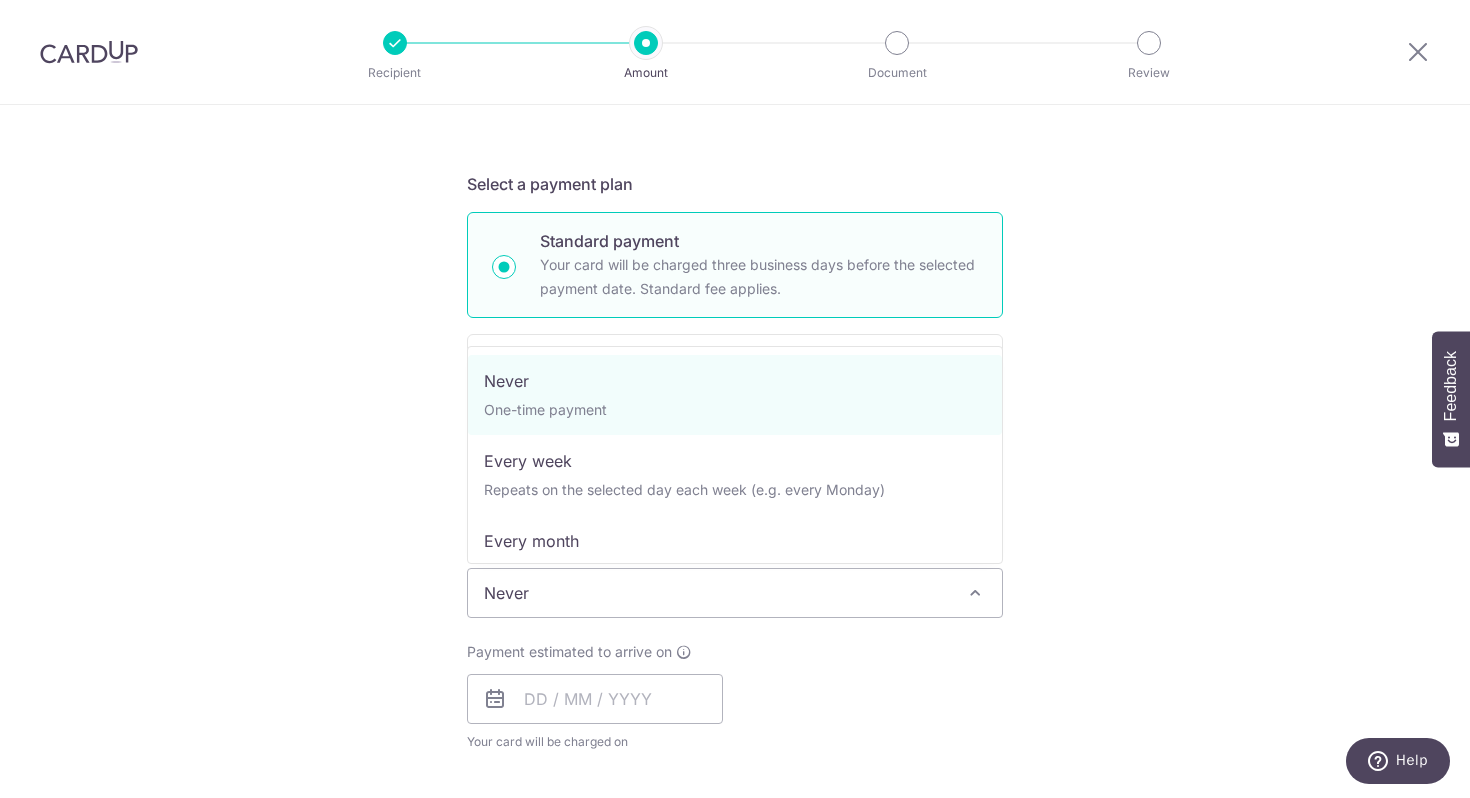 click on "Never" at bounding box center [735, 593] 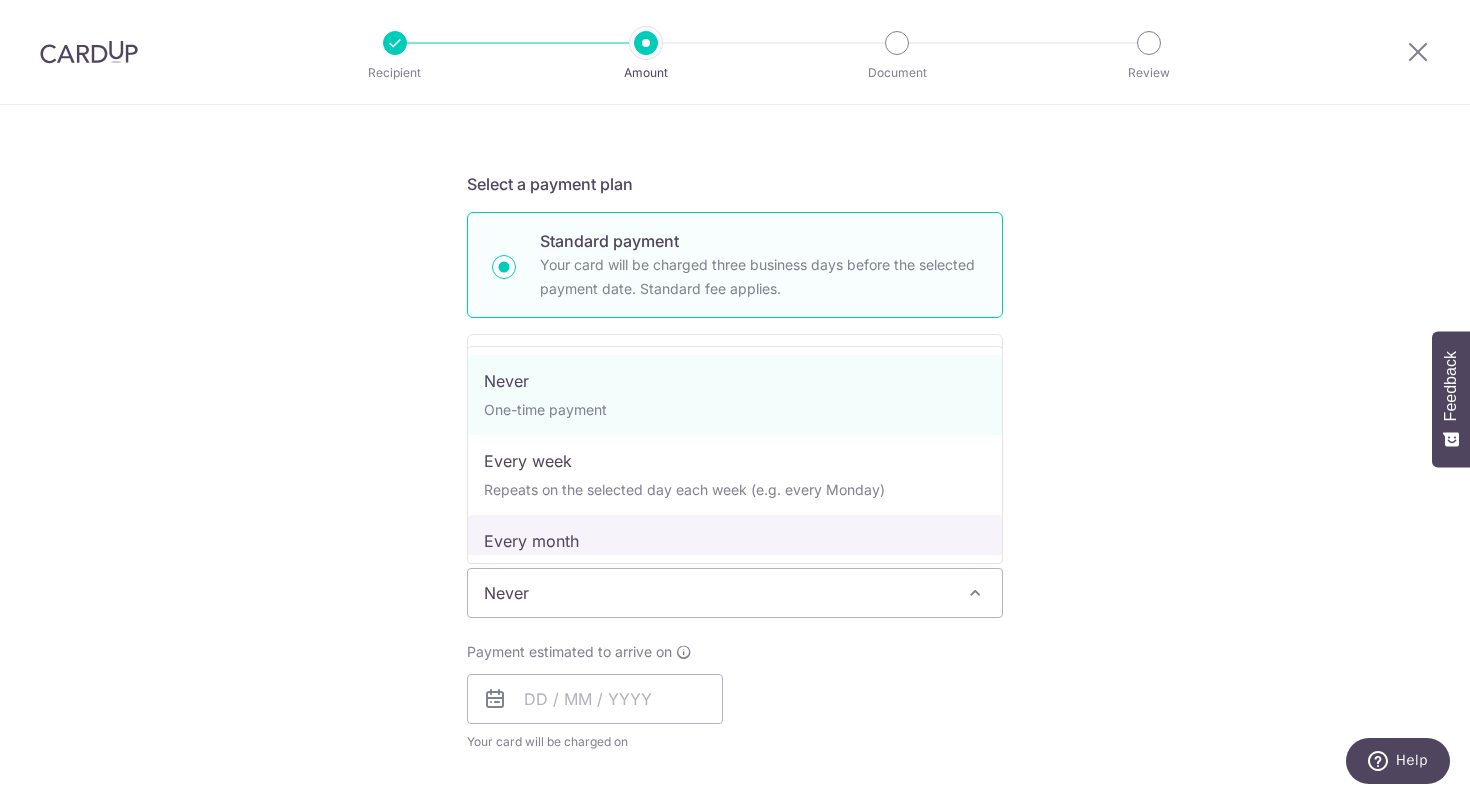 select on "3" 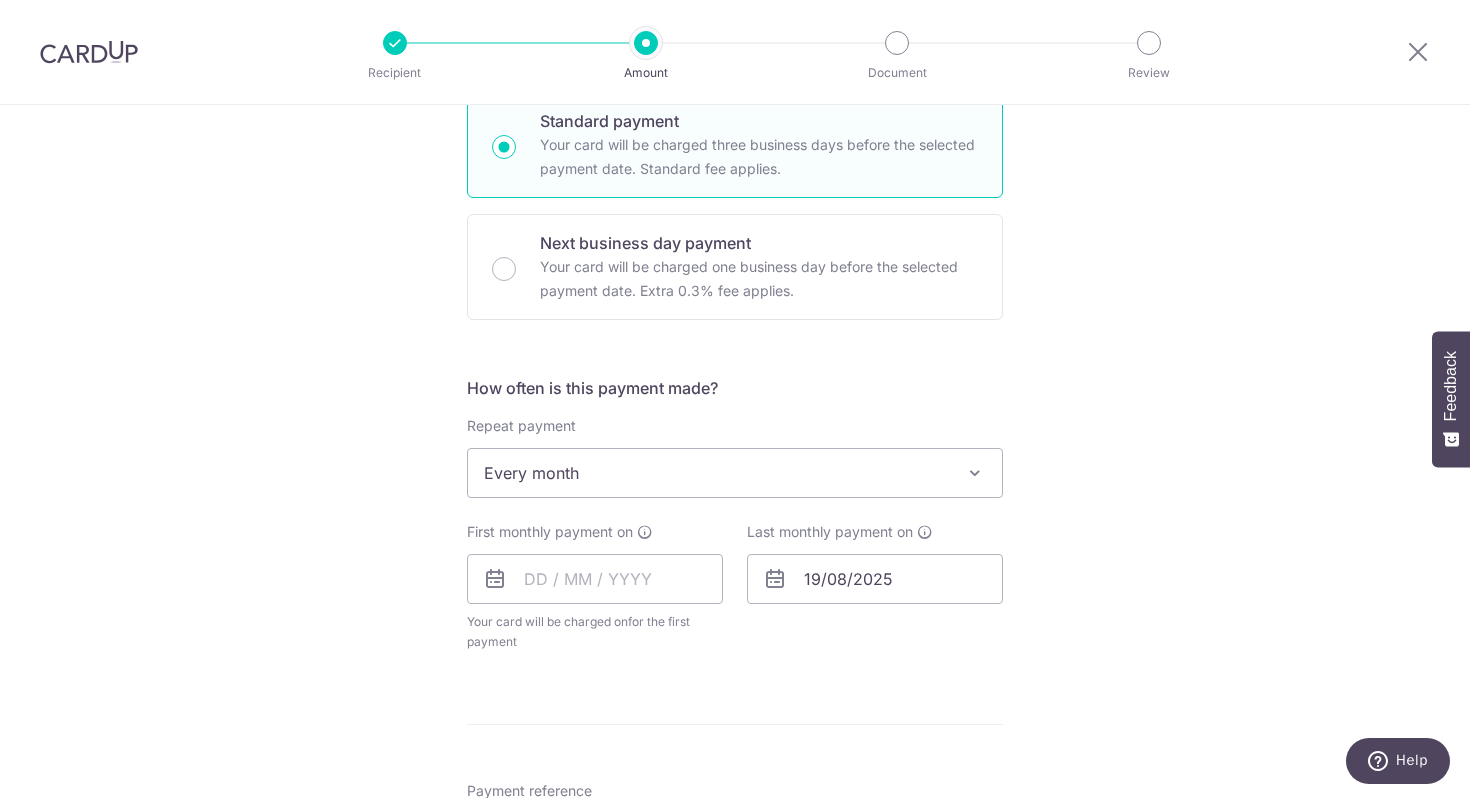 scroll, scrollTop: 504, scrollLeft: 0, axis: vertical 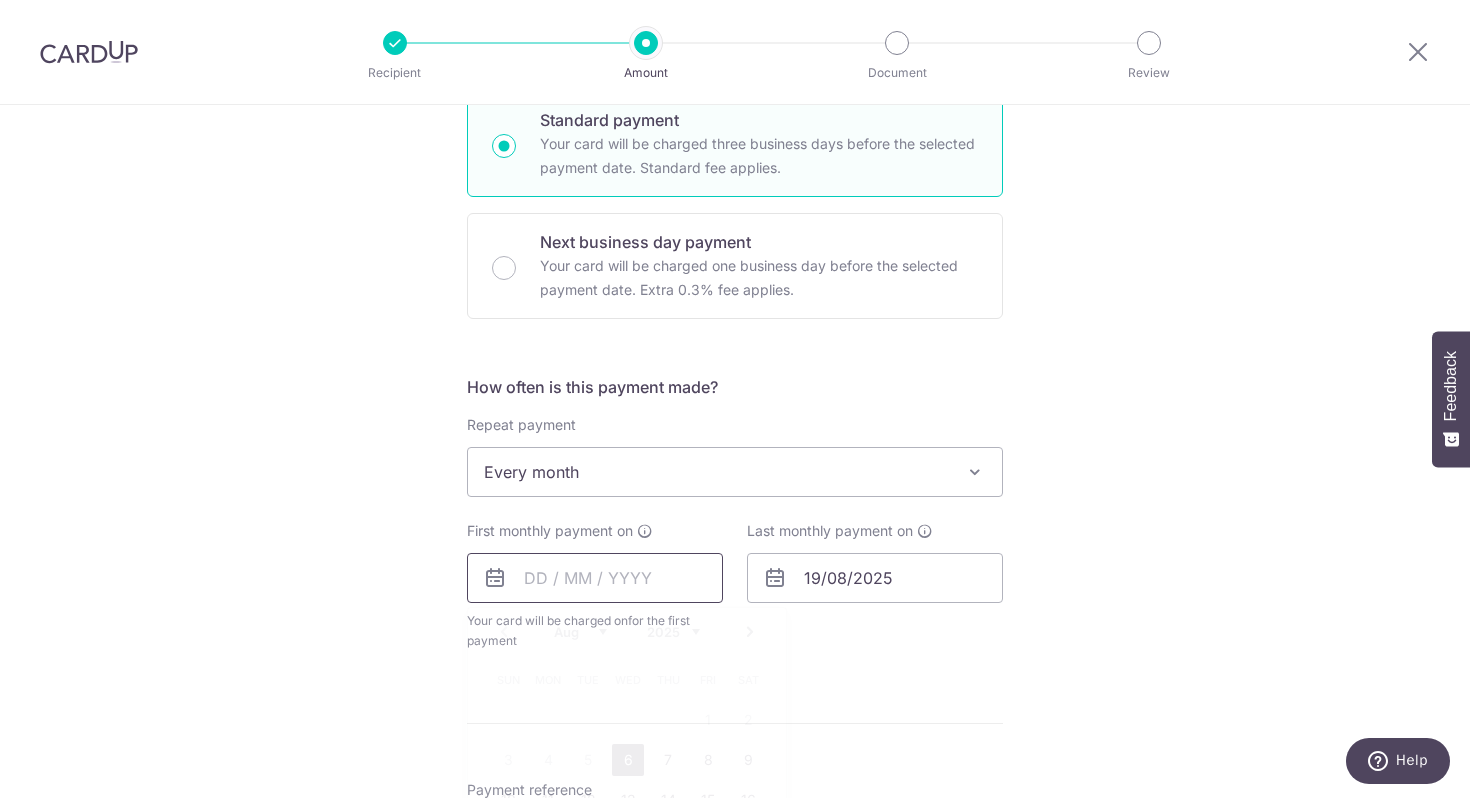 click at bounding box center (595, 578) 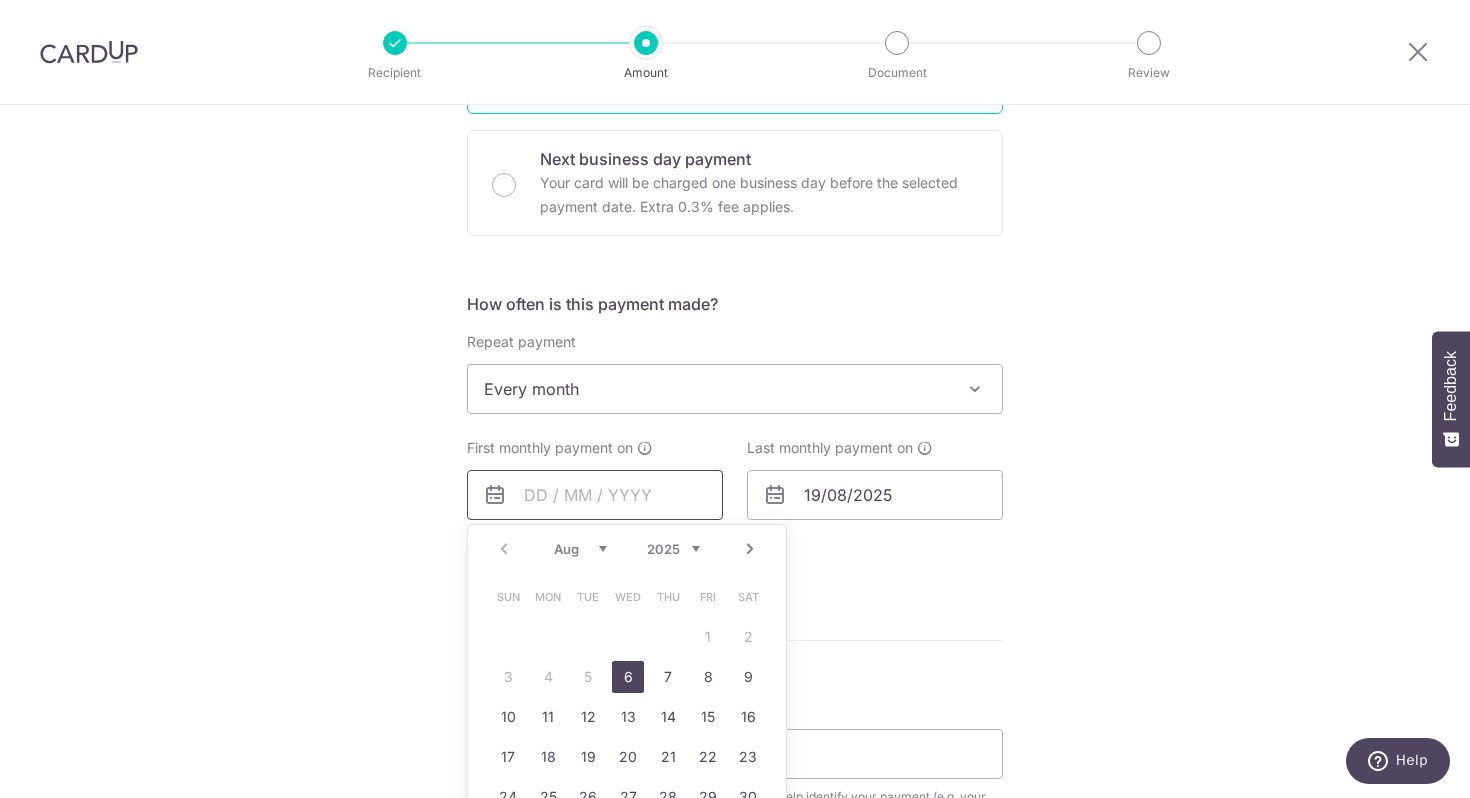 scroll, scrollTop: 656, scrollLeft: 0, axis: vertical 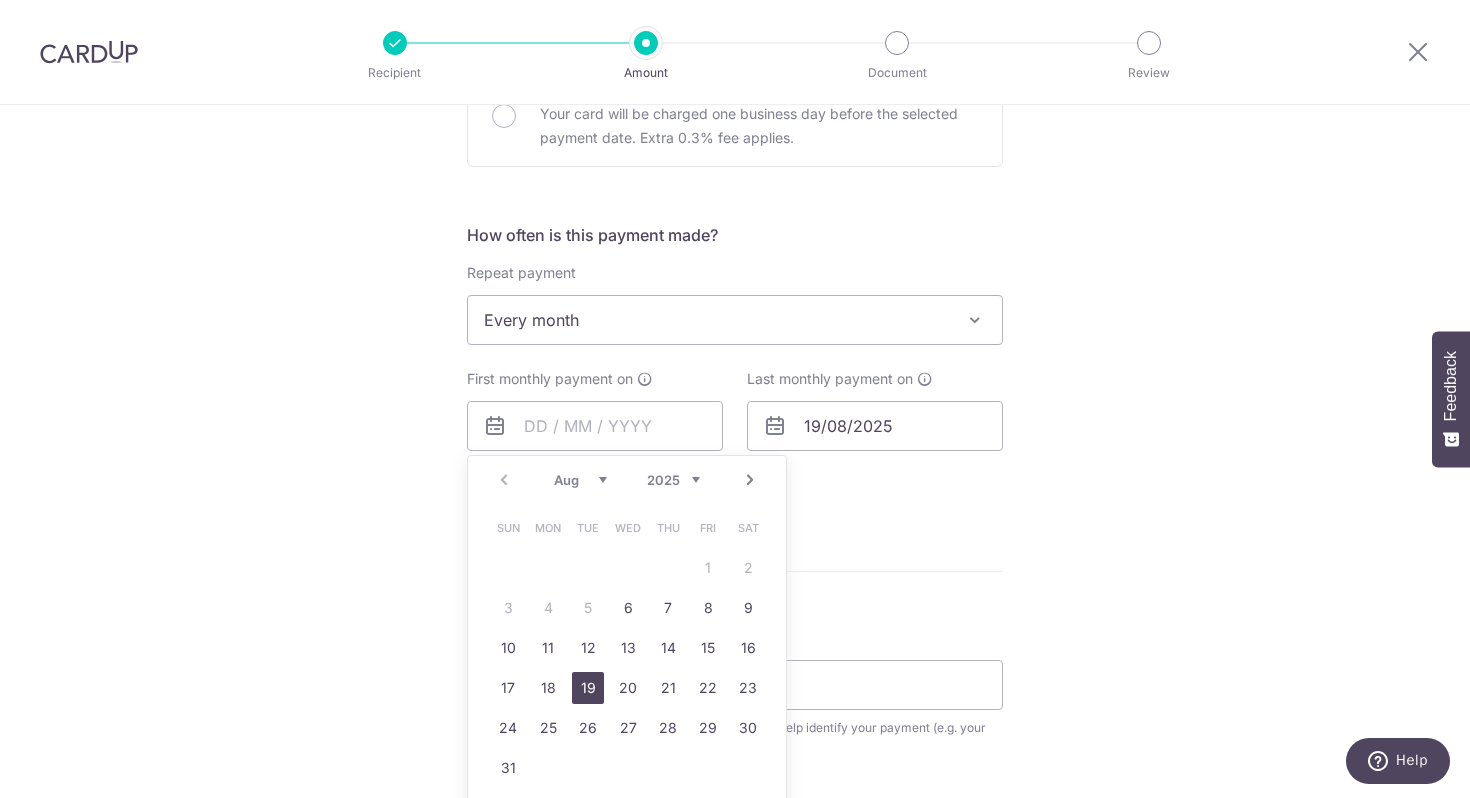 click on "19" at bounding box center [588, 688] 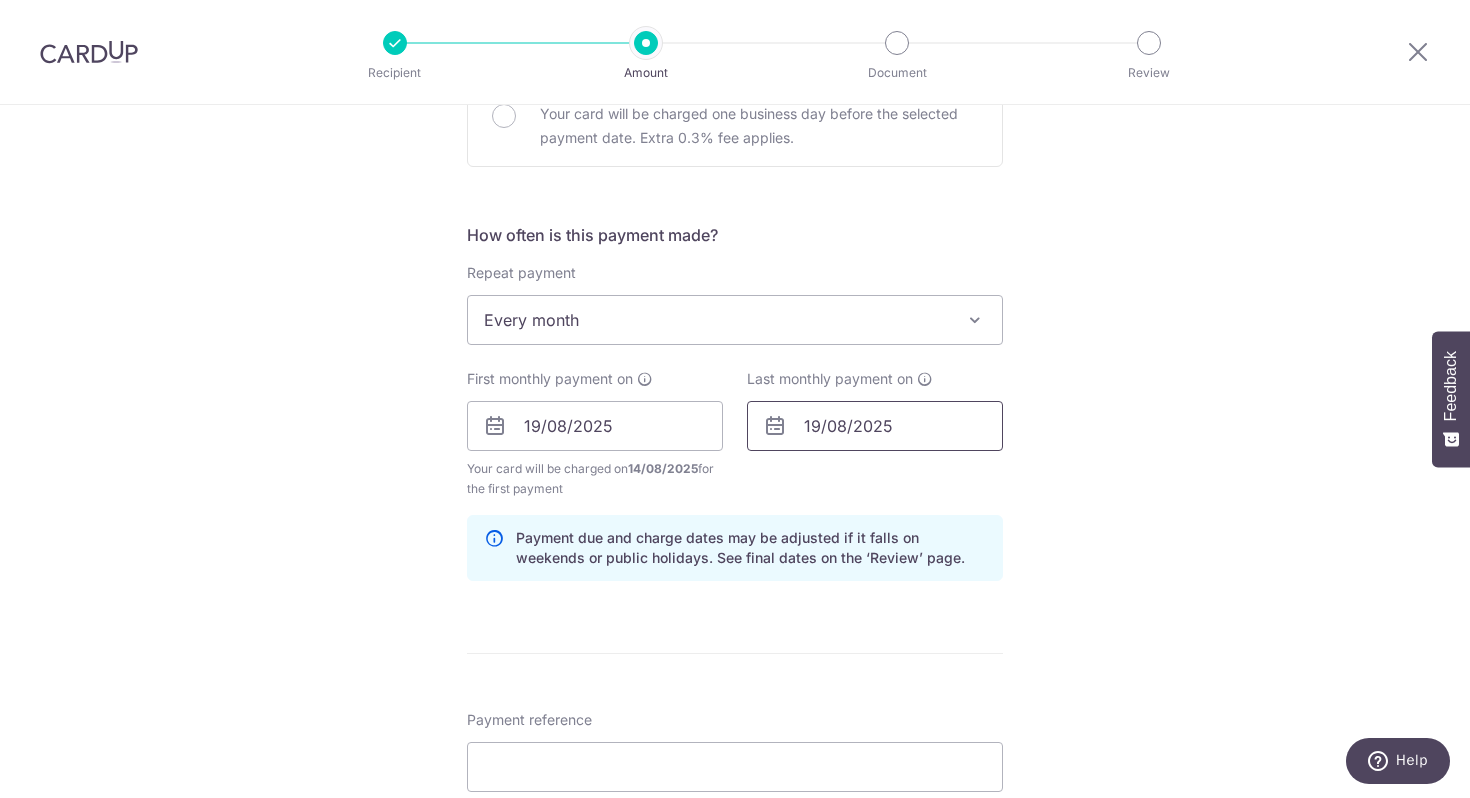 click on "19/08/2025" at bounding box center (875, 426) 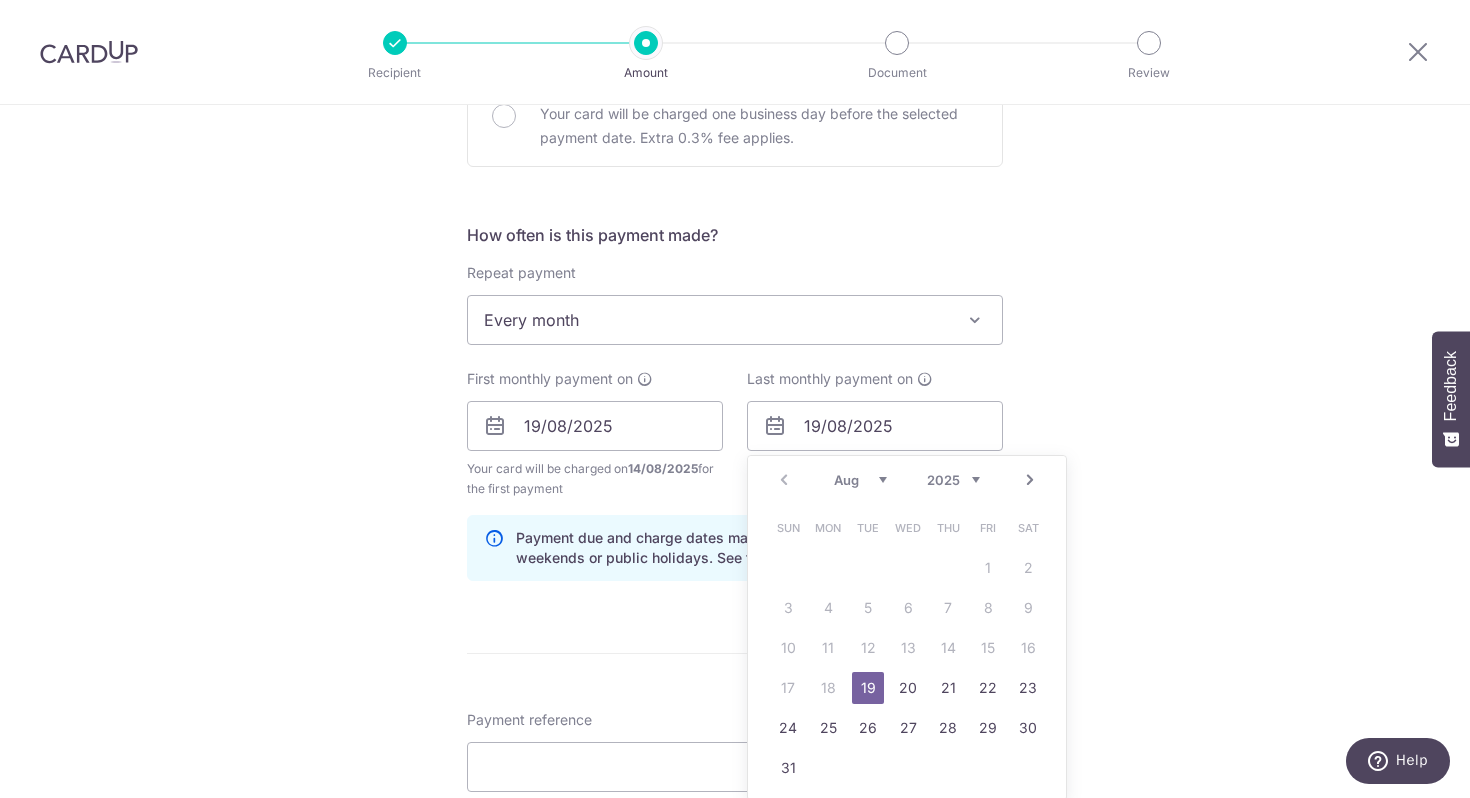 click on "Aug Sep Oct Nov Dec" at bounding box center [860, 480] 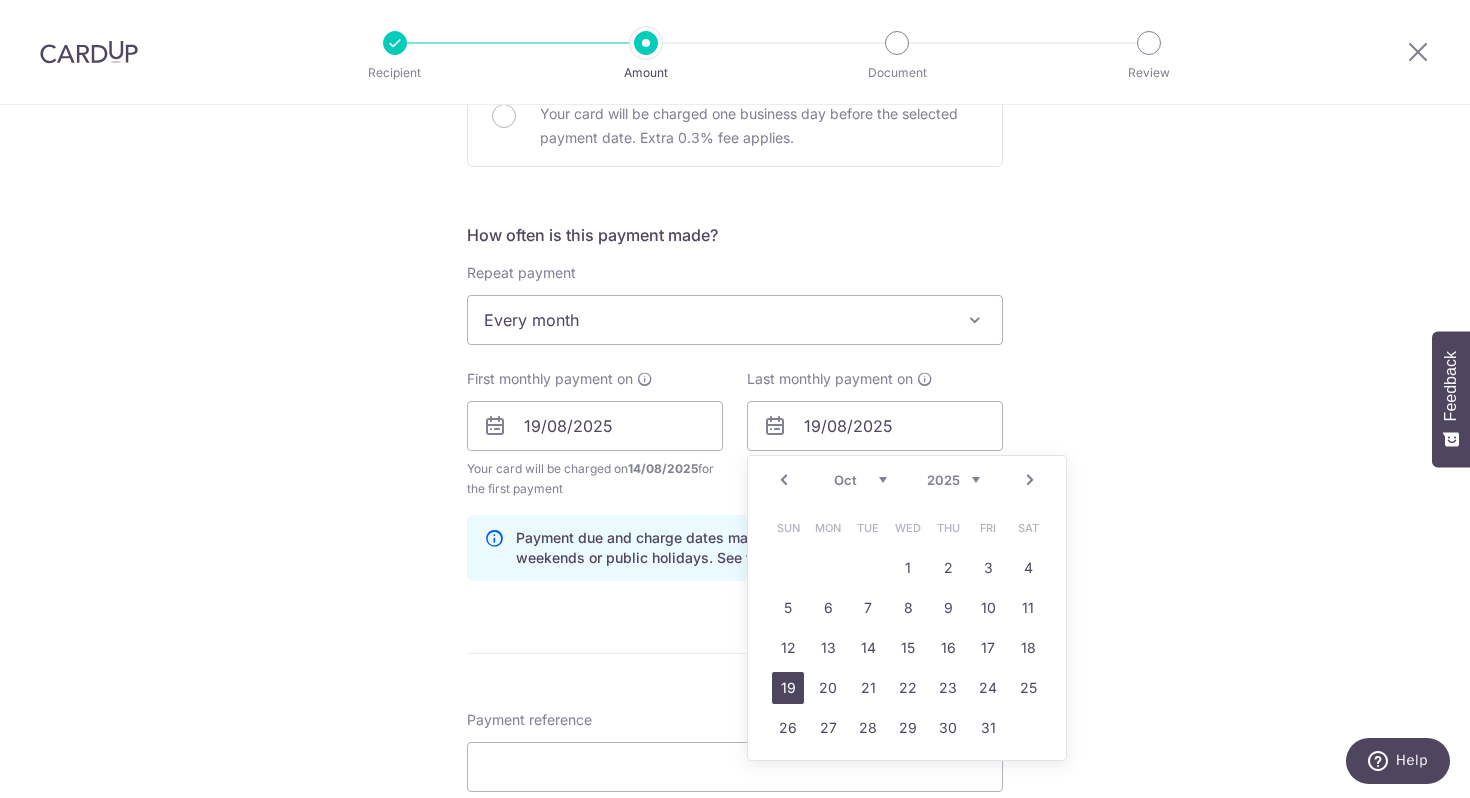 click on "19" at bounding box center (788, 688) 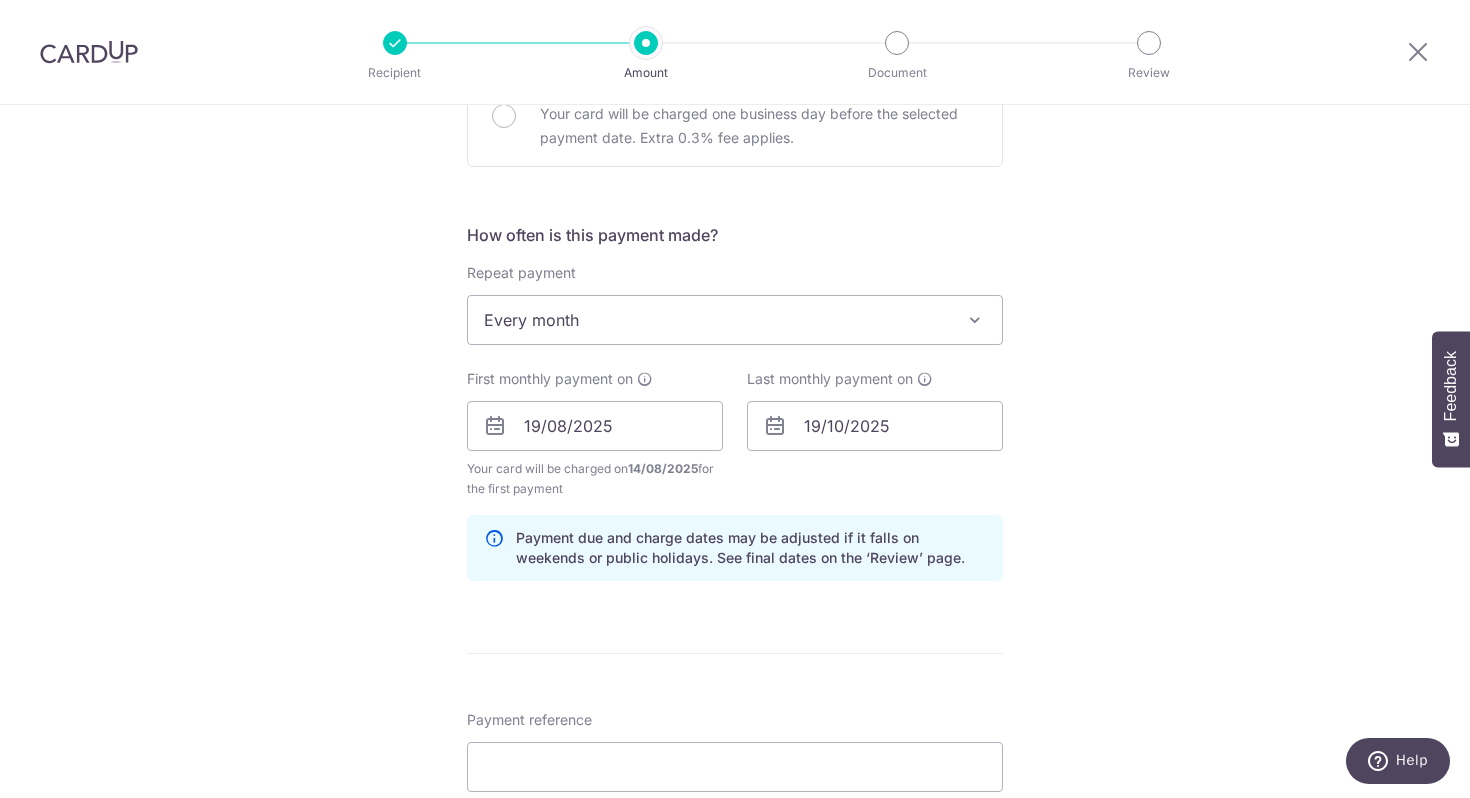 click on "How often is this payment made?
Repeat payment
Never
Every week
Every month
Every quarter
Every half a year Every month
To set up monthly income tax payments on CardUp, please ensure the following:     Keep GIRO active   First payment through GIRO   Limit of 11 months scheduling   Upload Notice of Assessment    For more details, refer to this guide:  CardUp Help - Monthly Income Tax Payments
First monthly payment on
19/08/2025
Your card will be charged on  14/08/2025  for the first payment
* If your payment is funded by  9:00am SGT on Monday 04/08/2025
04/08/2025
No. of Payments
Prev" at bounding box center [735, 410] 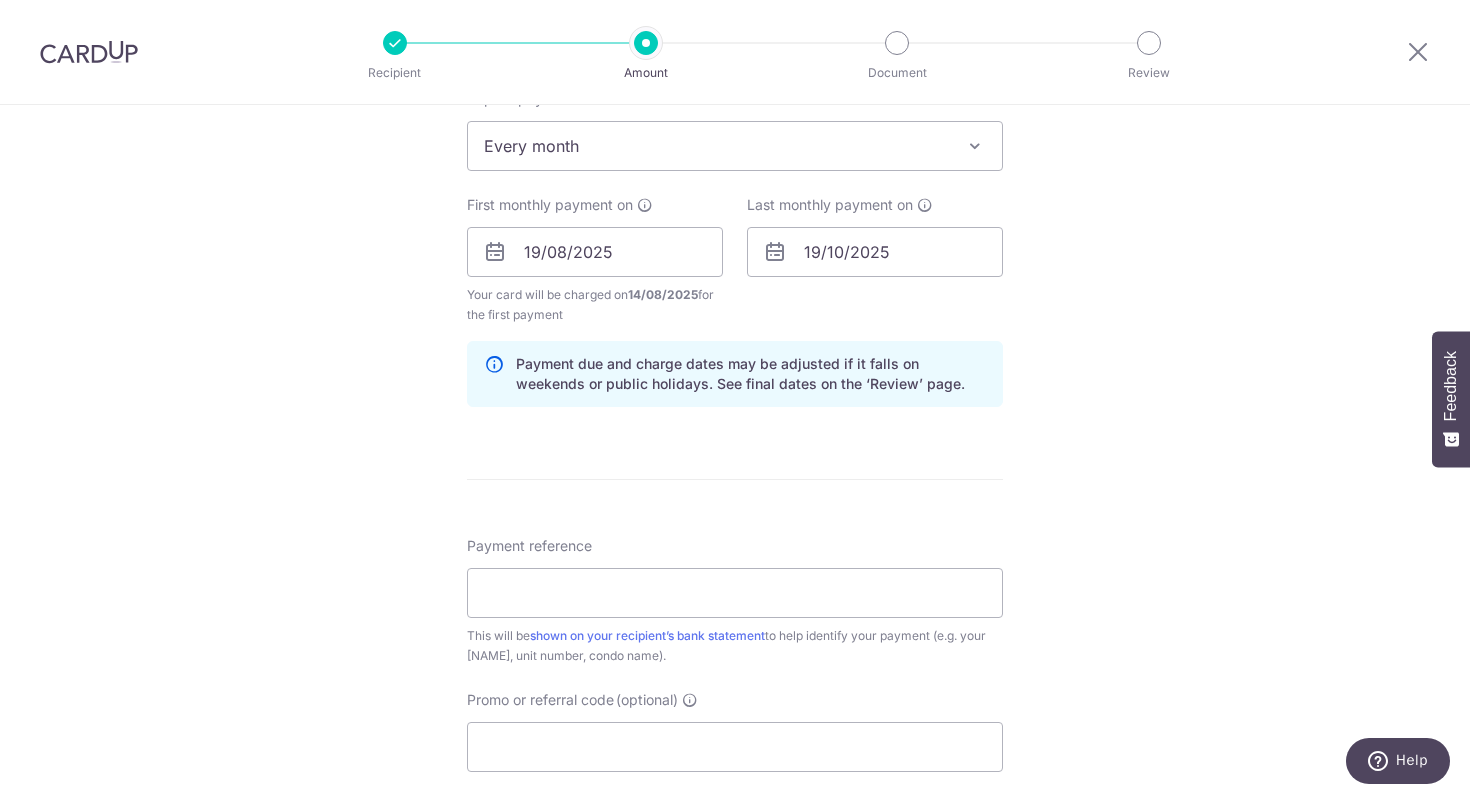 scroll, scrollTop: 883, scrollLeft: 0, axis: vertical 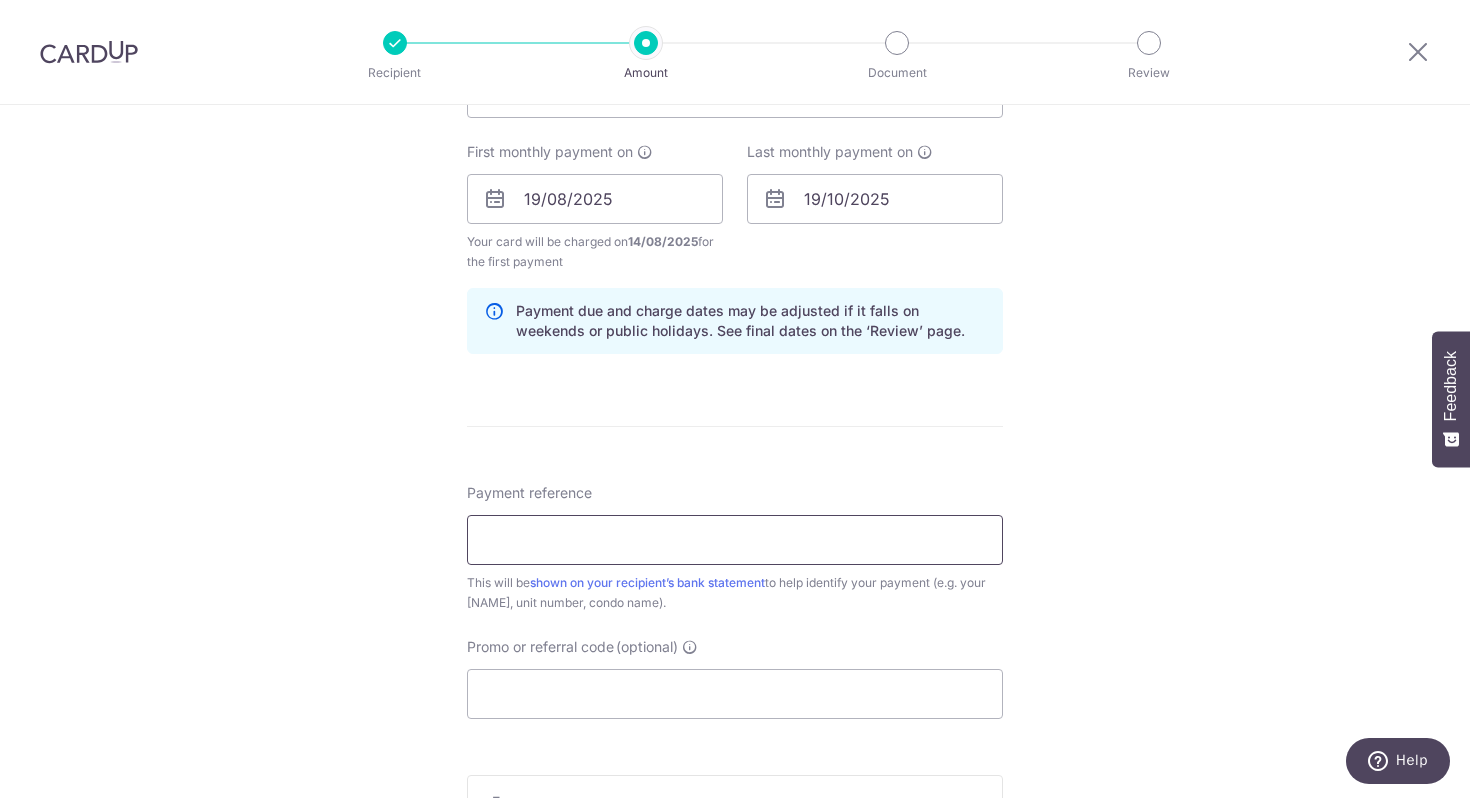 click on "Payment reference" at bounding box center [735, 540] 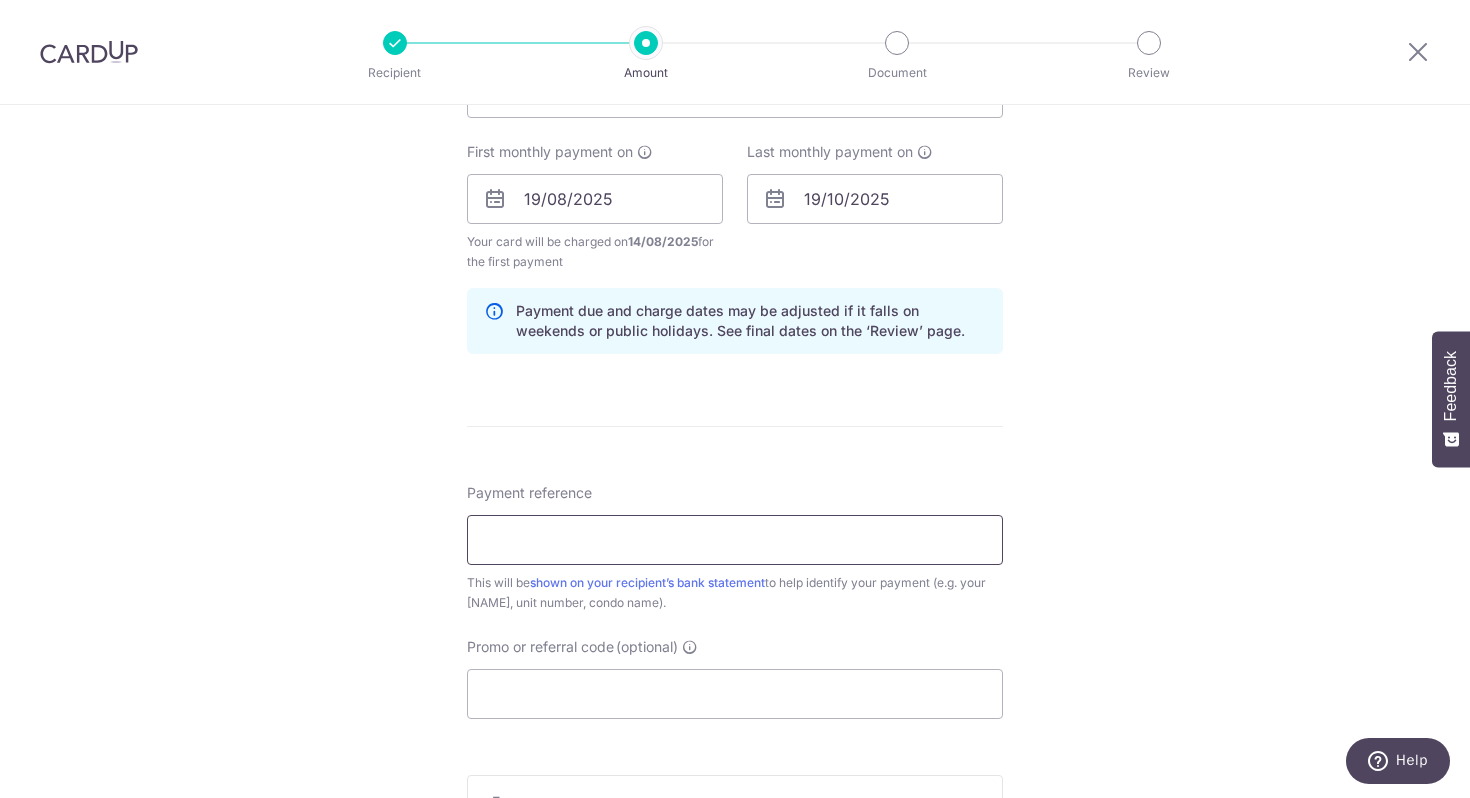 type on "Central Green Rent" 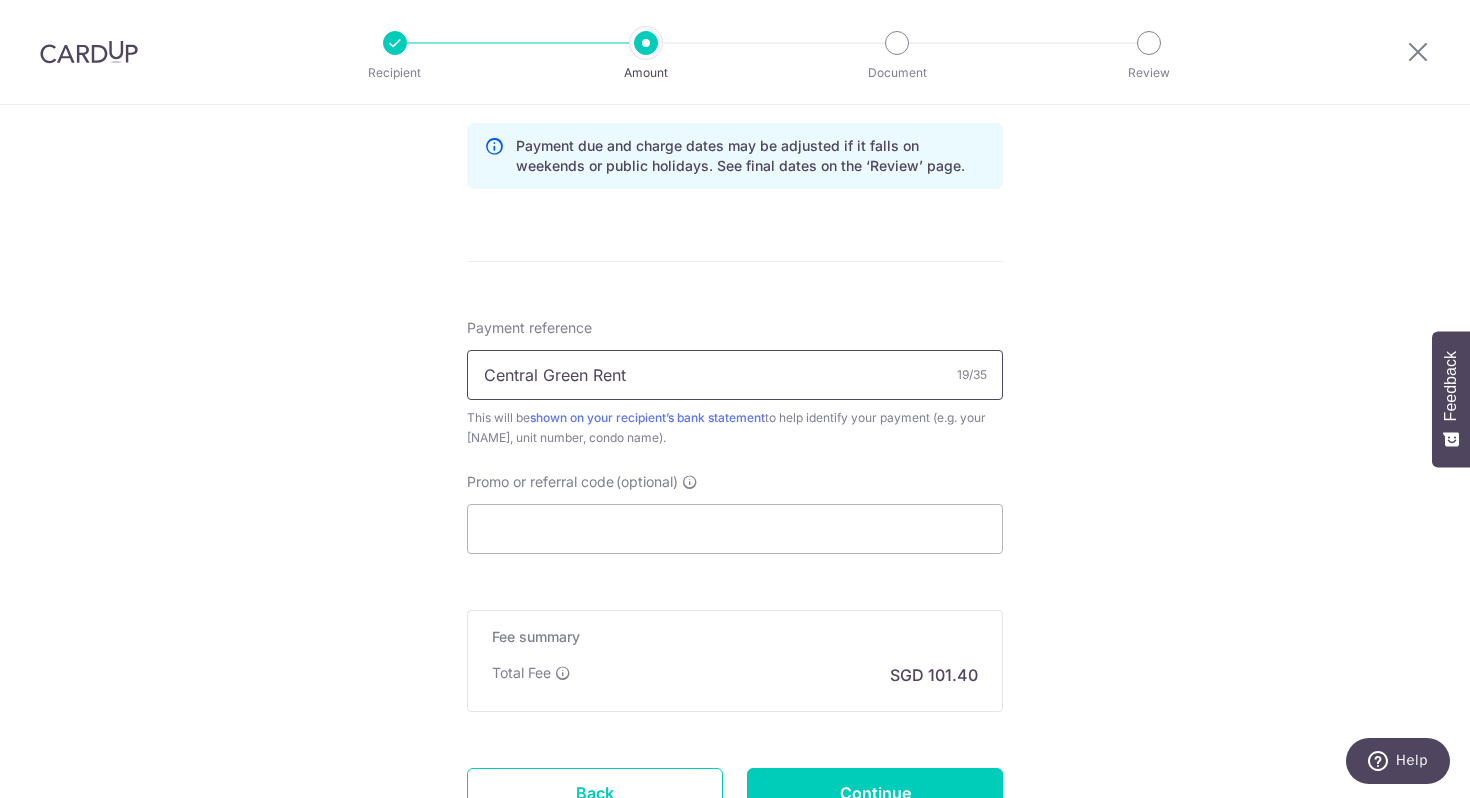 scroll, scrollTop: 1046, scrollLeft: 0, axis: vertical 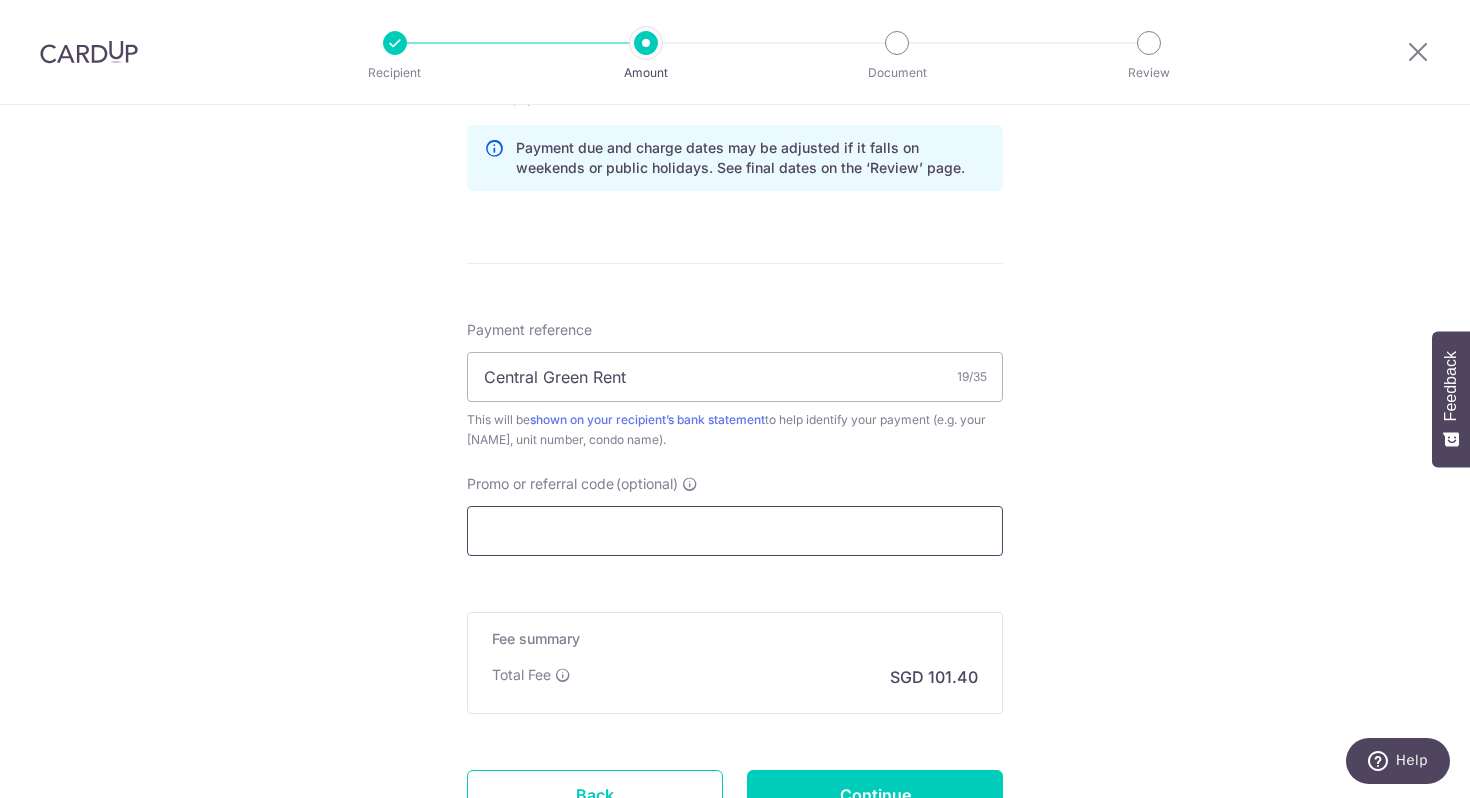 click on "Promo or referral code
(optional)" at bounding box center [735, 531] 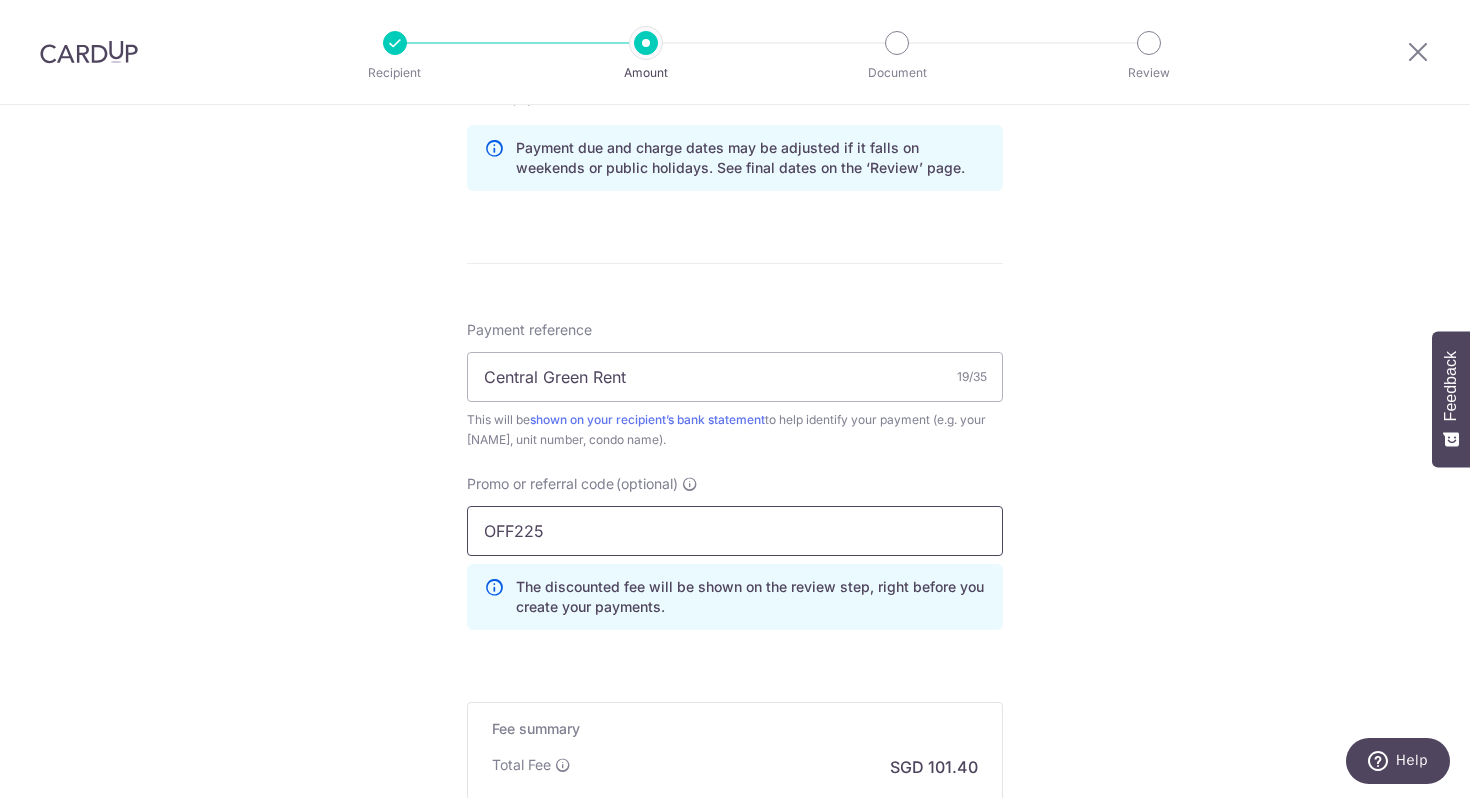 type on "OFF225" 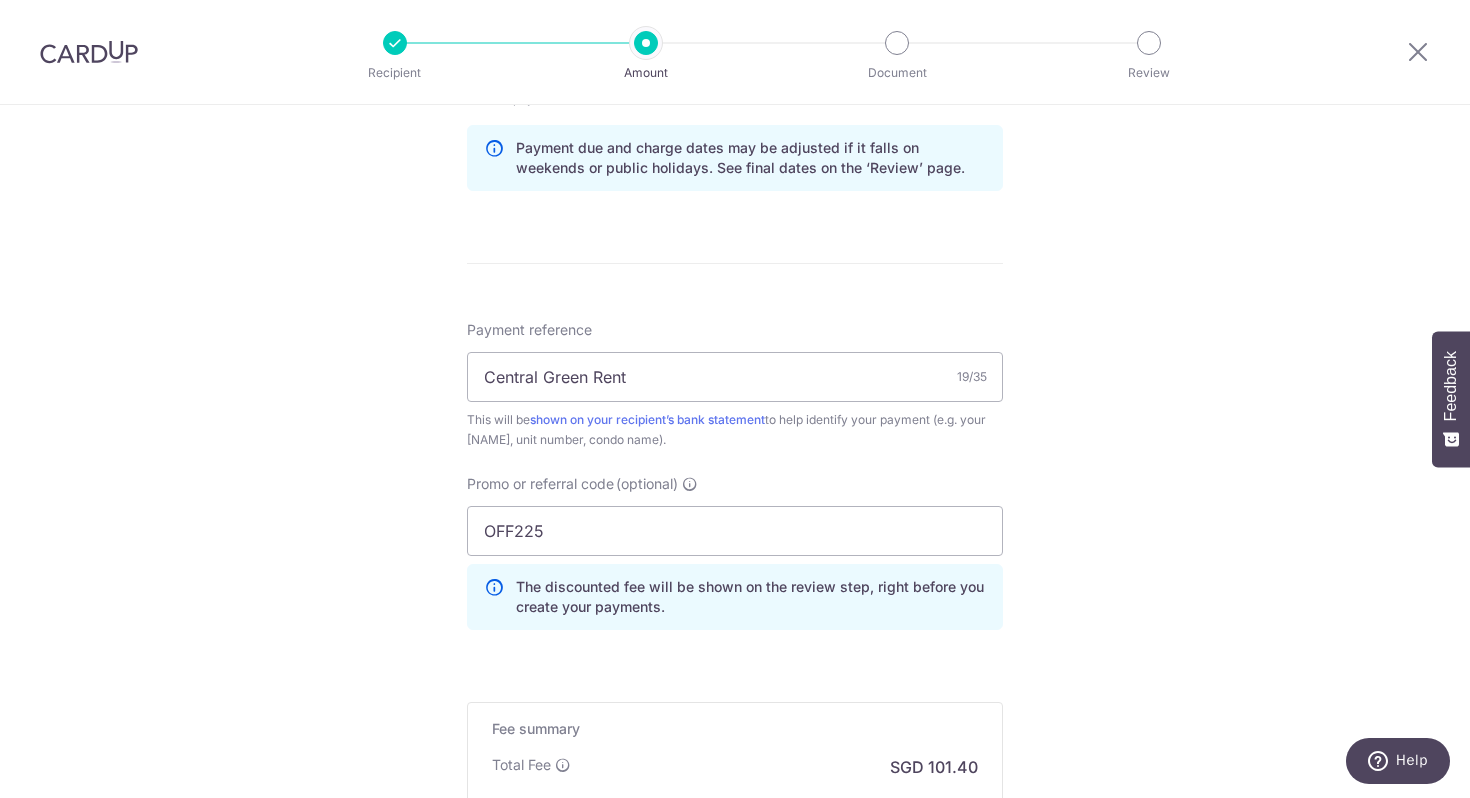 click on "Payment reference
Central Green Rent
19/35
This will be  shown on your recipient’s bank statement  to help identify your payment (e.g. your name, unit number, condo name).
Promo or referral code
(optional)
OFF225
The discounted fee will be shown on the review step, right before you create your payments.
Add" at bounding box center (735, 483) 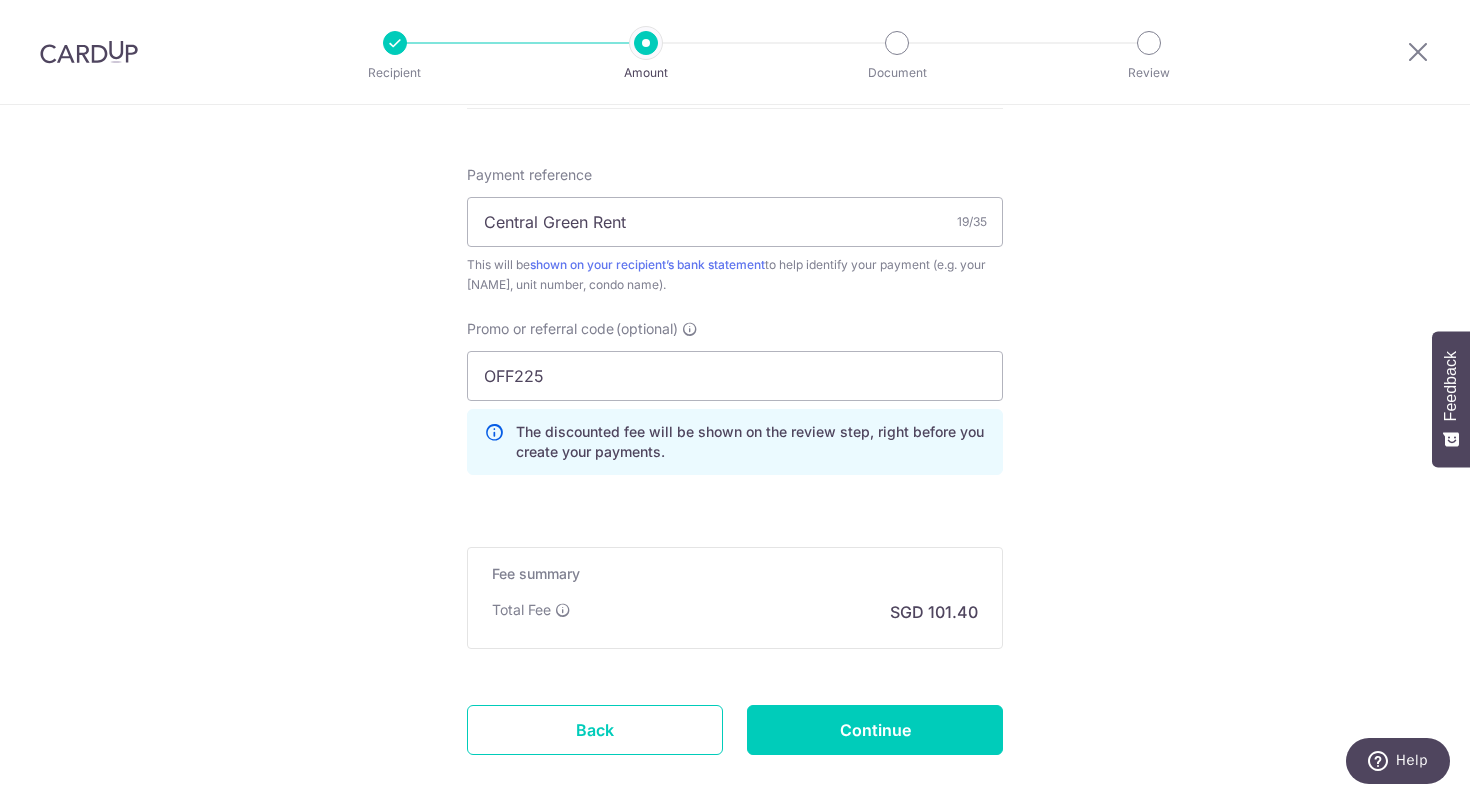 scroll, scrollTop: 1295, scrollLeft: 0, axis: vertical 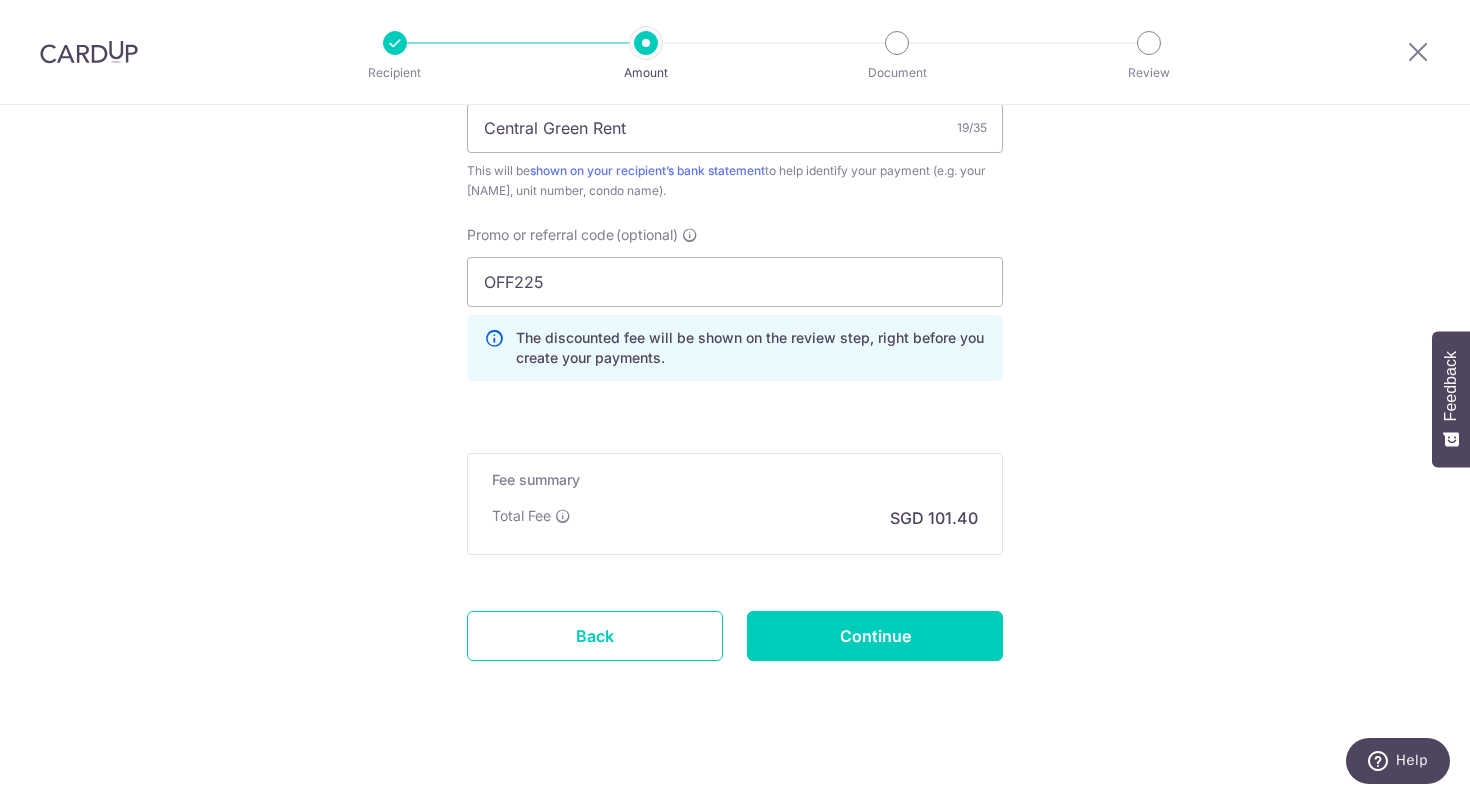 click on "Tell us more about your payment
Enter payment amount
SGD
3,900.00
3900.00
Select Card
**** 7265
Add credit card
Your Cards
**** 7265
Secure 256-bit SSL
Text
New card details
Please enter valid card details.
Card
Secure 256-bit SSL" at bounding box center (735, -190) 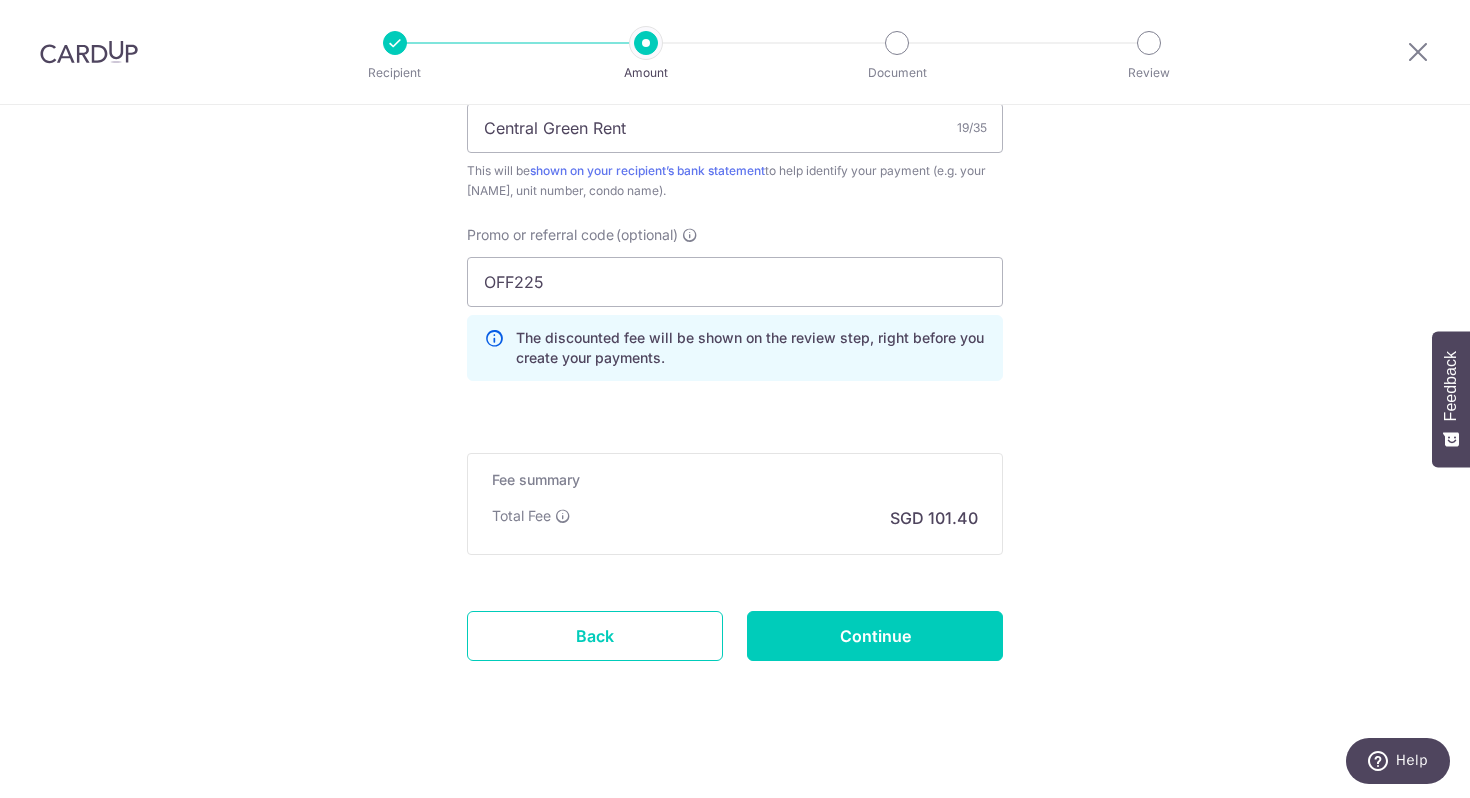 click on "Fee summary
Base fee
Extend fee
Next-day fee
Total Fee
SGD 101.40" at bounding box center (735, 504) 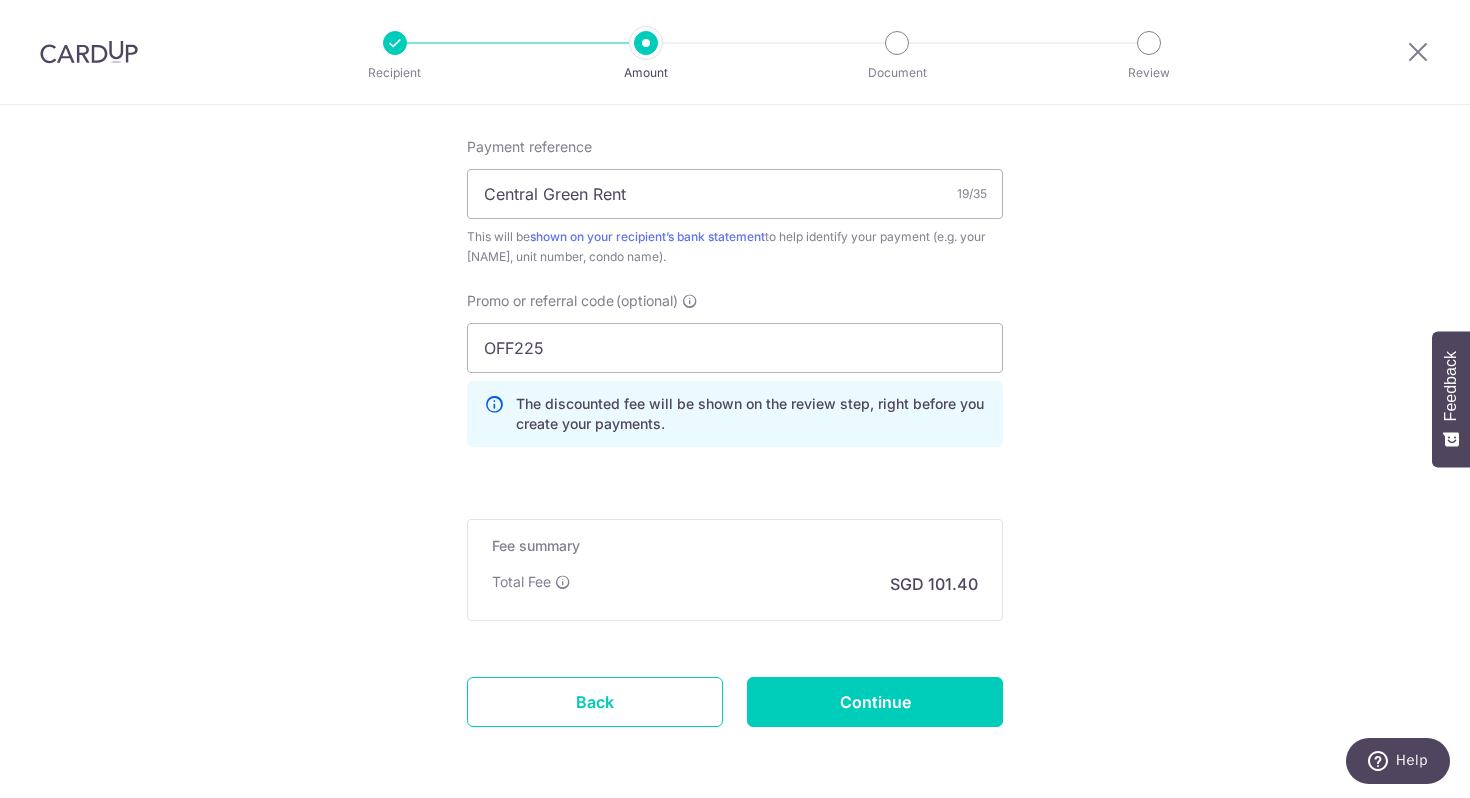 scroll, scrollTop: 1235, scrollLeft: 0, axis: vertical 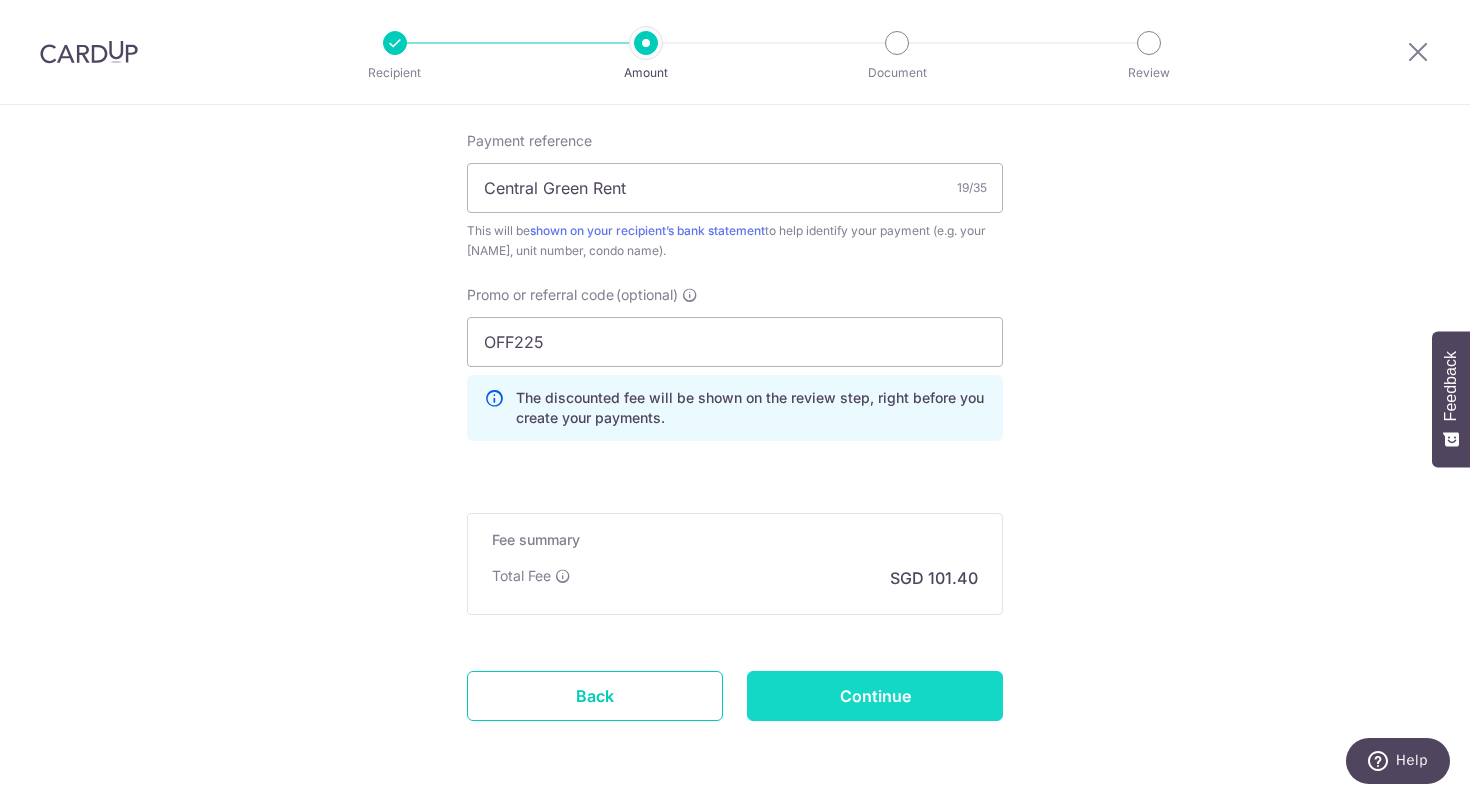 click on "Continue" at bounding box center [875, 696] 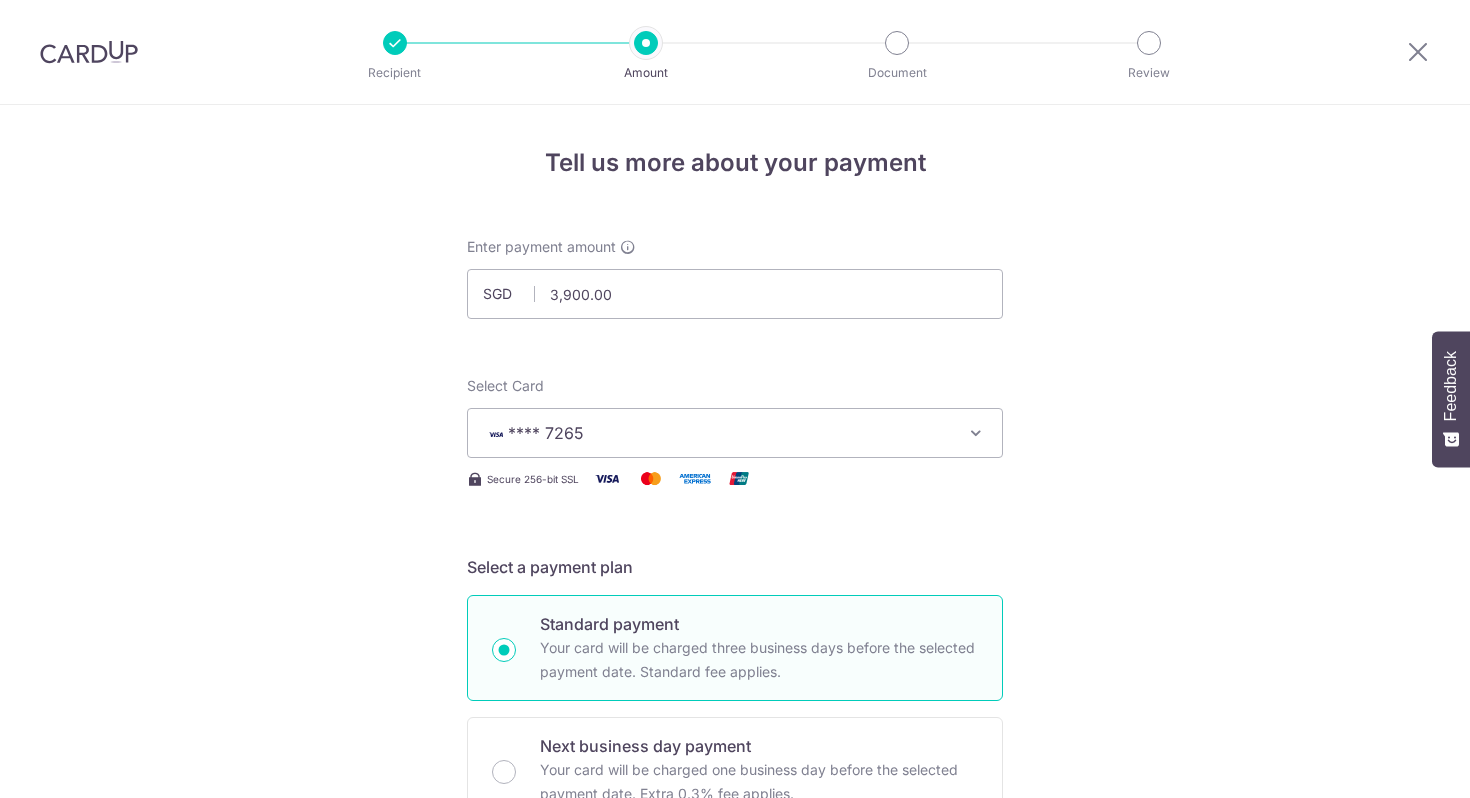 scroll, scrollTop: 0, scrollLeft: 0, axis: both 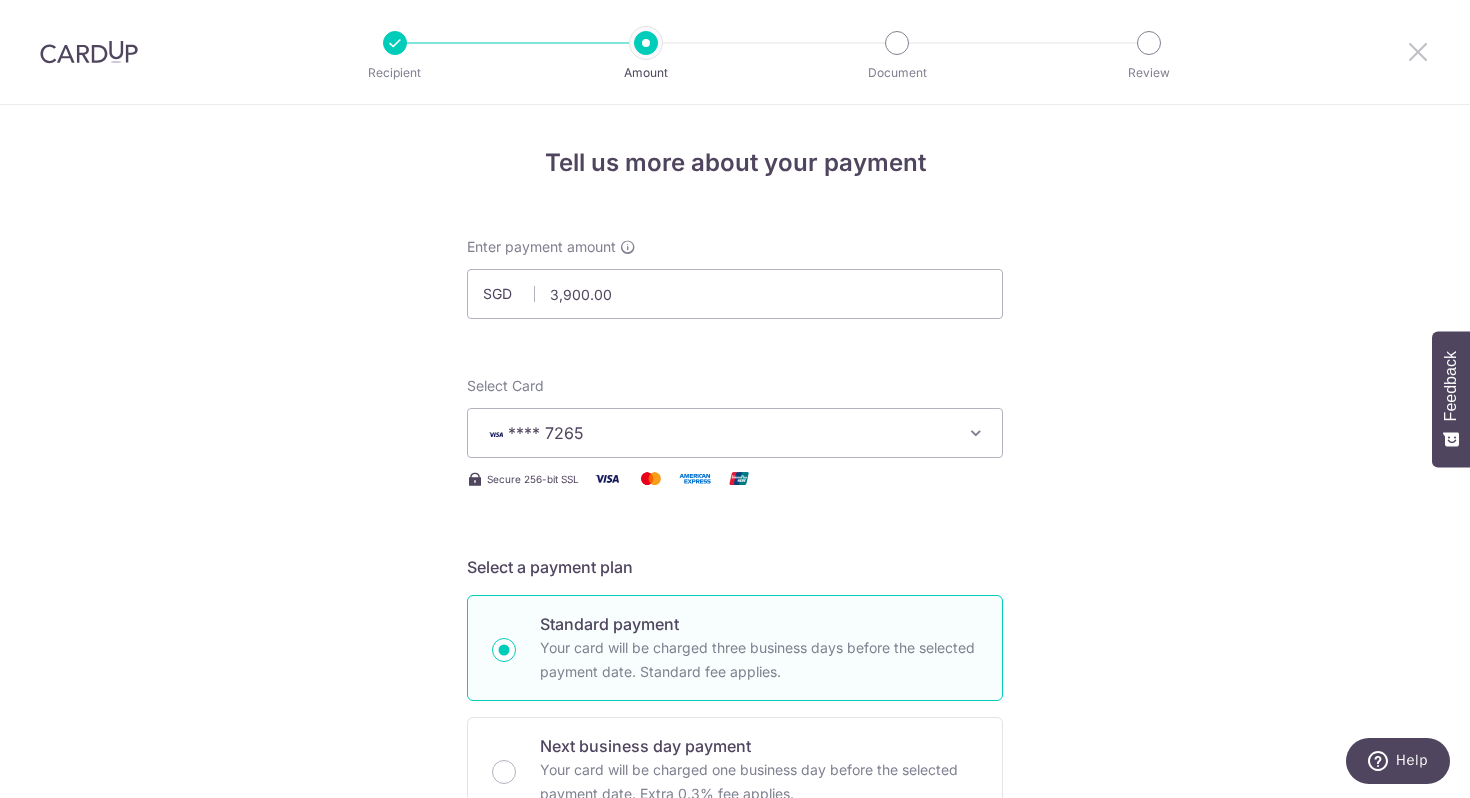 click at bounding box center (1418, 51) 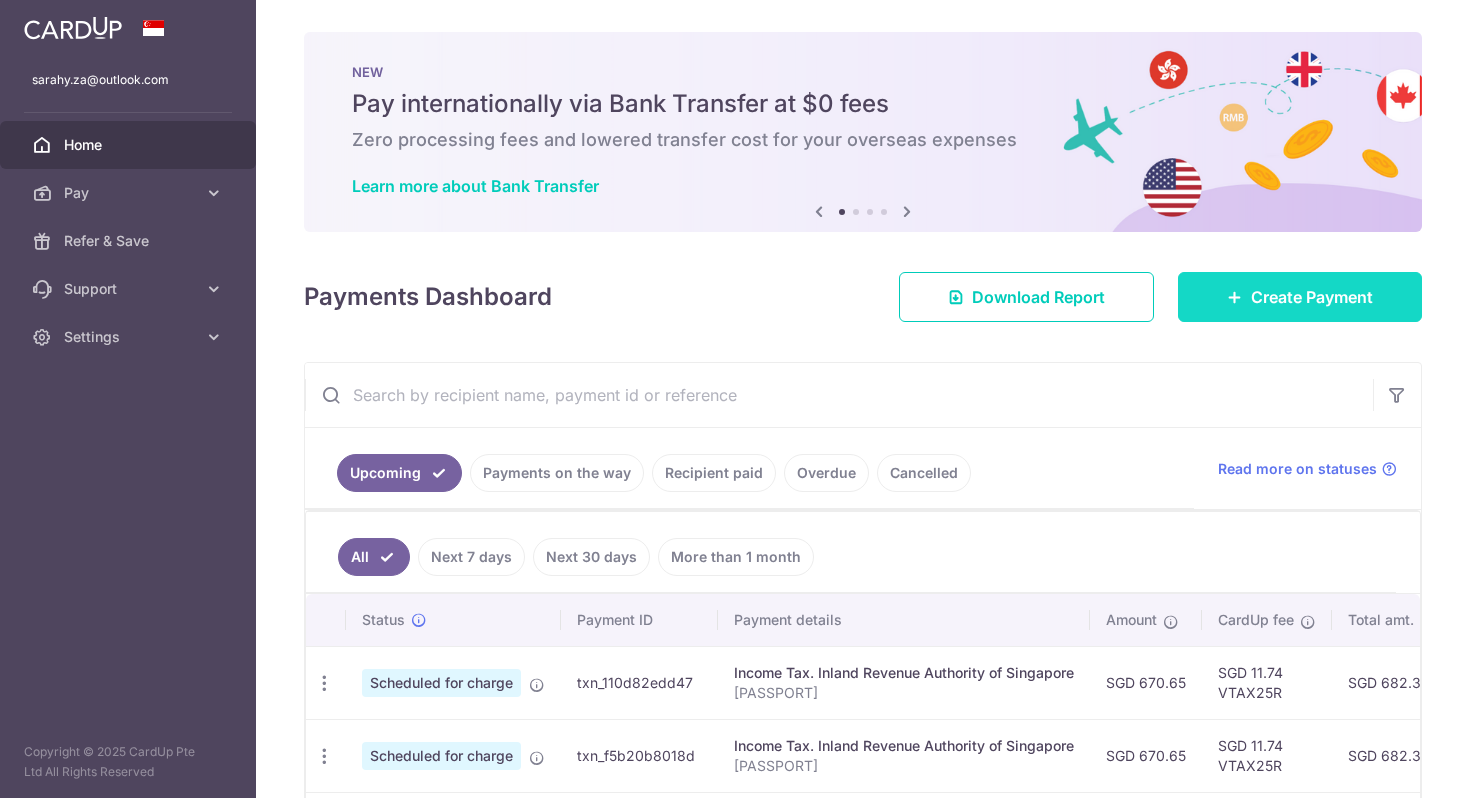 click on "Create Payment" at bounding box center (1300, 297) 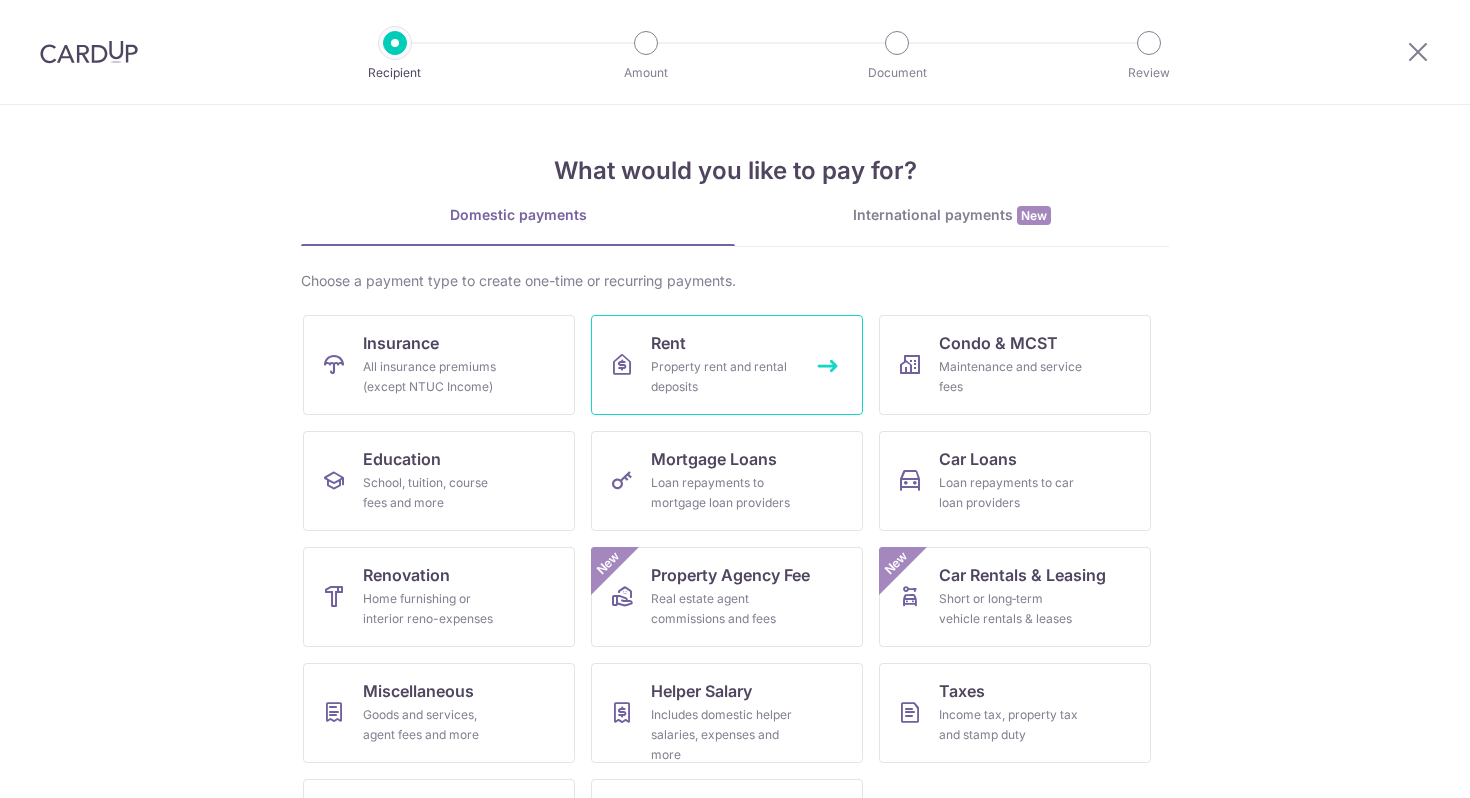 click on "Rent Property rent and rental deposits" at bounding box center [727, 365] 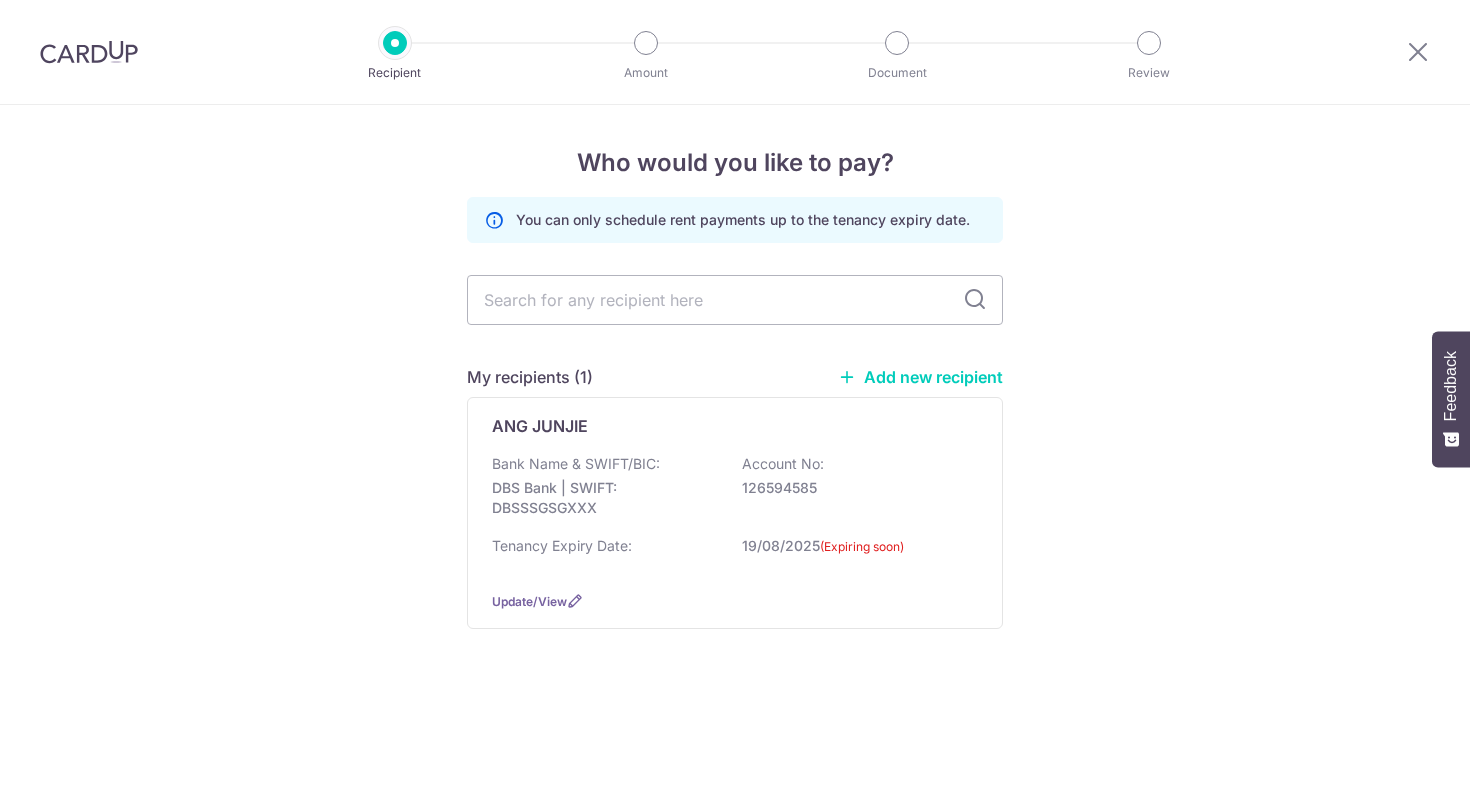 scroll, scrollTop: 0, scrollLeft: 0, axis: both 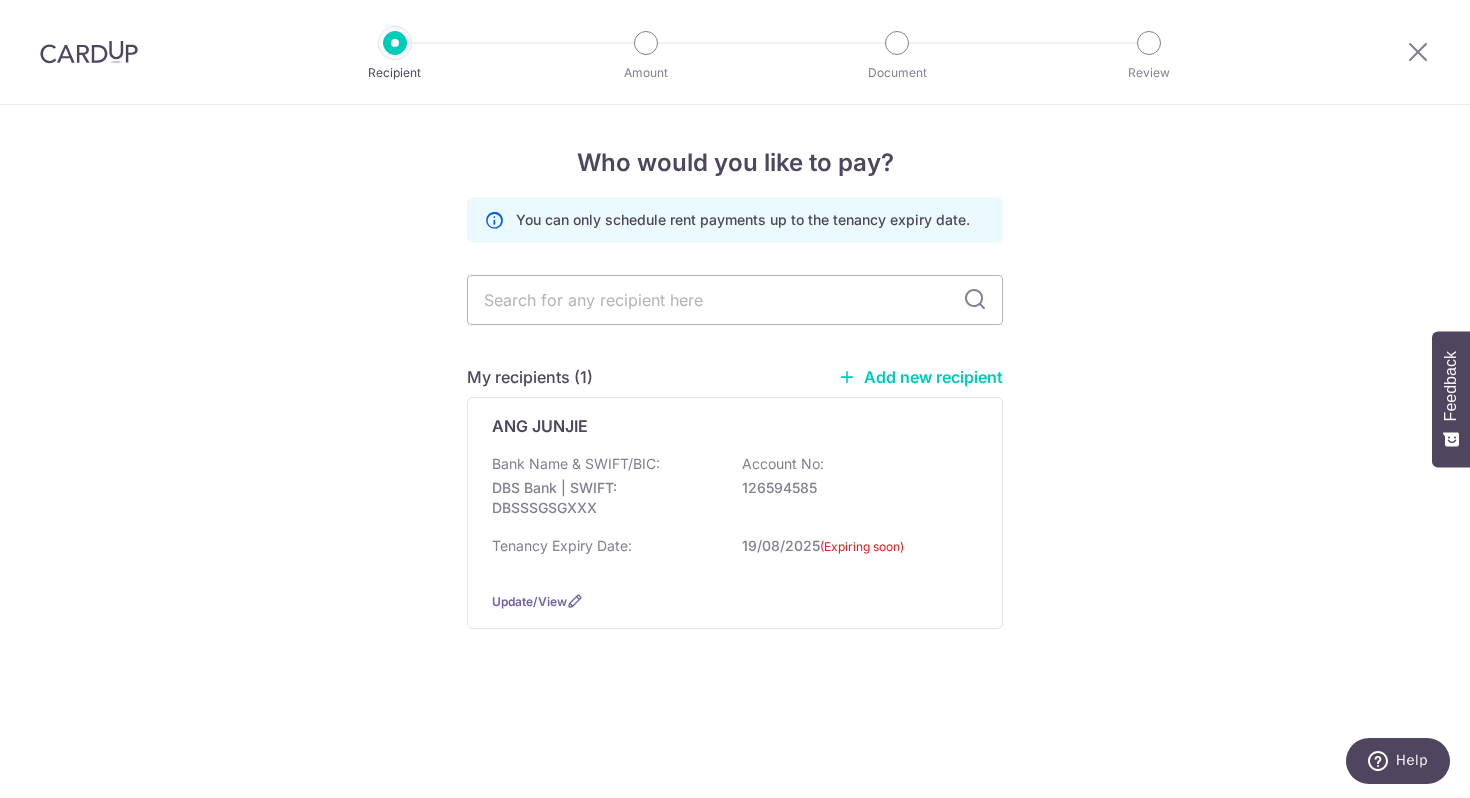 click on "Add new recipient" at bounding box center (920, 377) 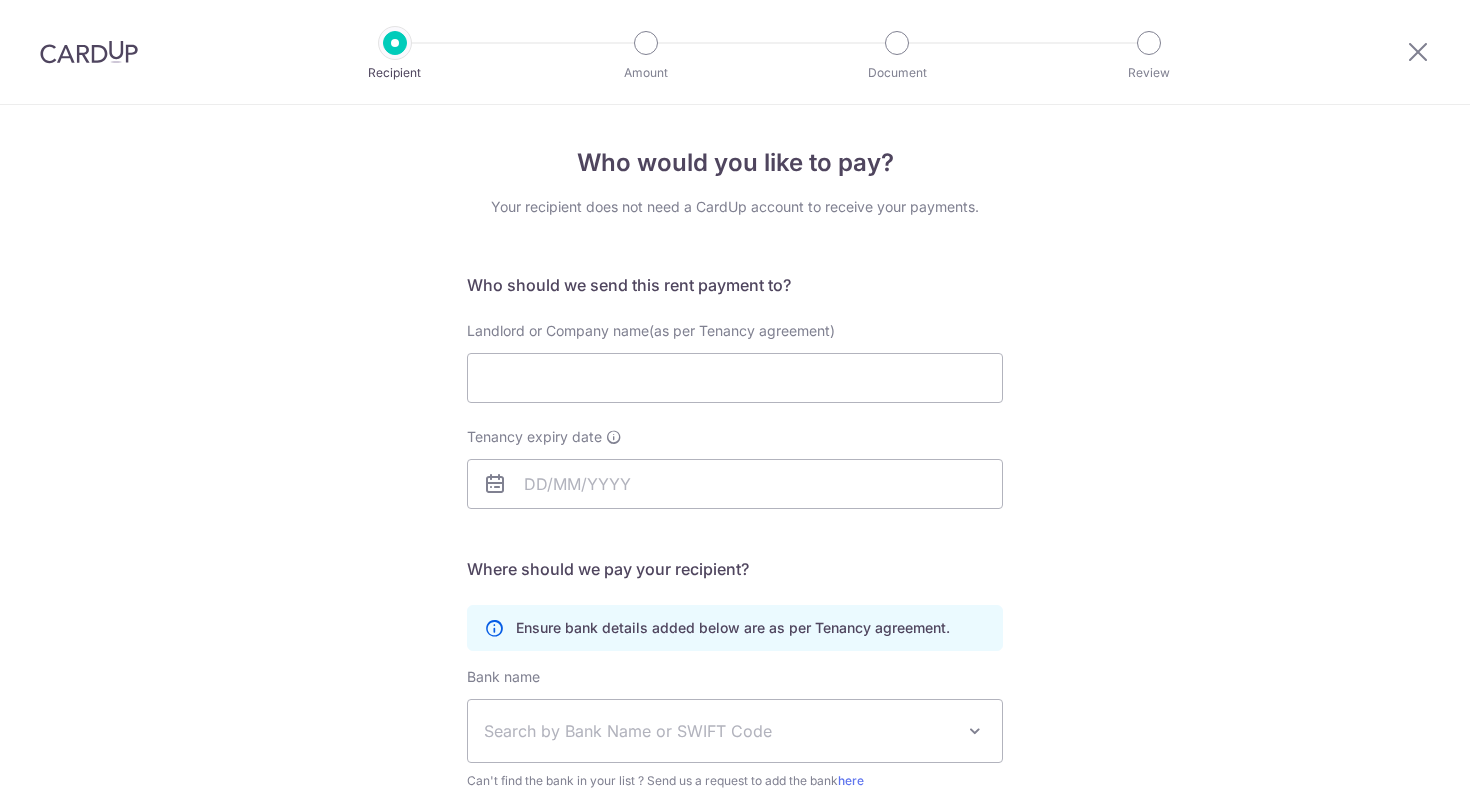 scroll, scrollTop: 0, scrollLeft: 0, axis: both 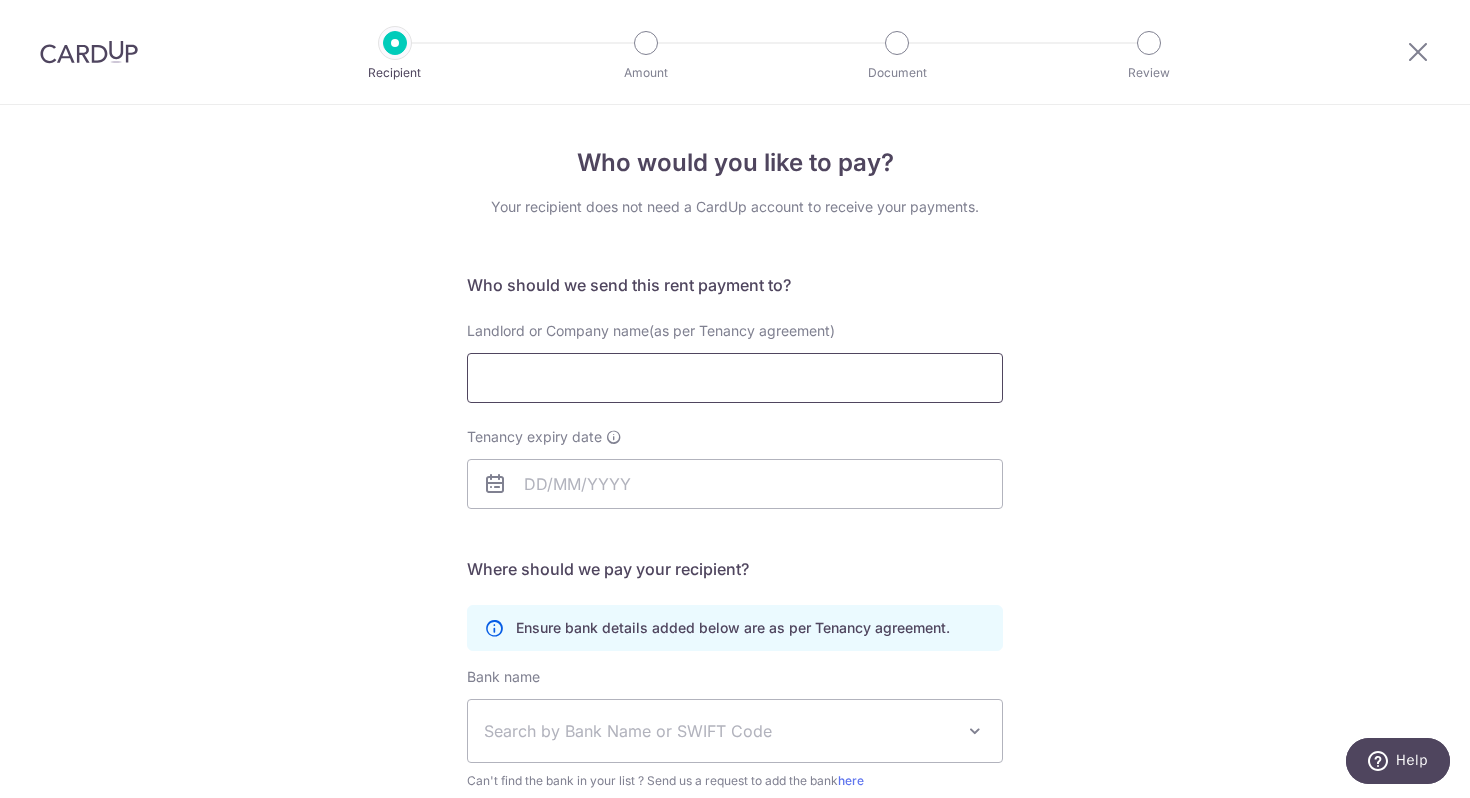 click on "Landlord or Company name(as per Tenancy agreement)" at bounding box center (735, 378) 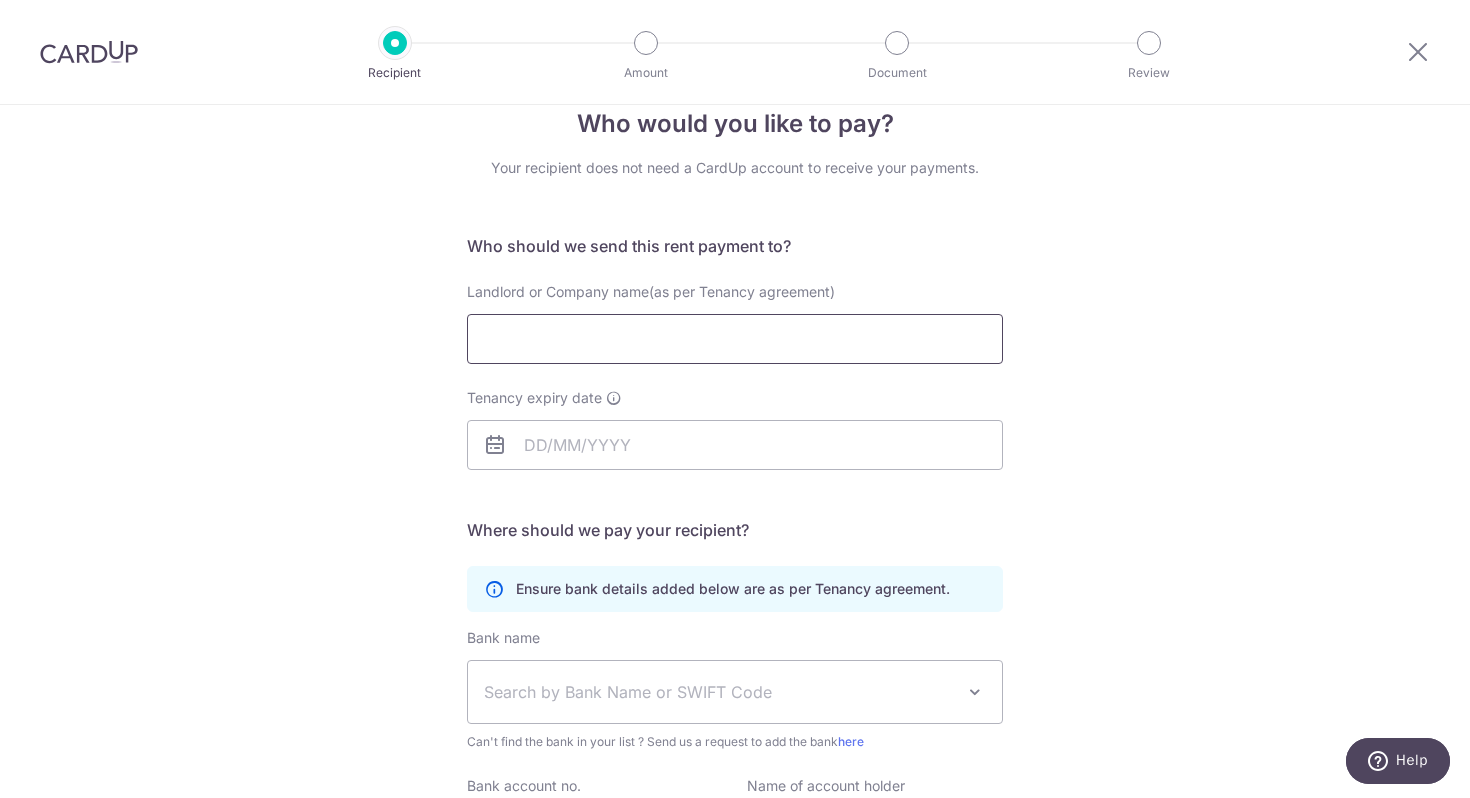 scroll, scrollTop: 0, scrollLeft: 0, axis: both 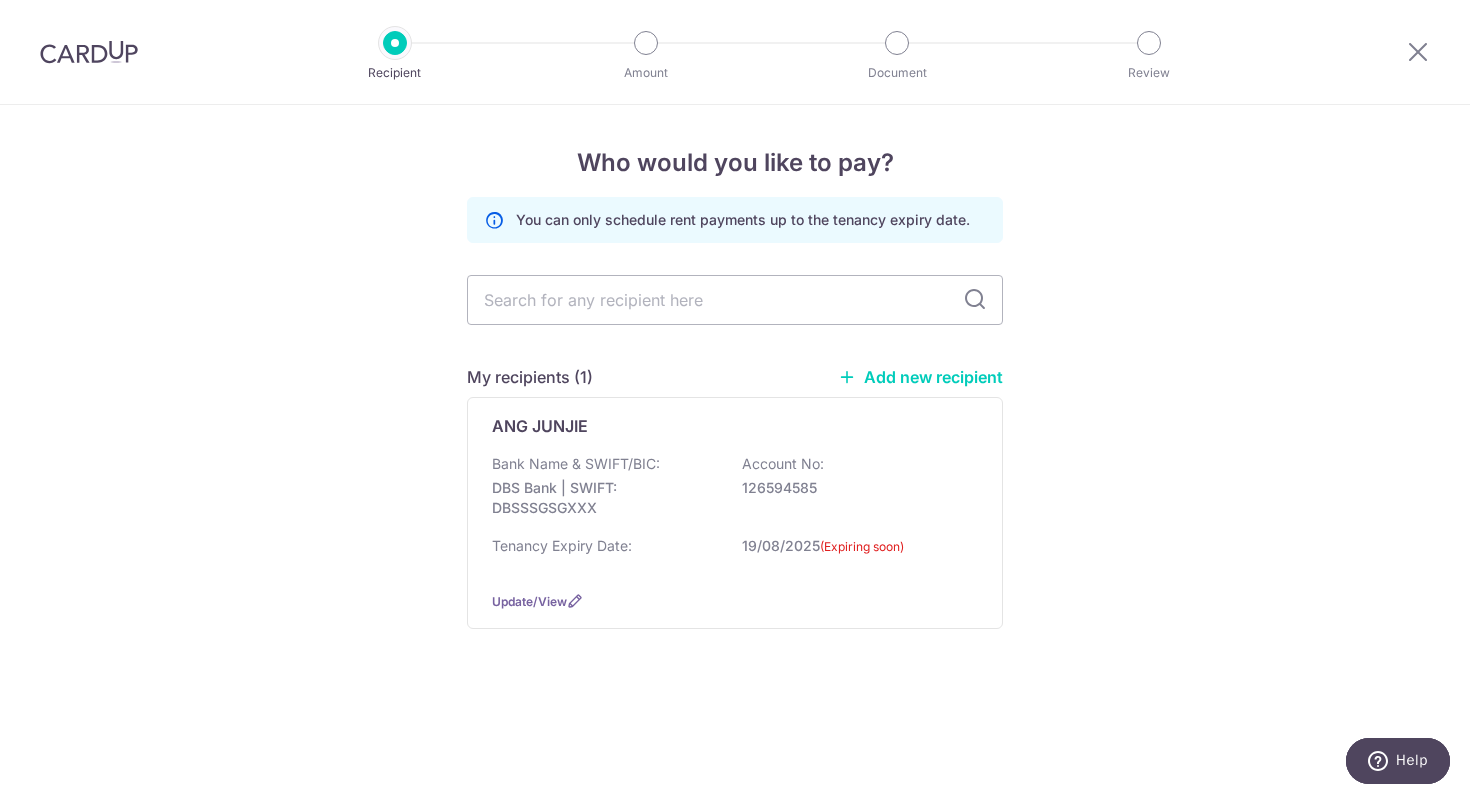 click on "Add new recipient" at bounding box center [920, 377] 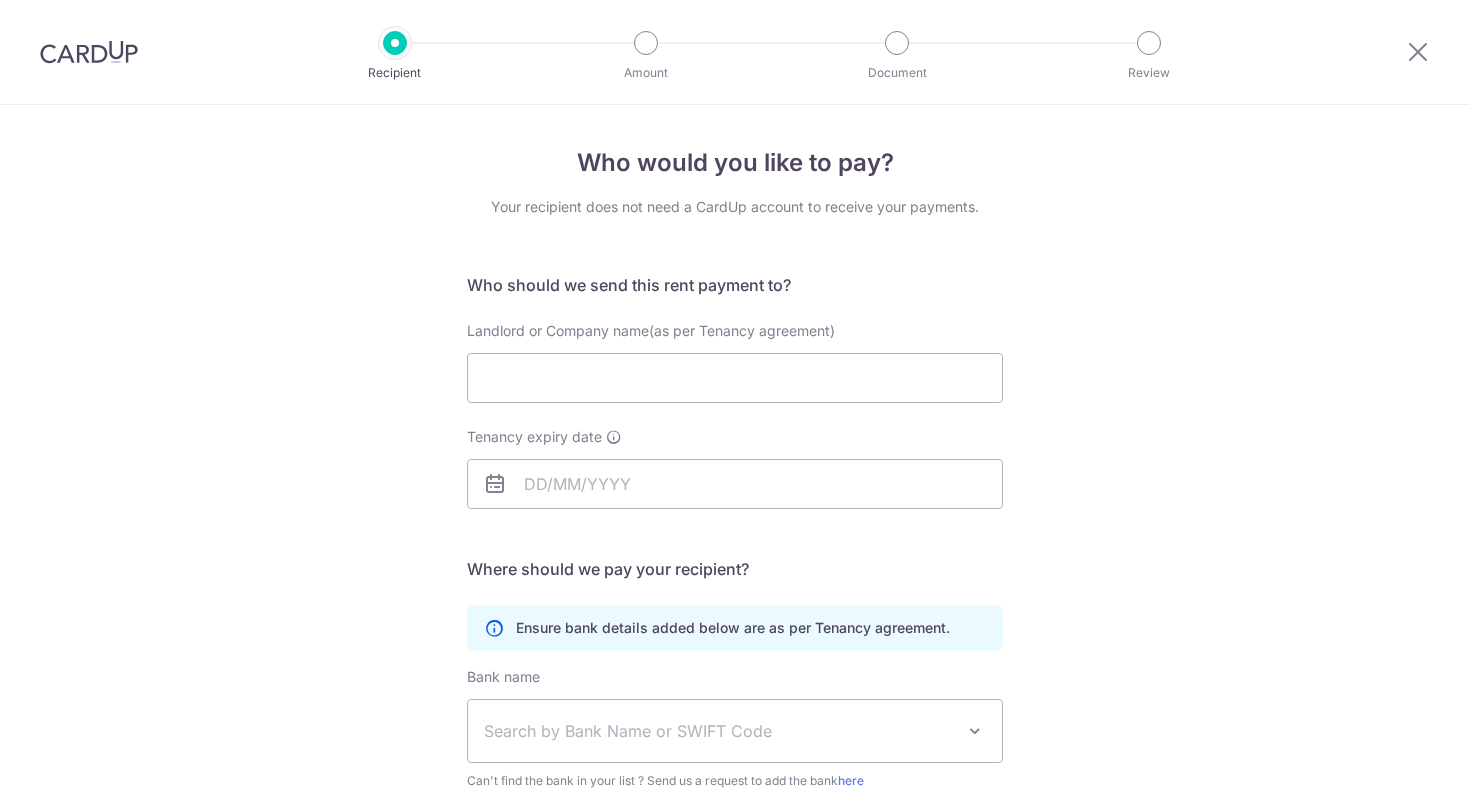 scroll, scrollTop: 0, scrollLeft: 0, axis: both 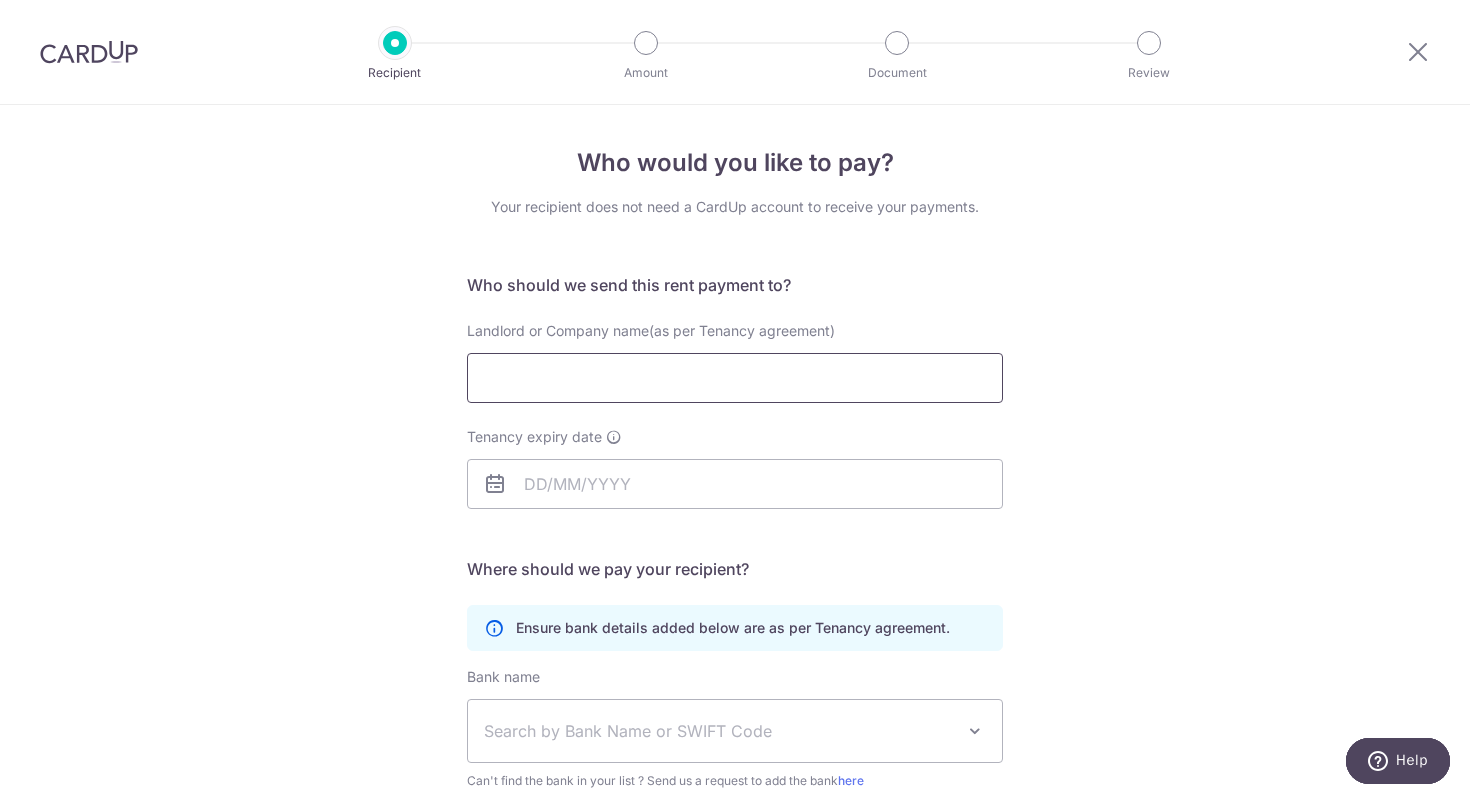 click on "Landlord or Company name(as per Tenancy agreement)" at bounding box center (735, 378) 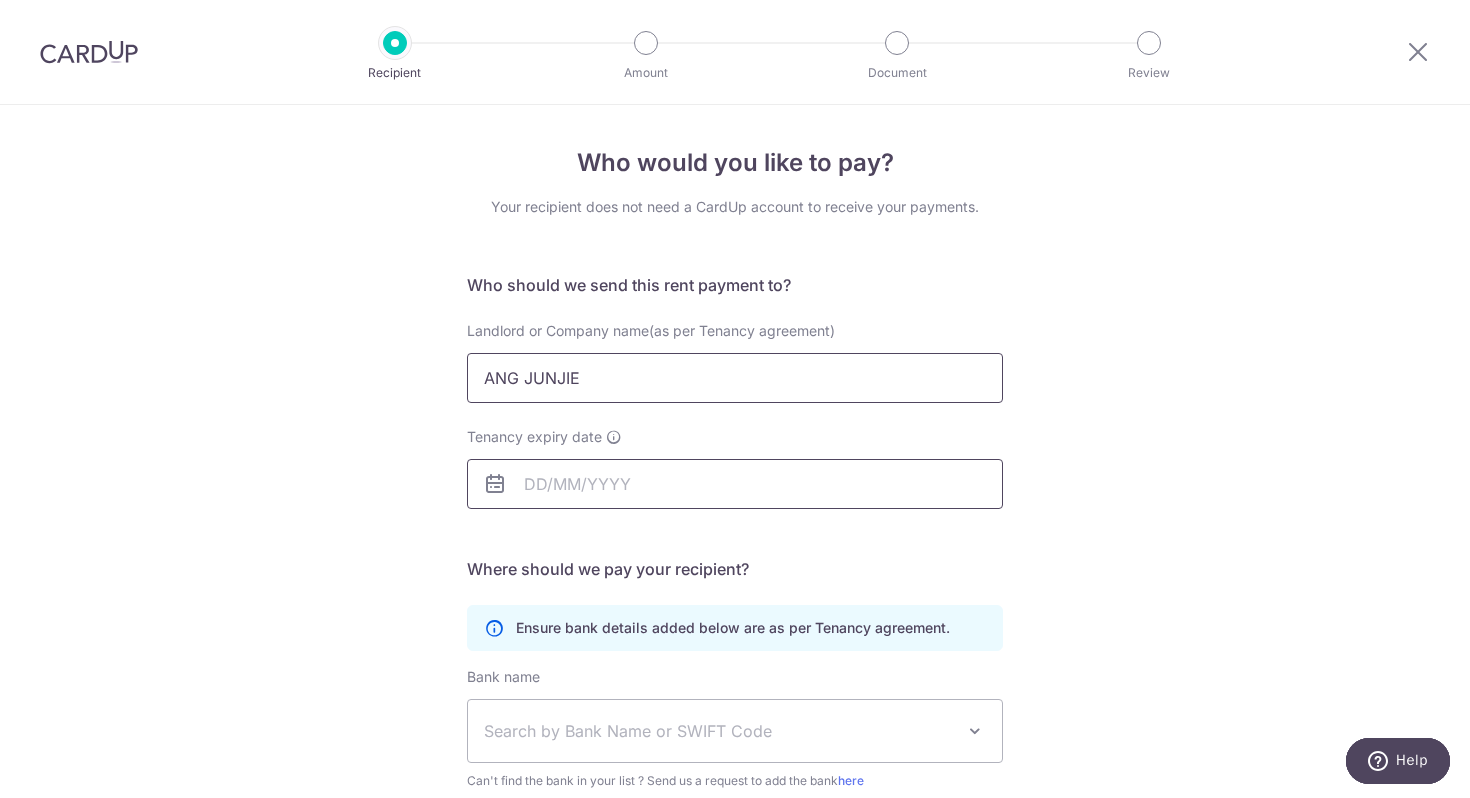 type on "ANG JUNJIE" 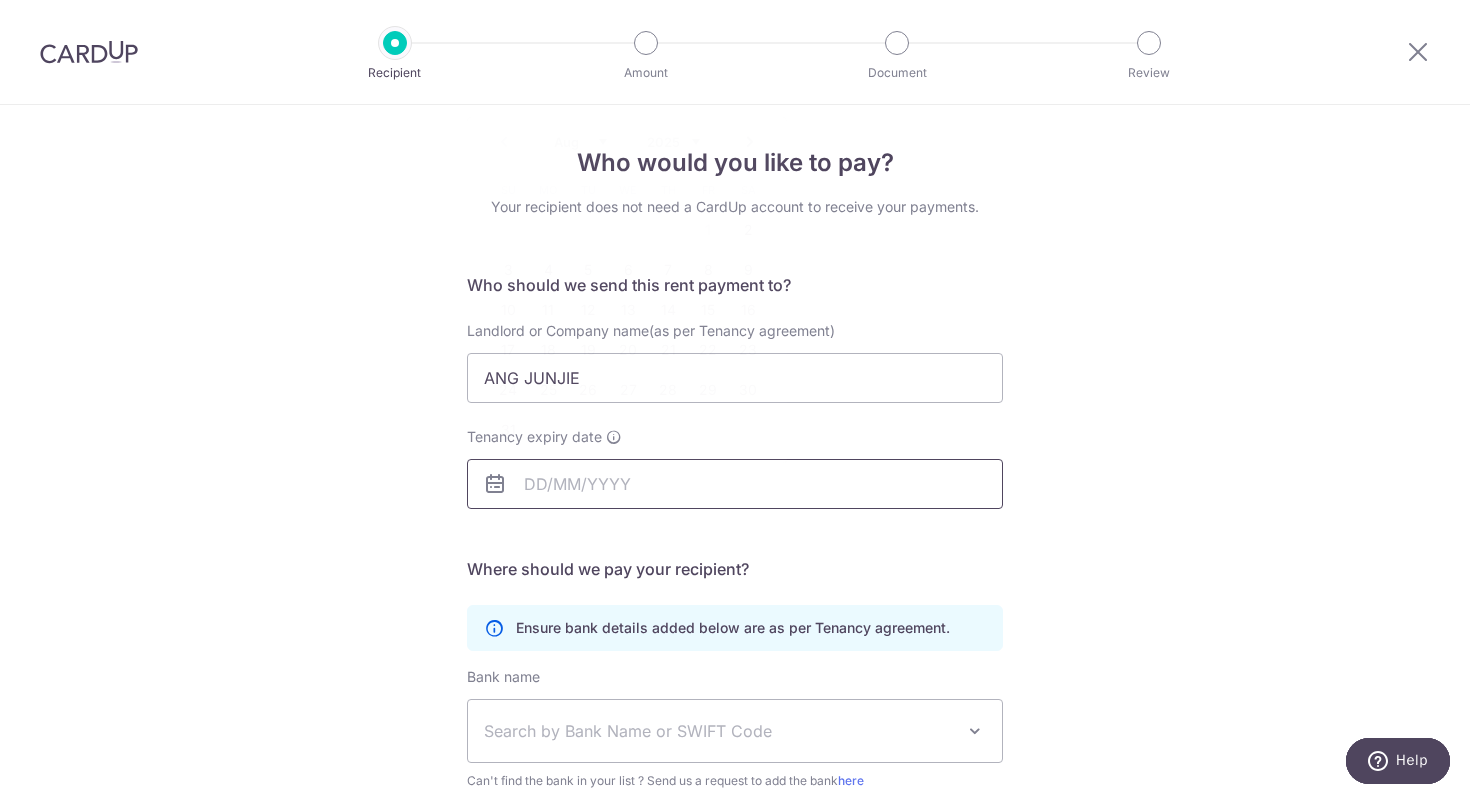 click on "Tenancy expiry date" at bounding box center (735, 484) 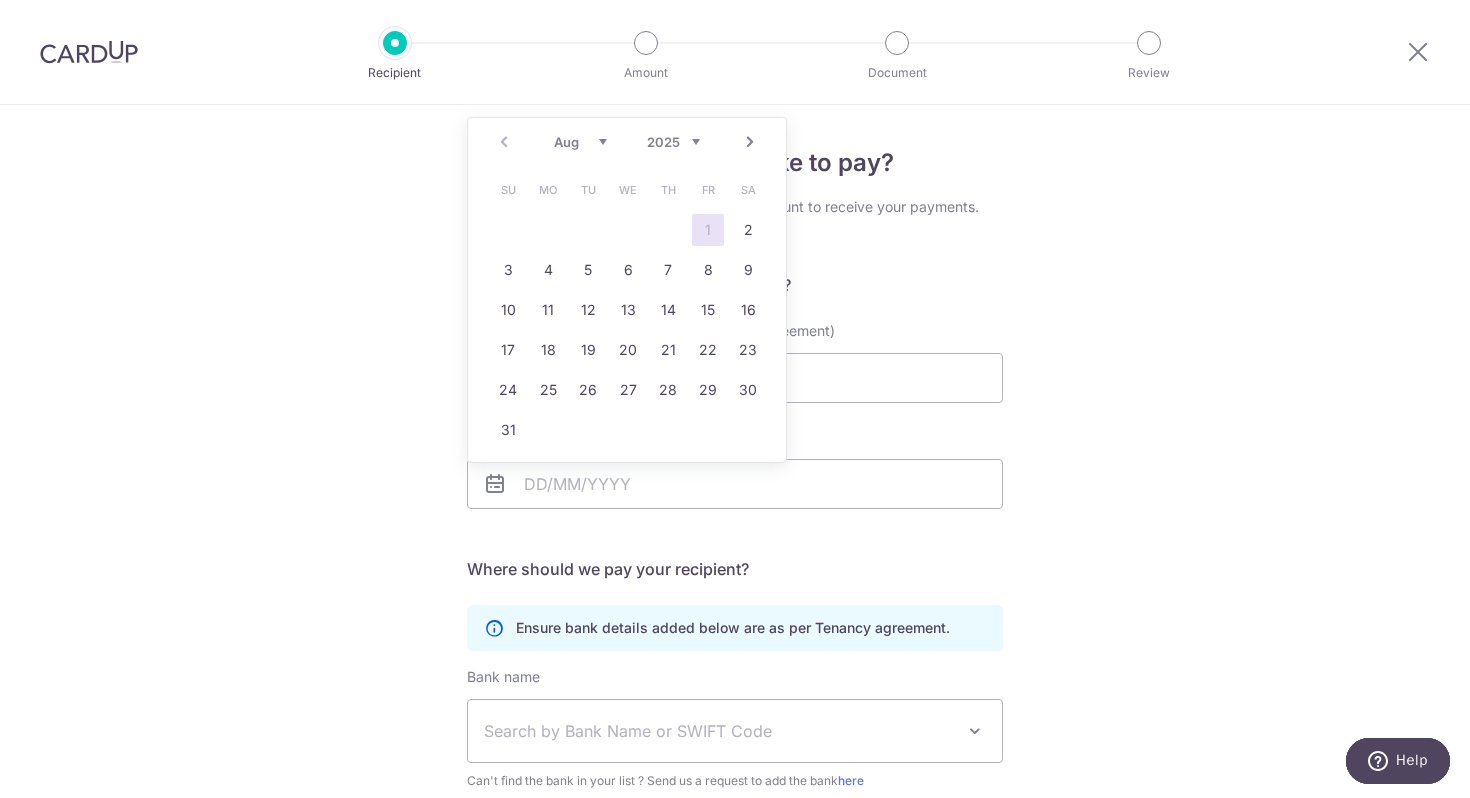 click on "Aug Sep Oct Nov Dec" at bounding box center [580, 142] 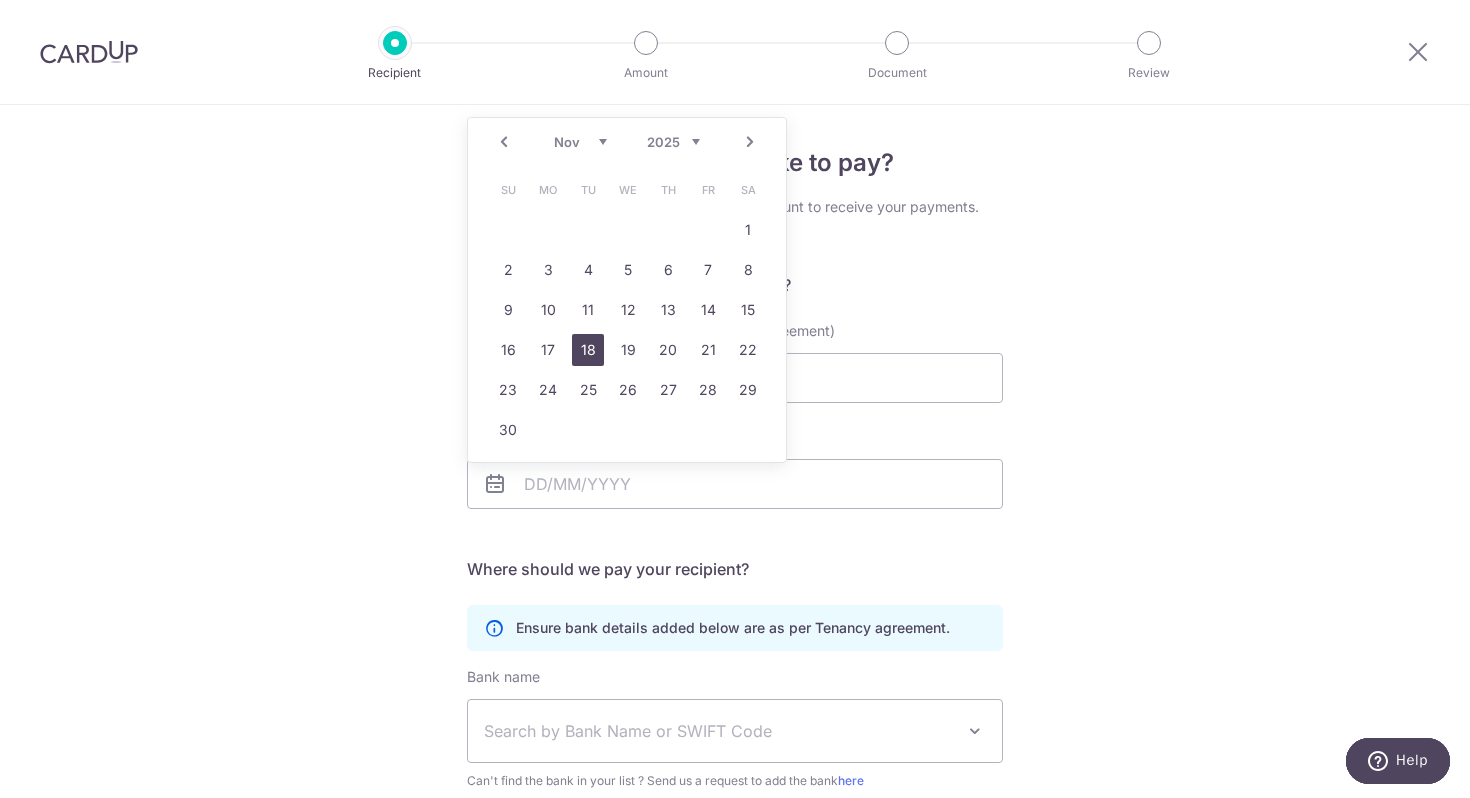 click on "18" at bounding box center (588, 350) 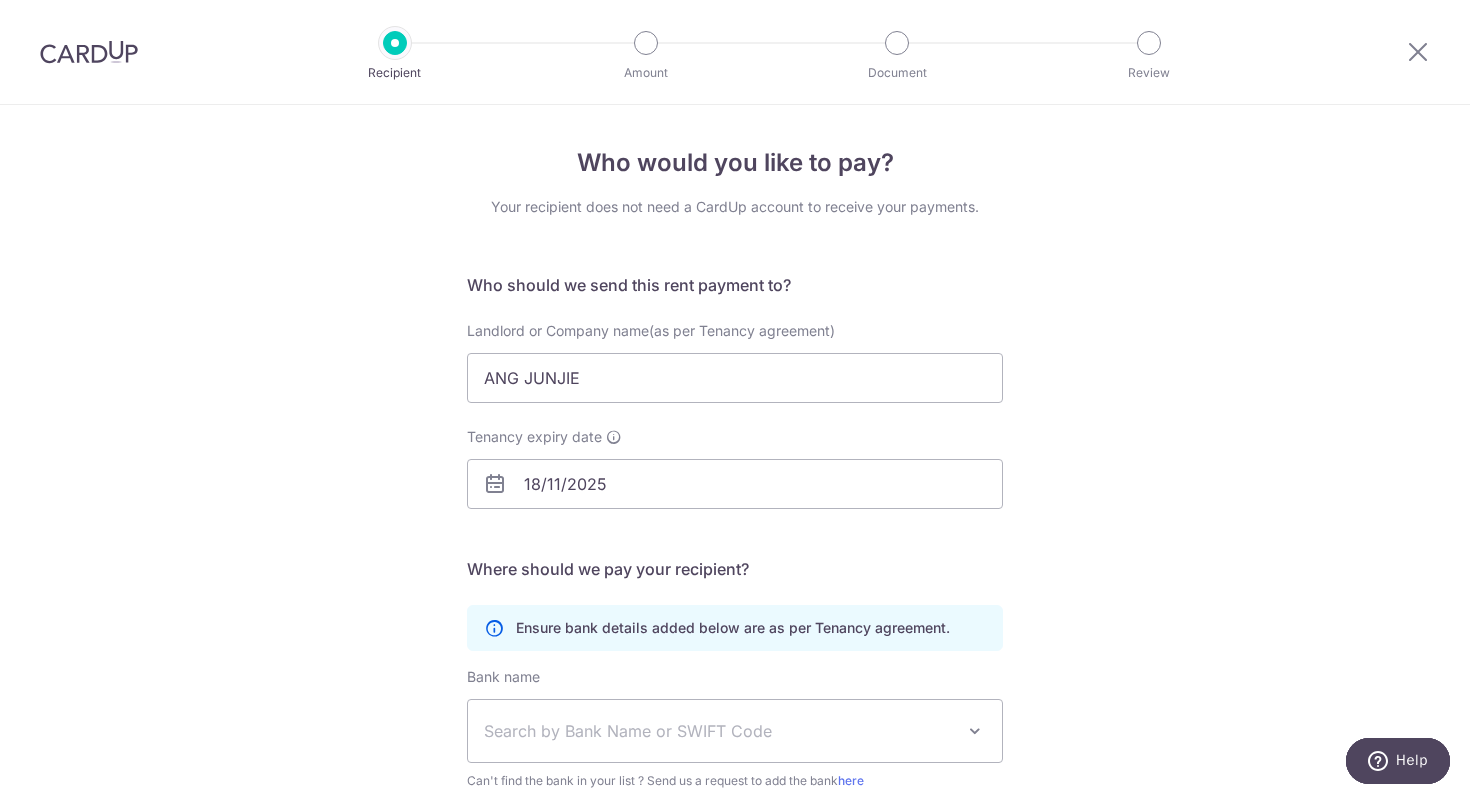 scroll, scrollTop: 161, scrollLeft: 0, axis: vertical 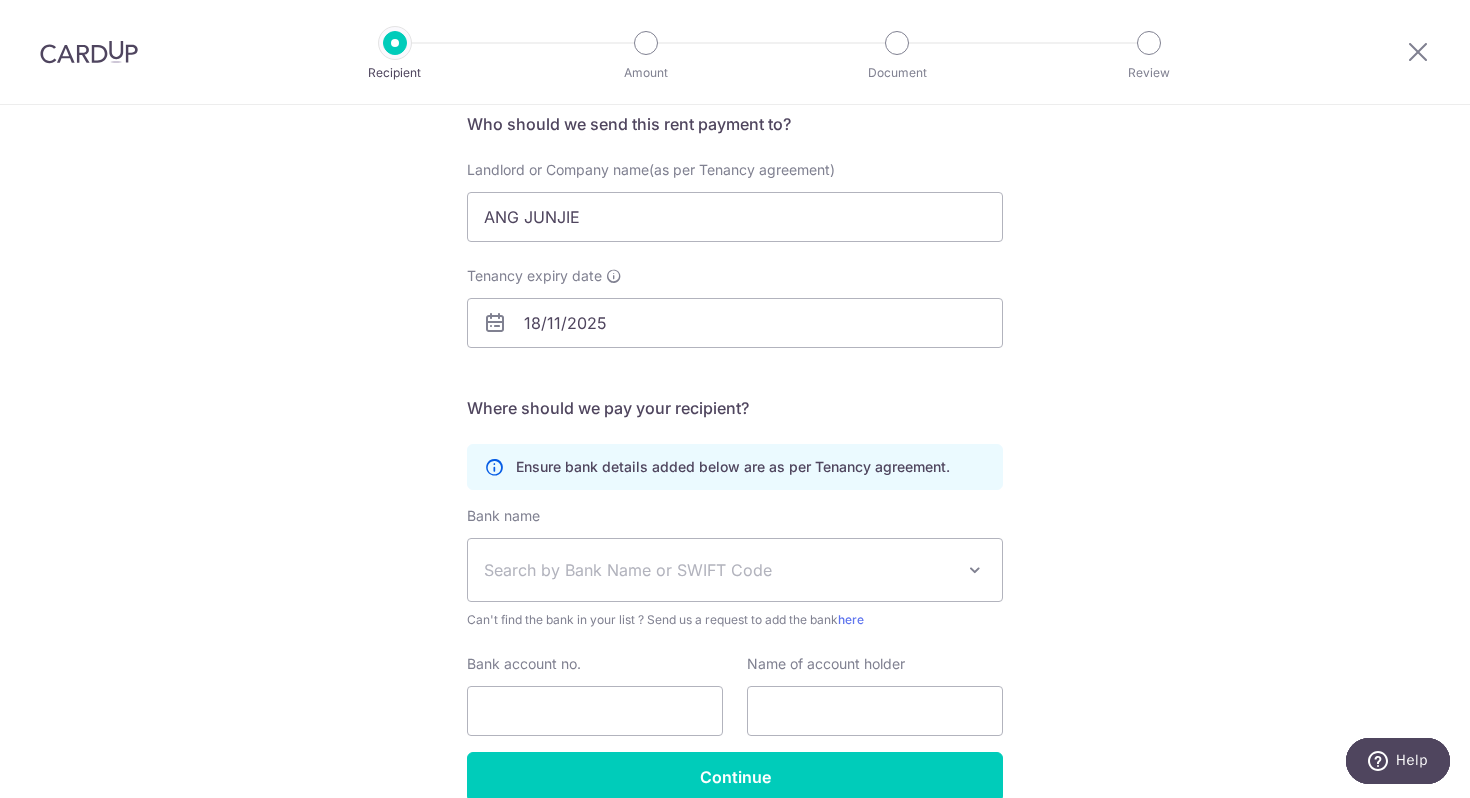 click on "Search by Bank Name or SWIFT Code" at bounding box center (719, 570) 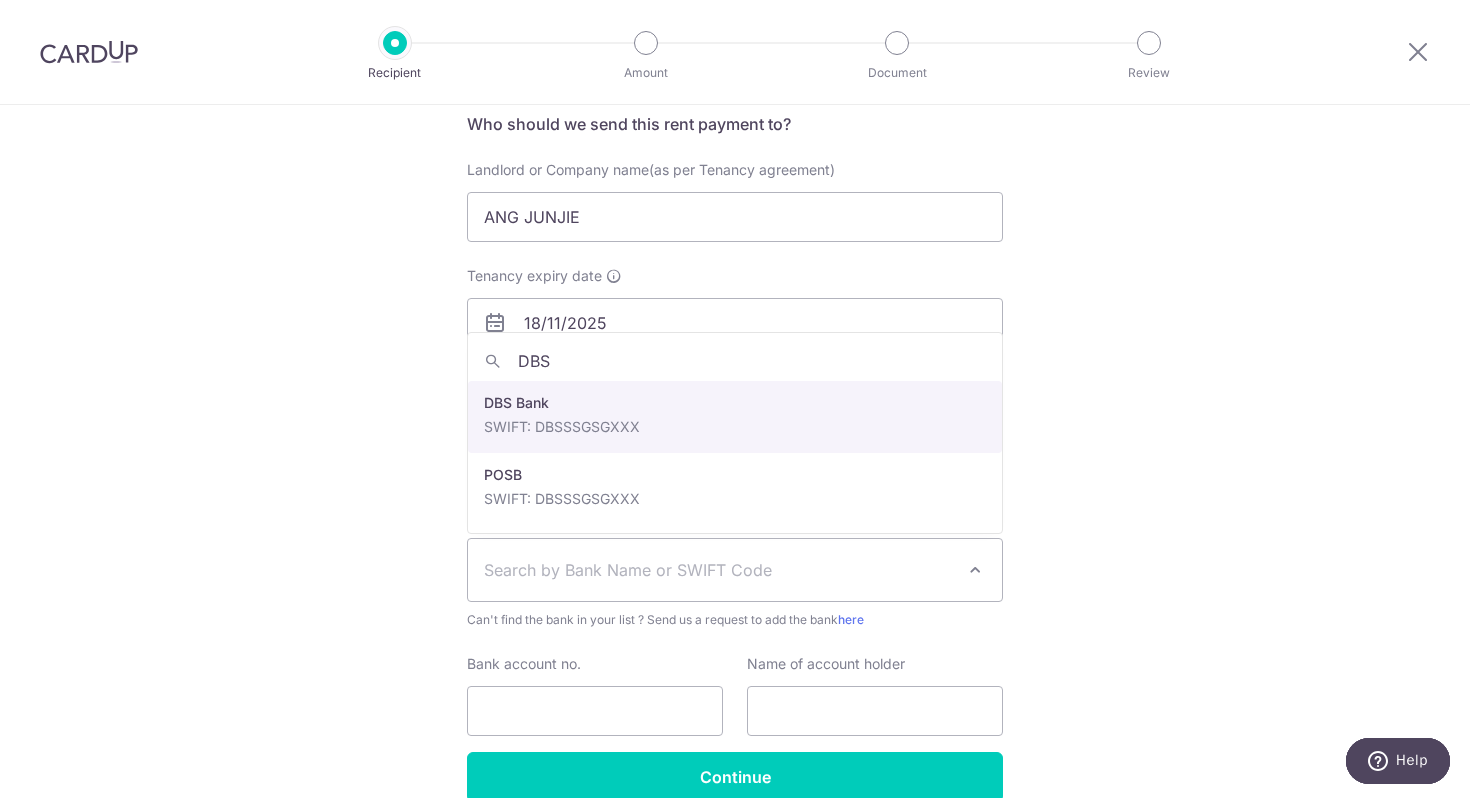 type on "DBS" 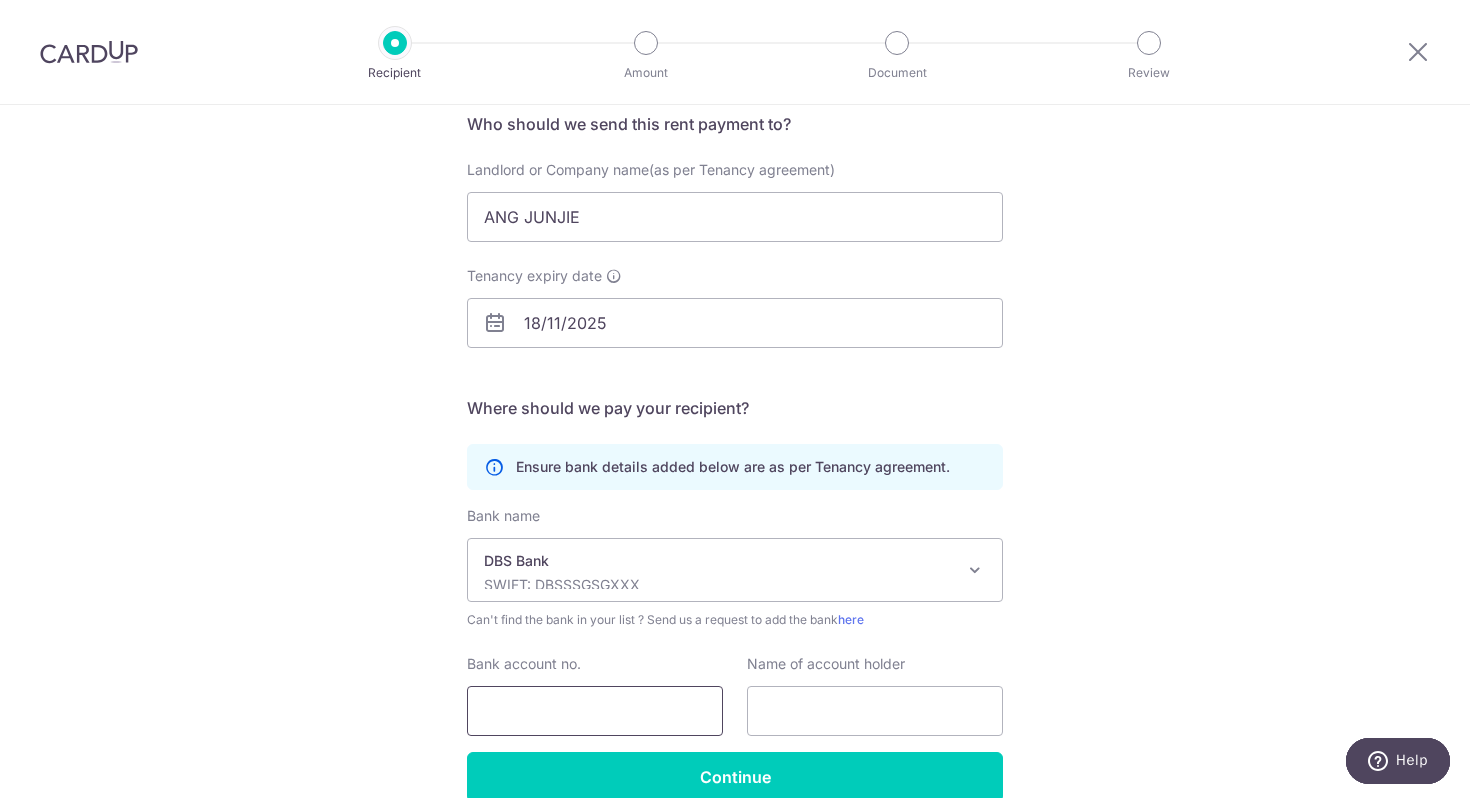 click on "Bank account no." at bounding box center (595, 711) 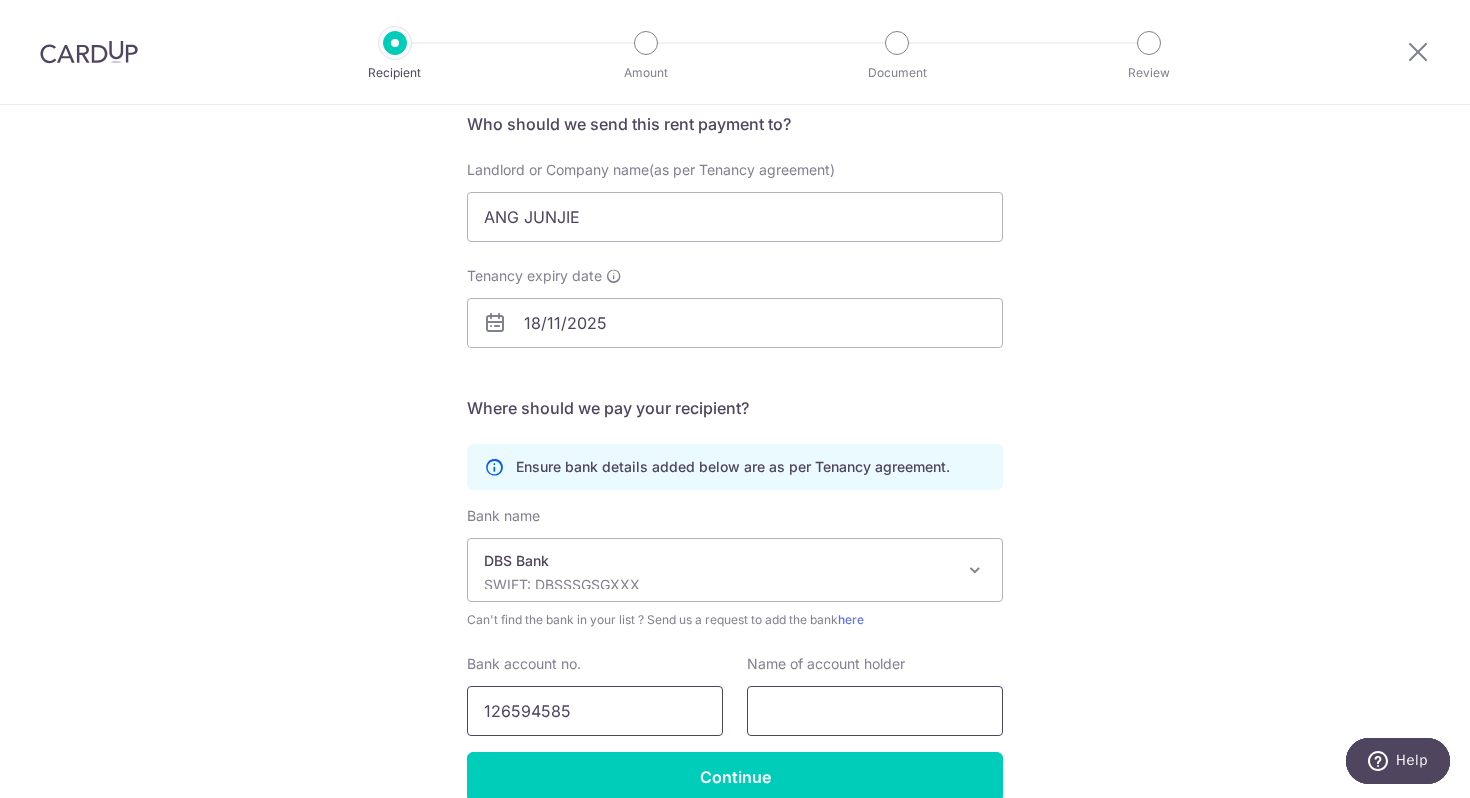 type on "126594585" 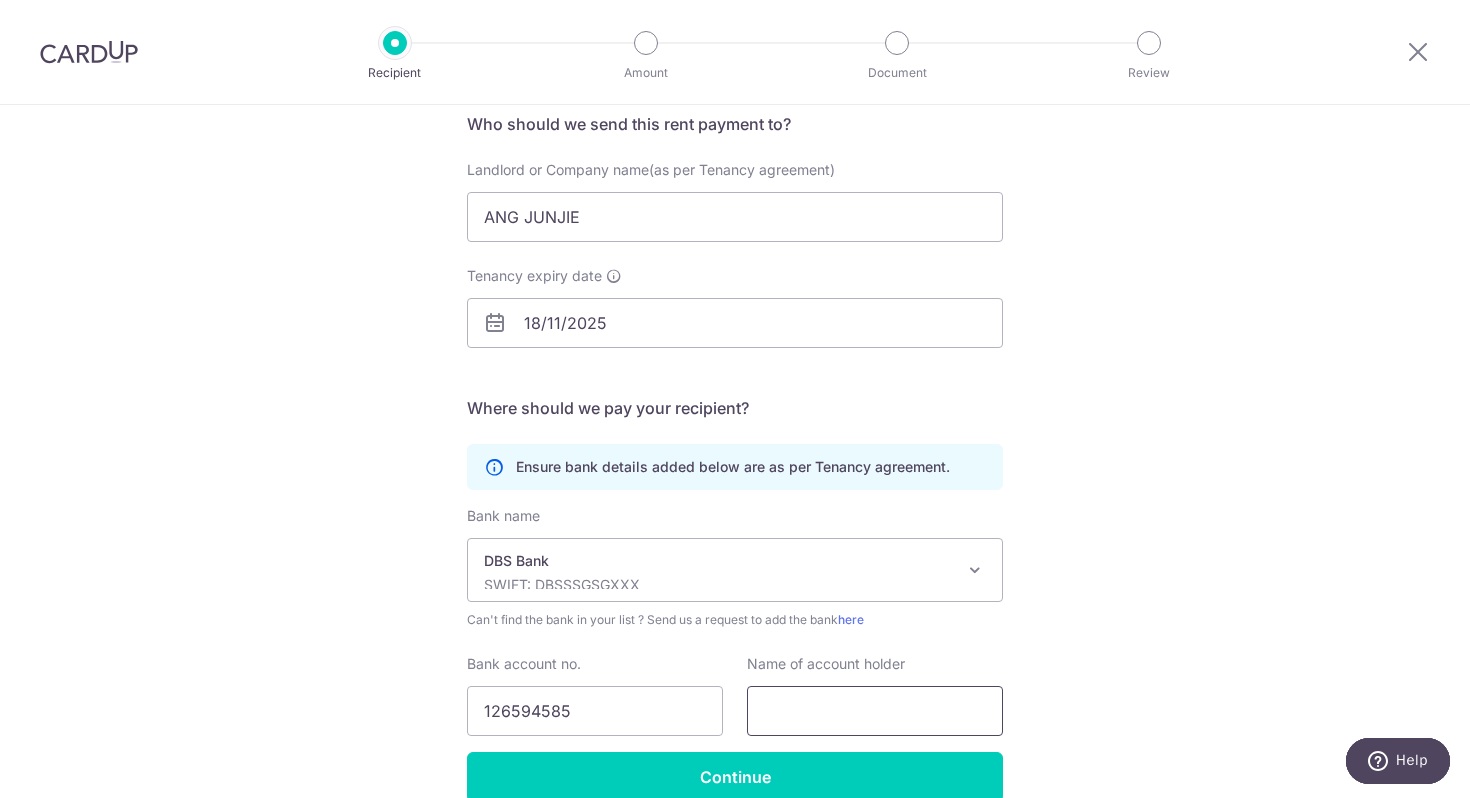 click at bounding box center (875, 711) 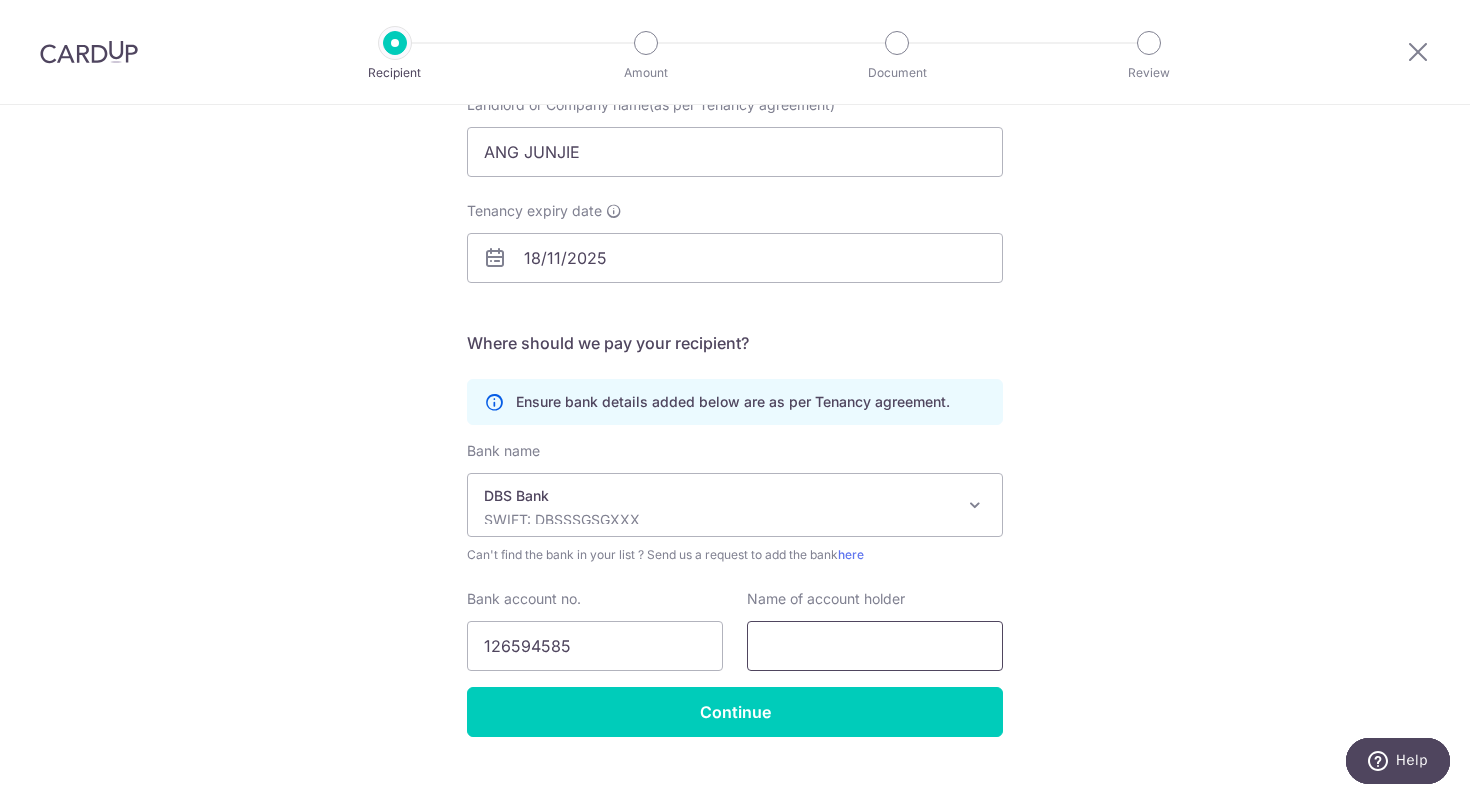 scroll, scrollTop: 227, scrollLeft: 0, axis: vertical 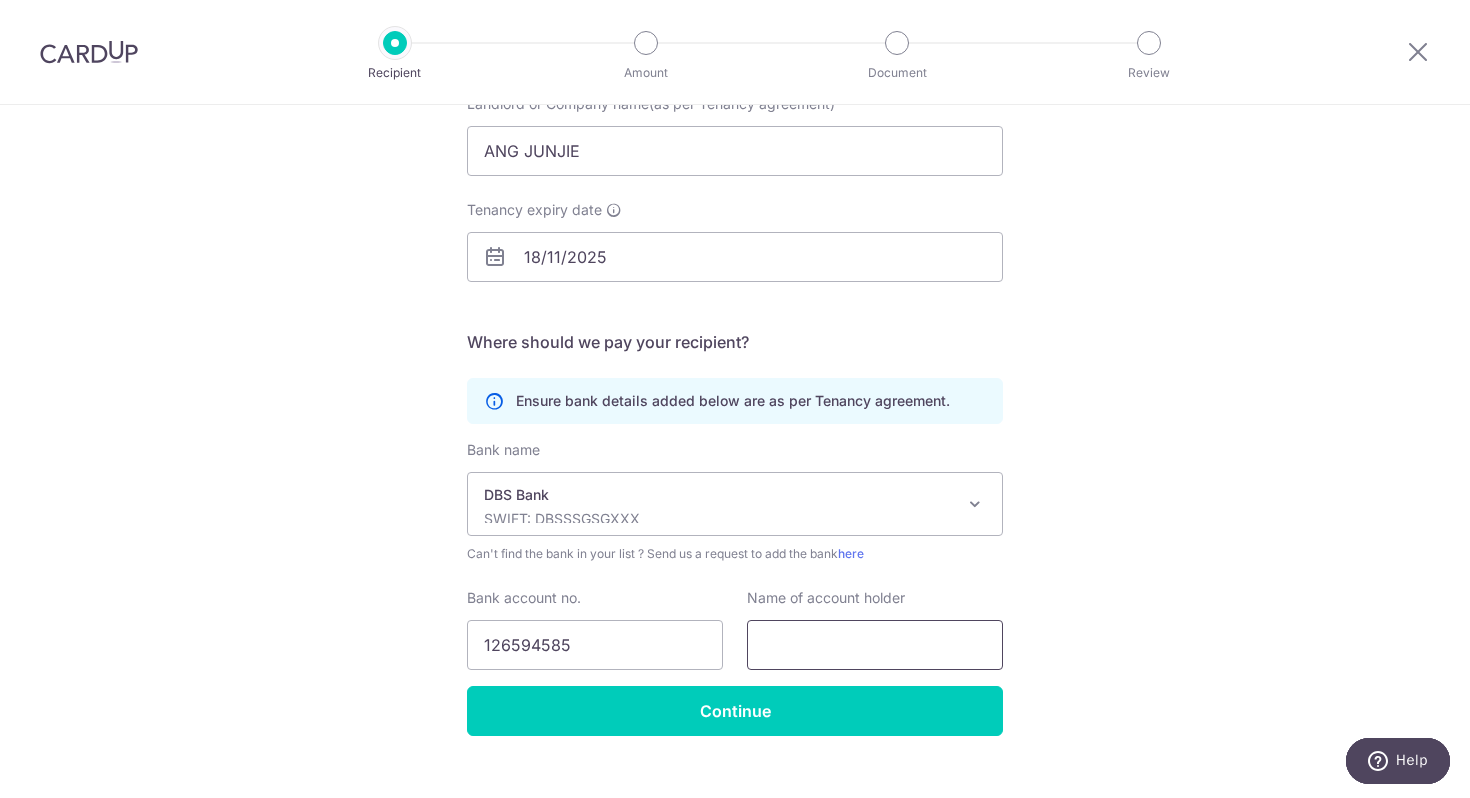 click at bounding box center [875, 645] 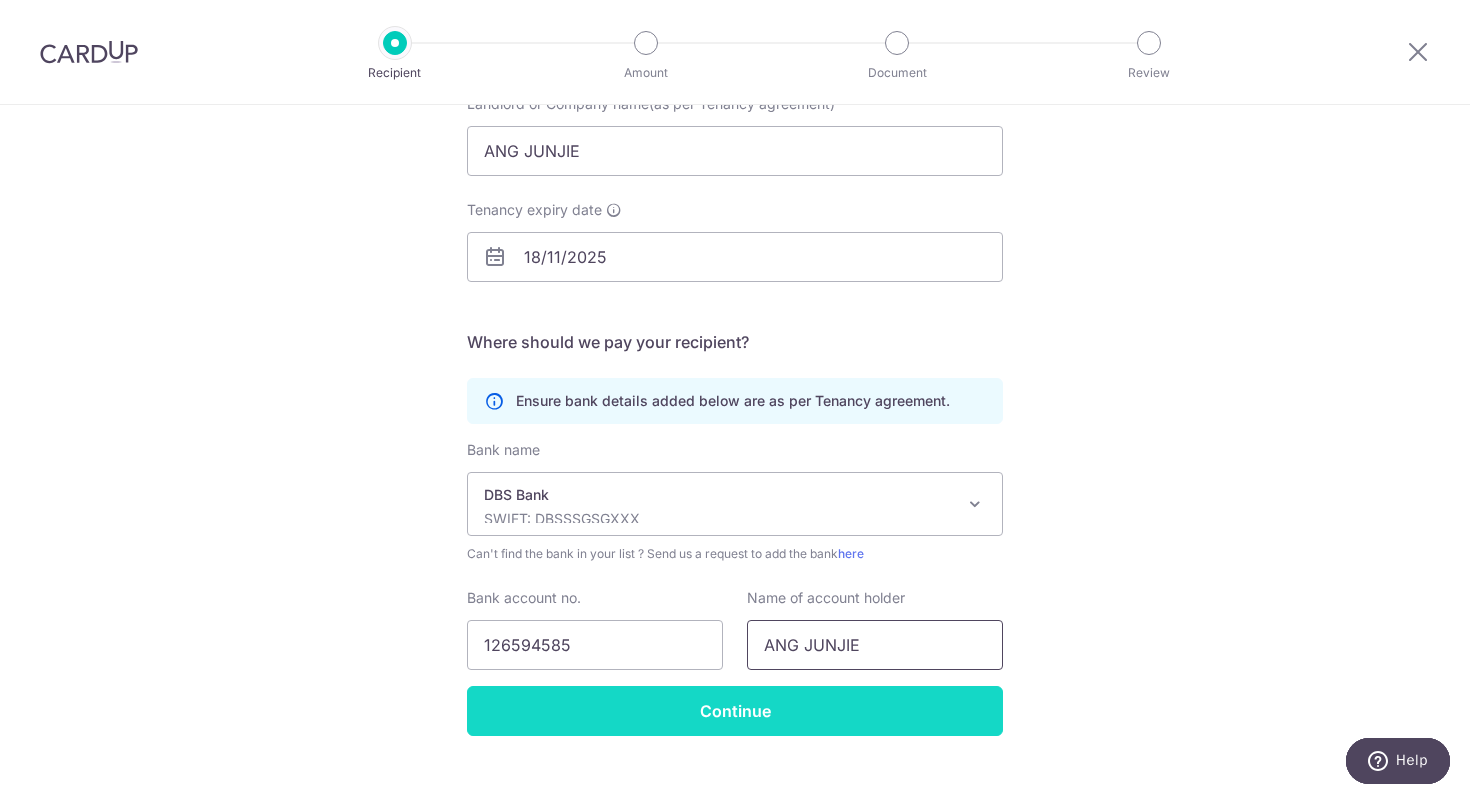 type on "ANG JUNJIE" 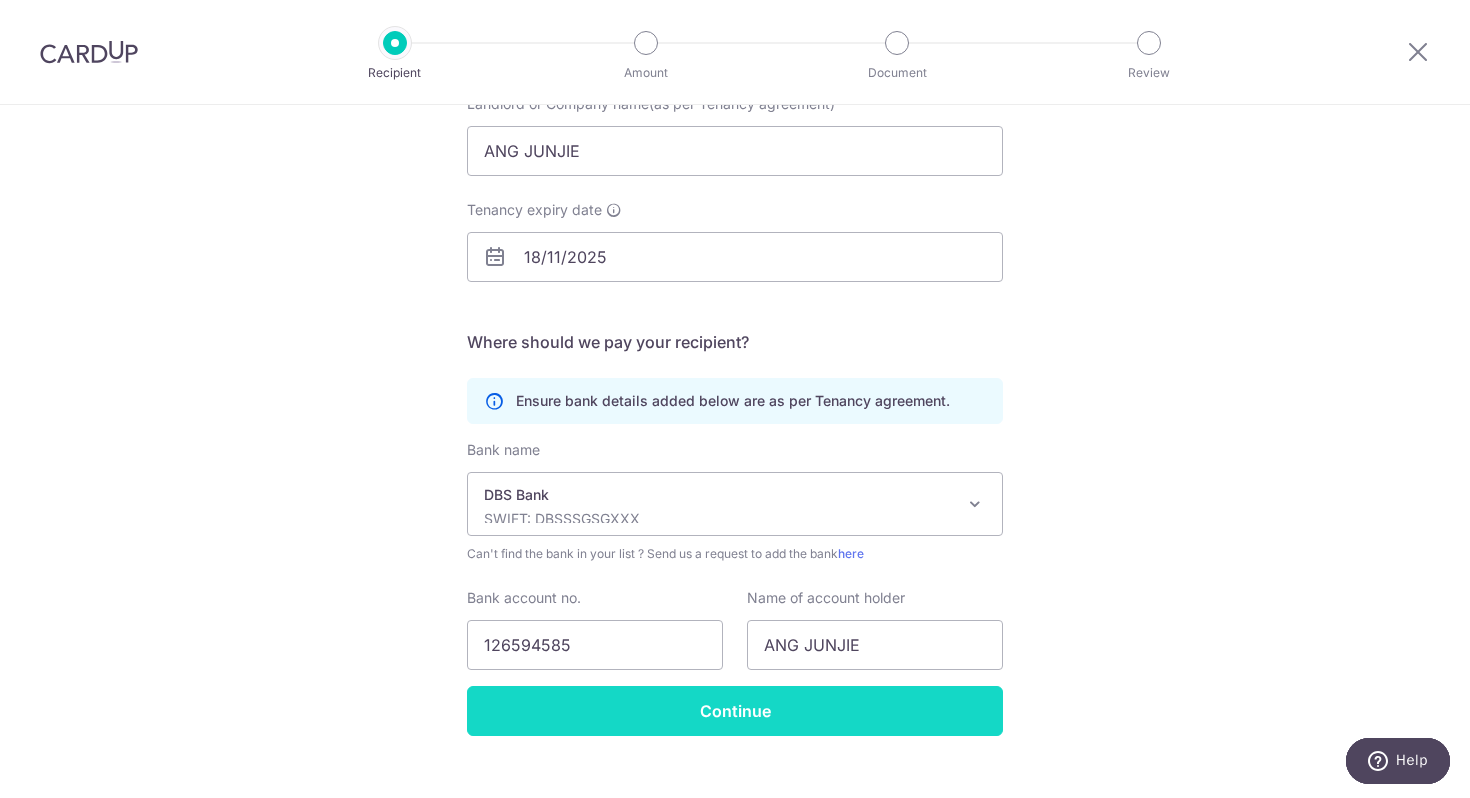 click on "Continue" at bounding box center [735, 711] 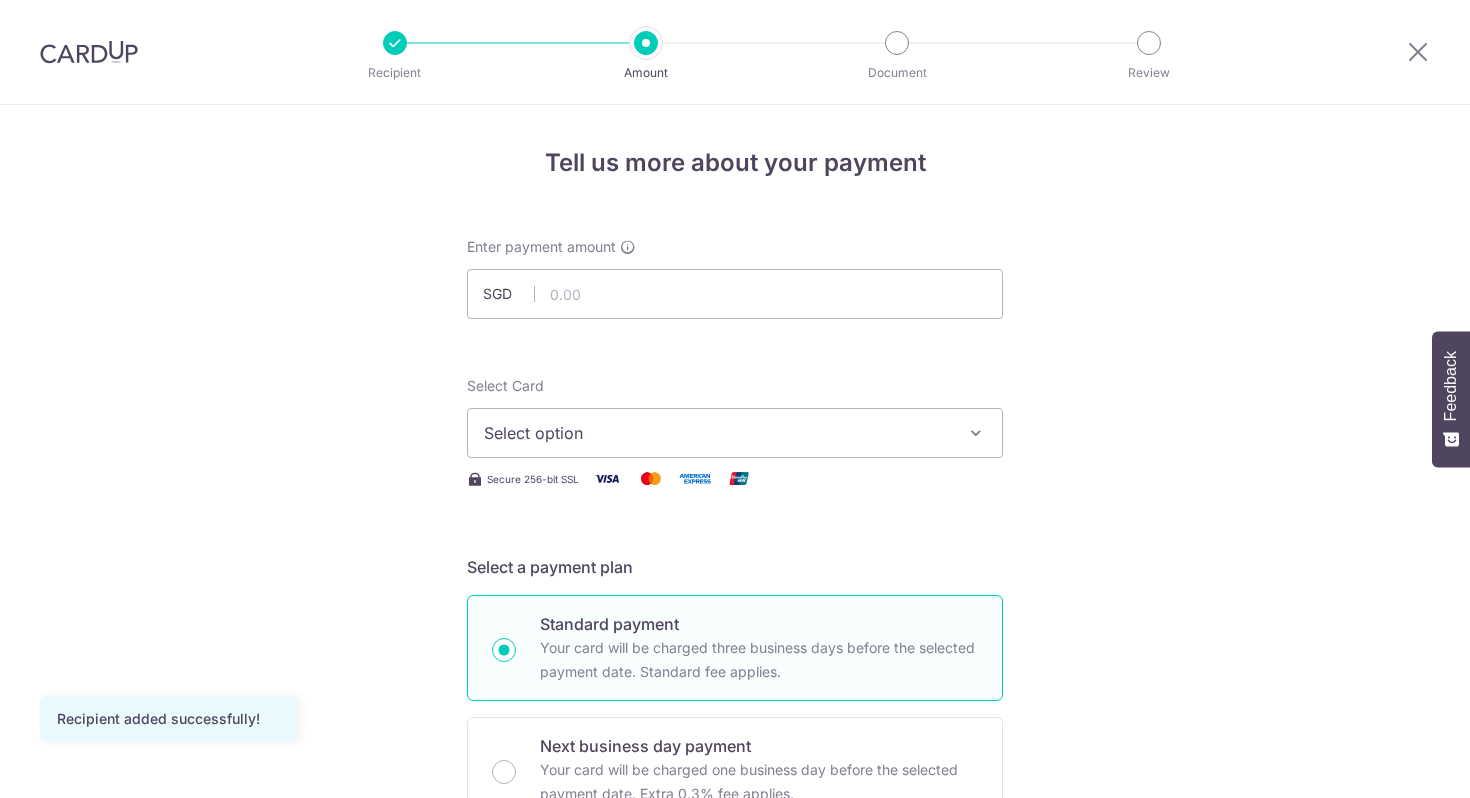 scroll, scrollTop: 0, scrollLeft: 0, axis: both 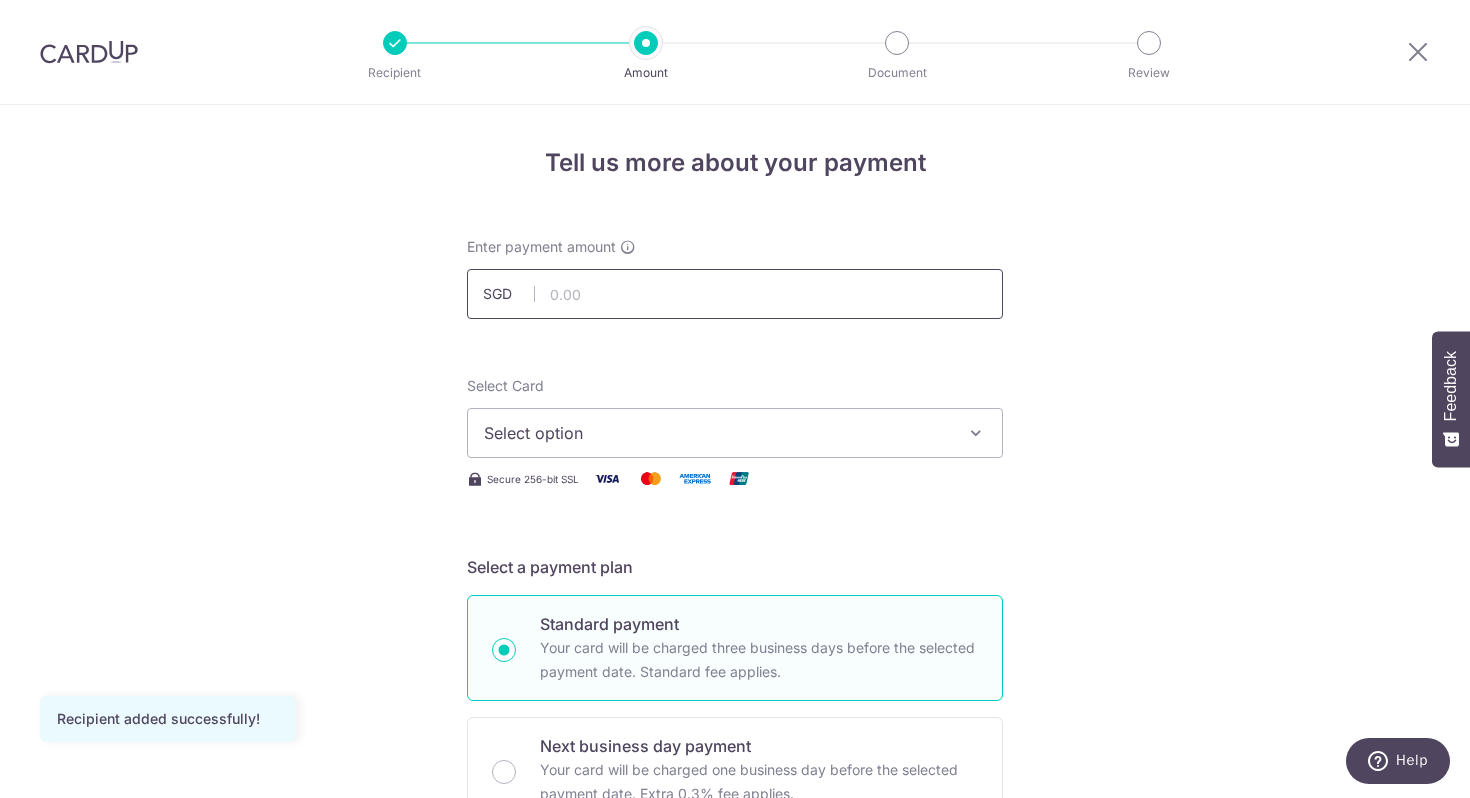 click at bounding box center (735, 294) 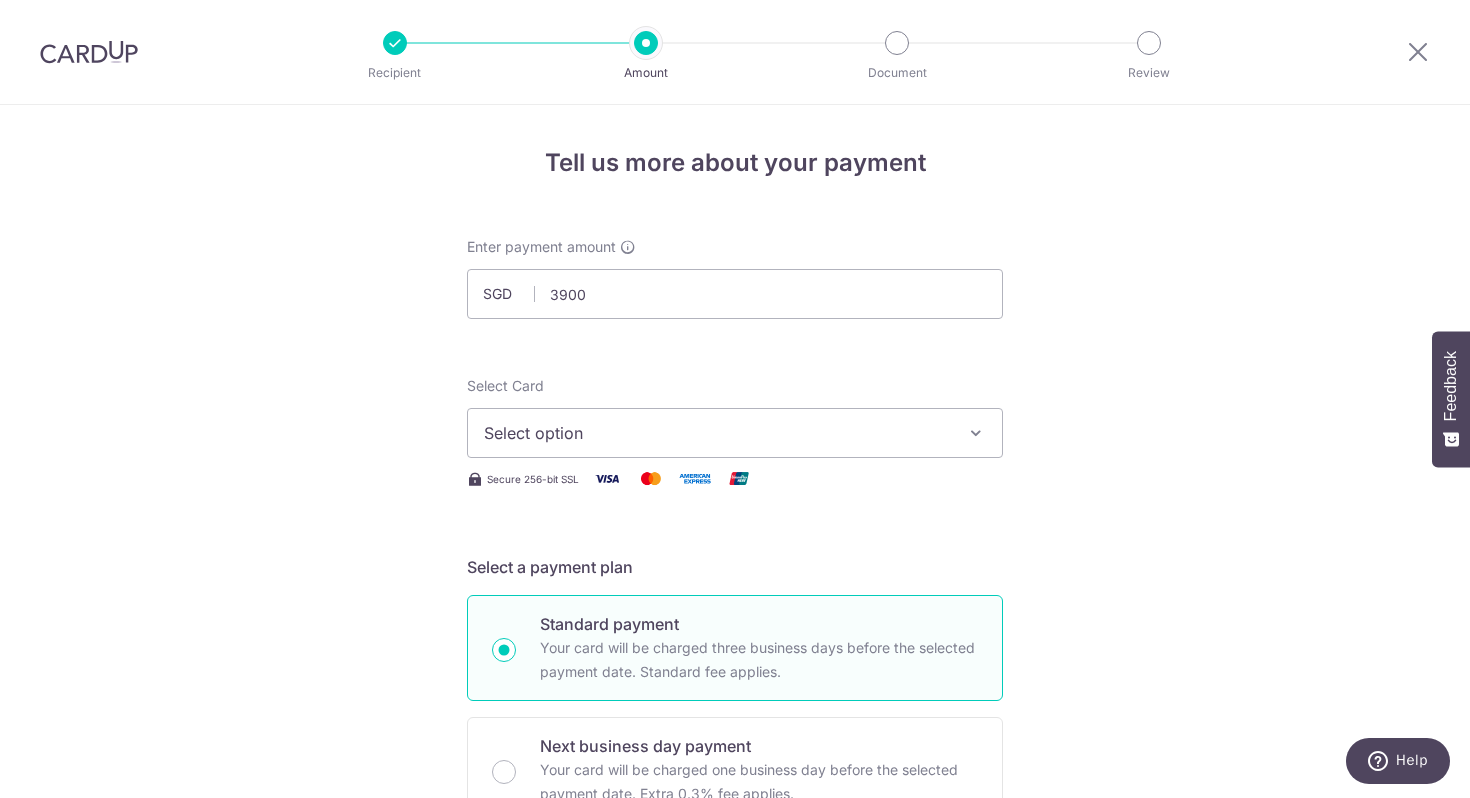 type on "3,900.00" 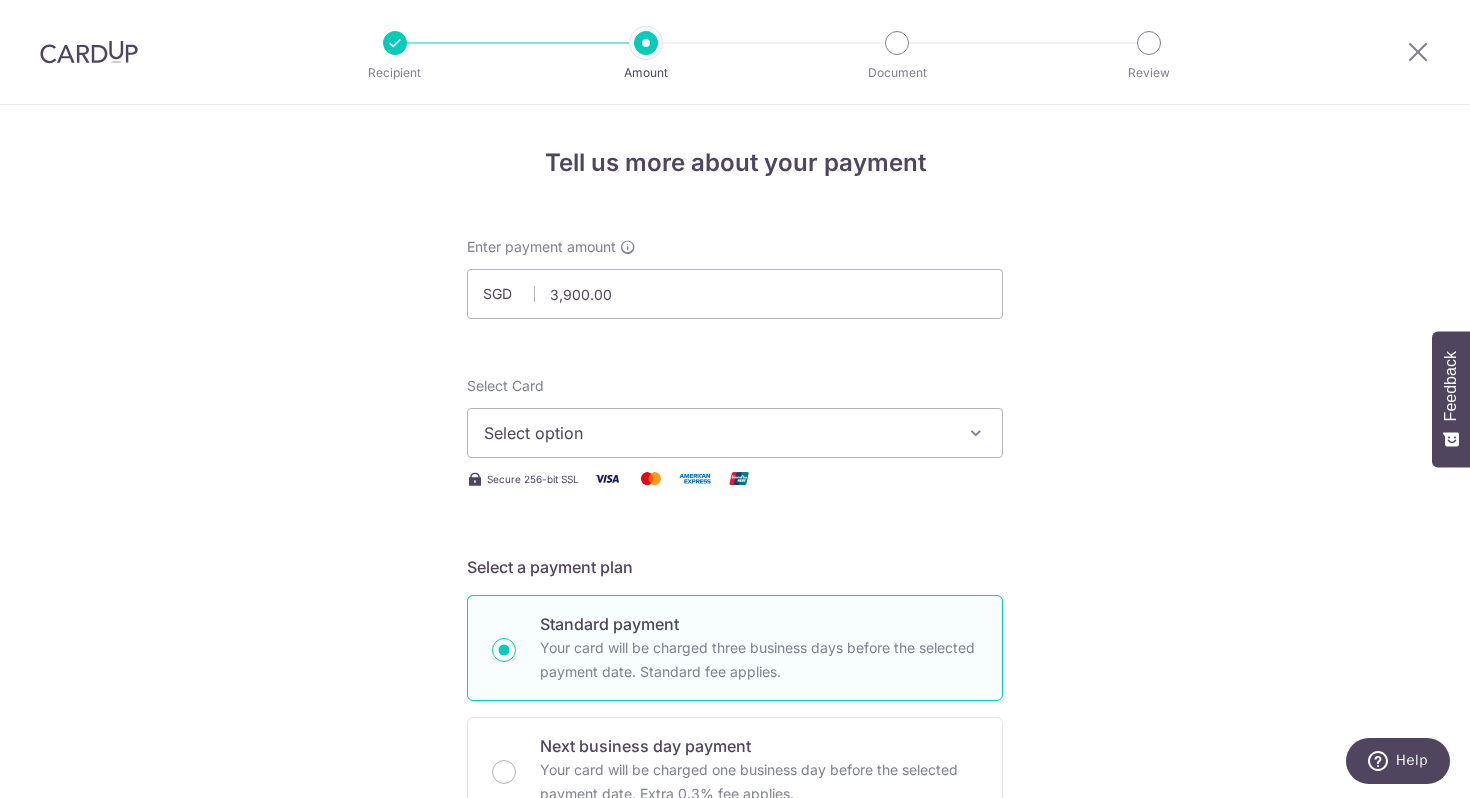 click on "Tell us more about your payment
SGD
[NUMBER], [NUMBER]
[NUMBER]
Recipient added successfully!
Select Card
Select option
Add credit card
Your Cards
**** [NUMBER]
Secure 256-bit SSL
Text
New card details
Card" at bounding box center [735, 1009] 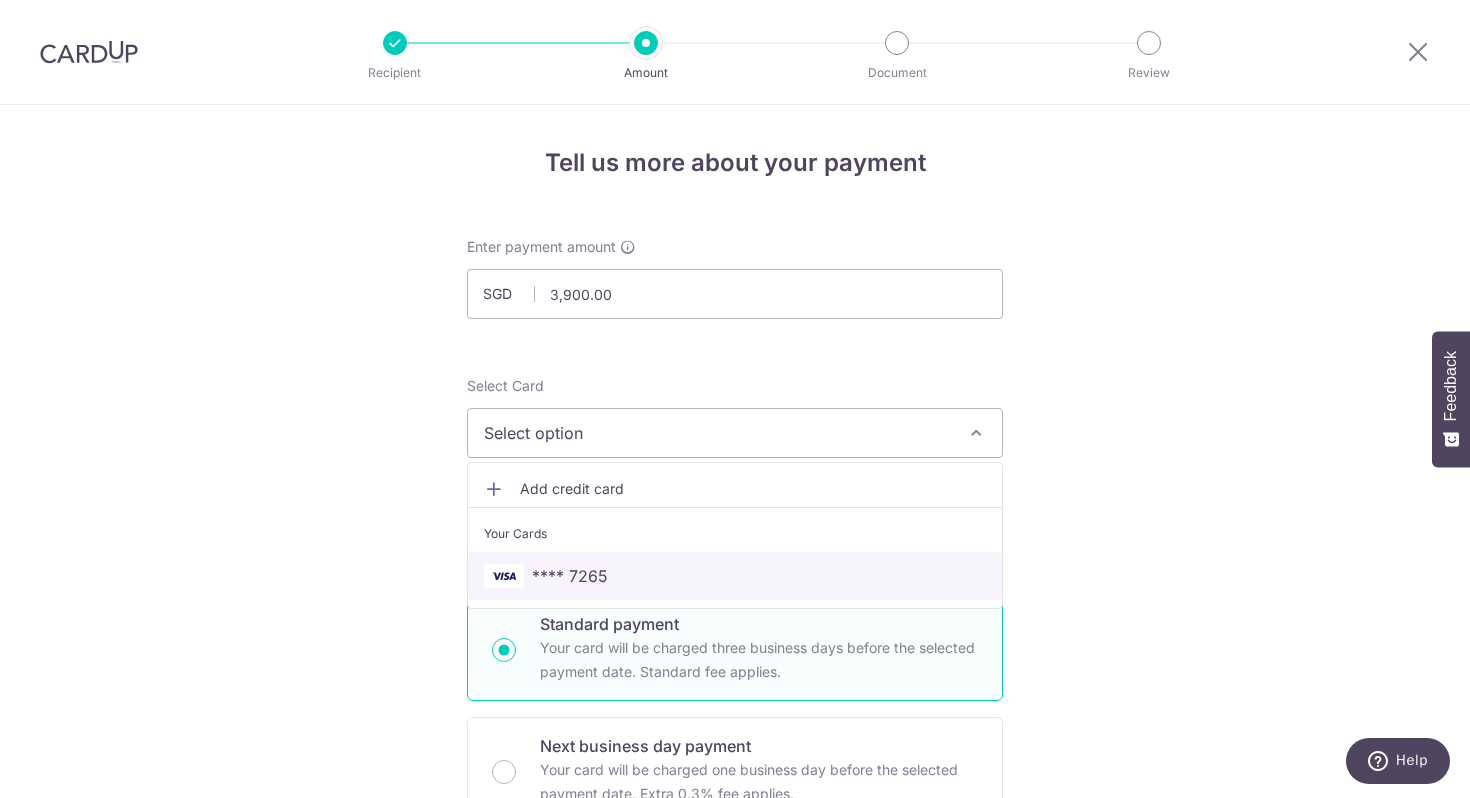 click on "**** 7265" at bounding box center (735, 576) 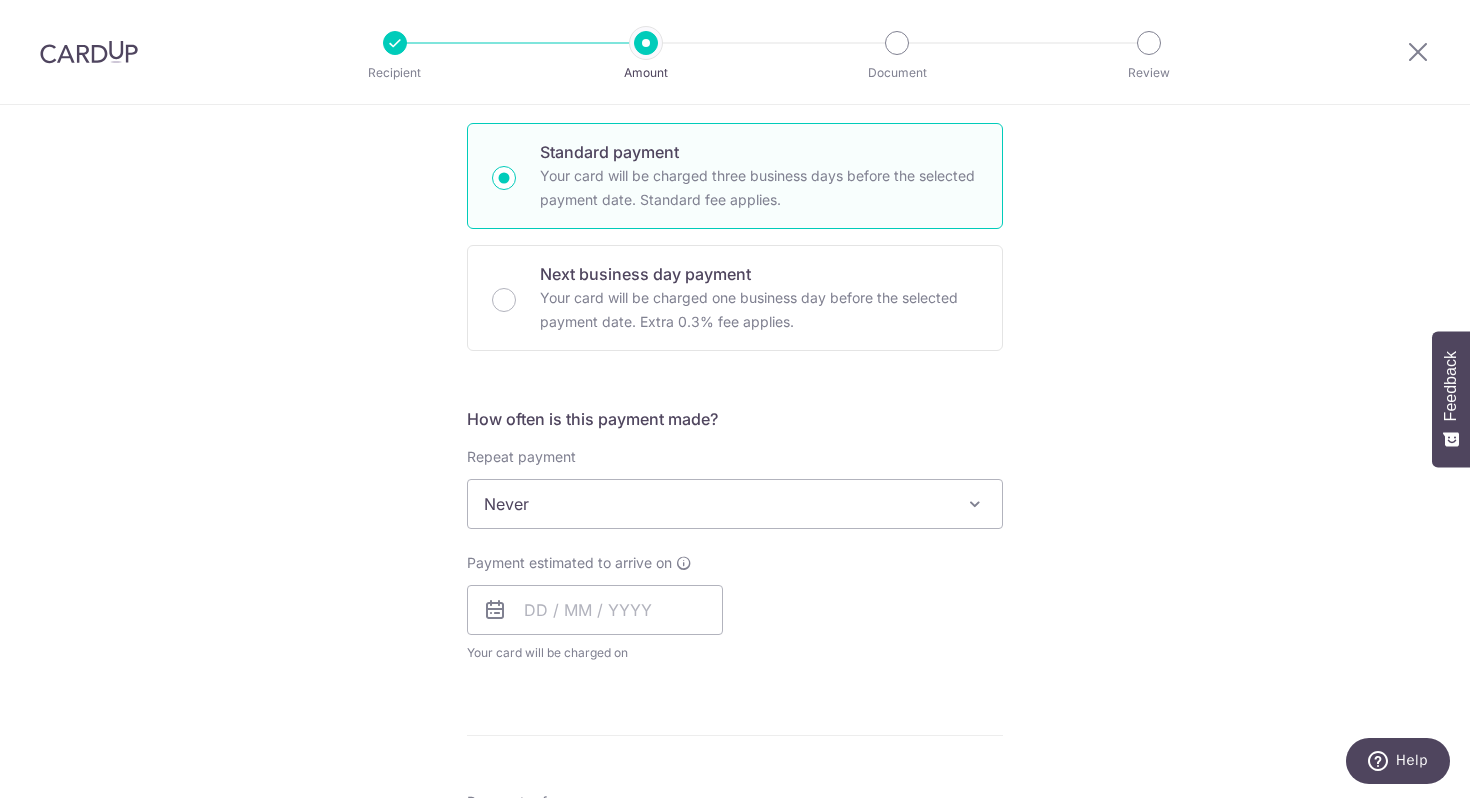 scroll, scrollTop: 504, scrollLeft: 0, axis: vertical 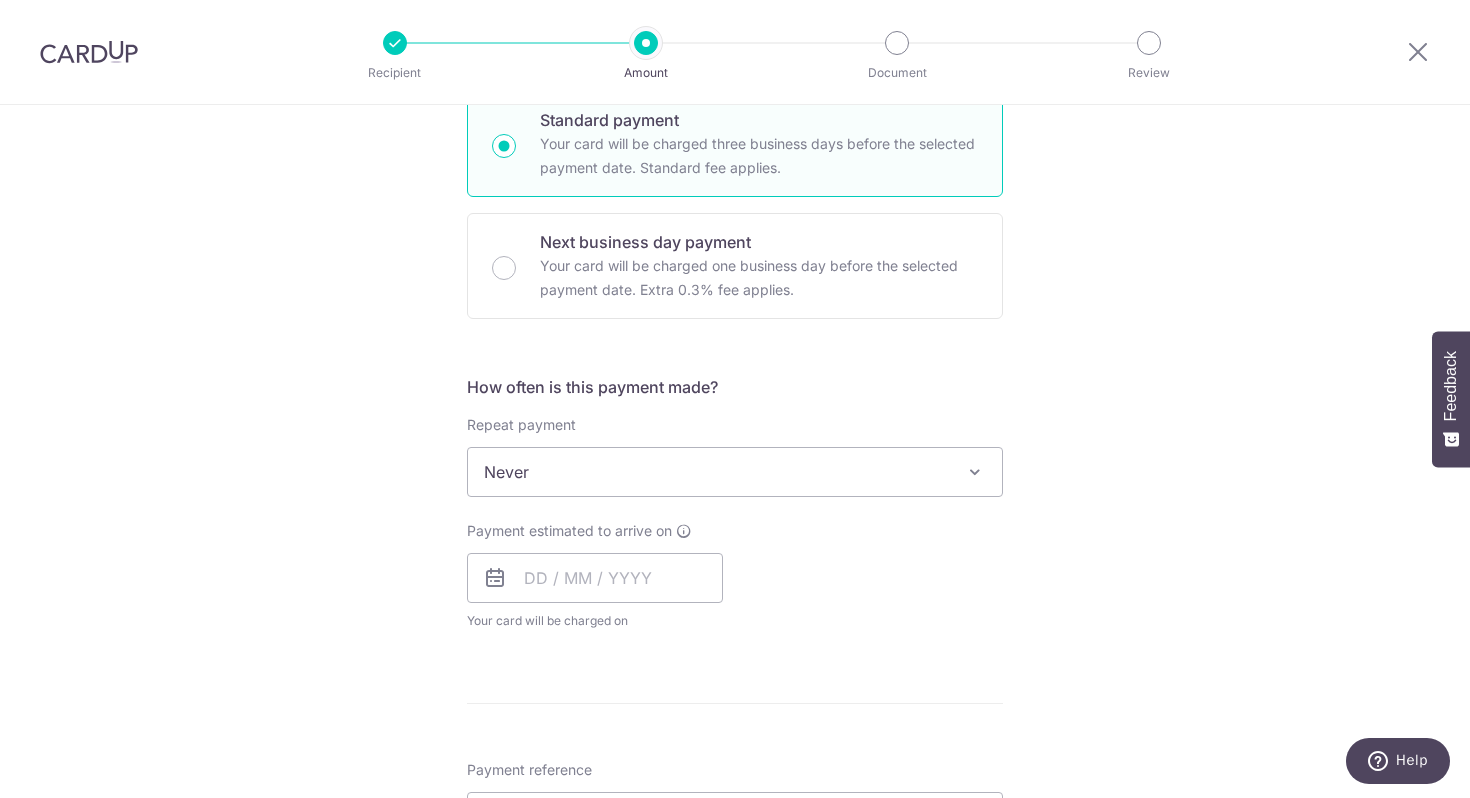 click on "Never" at bounding box center [735, 472] 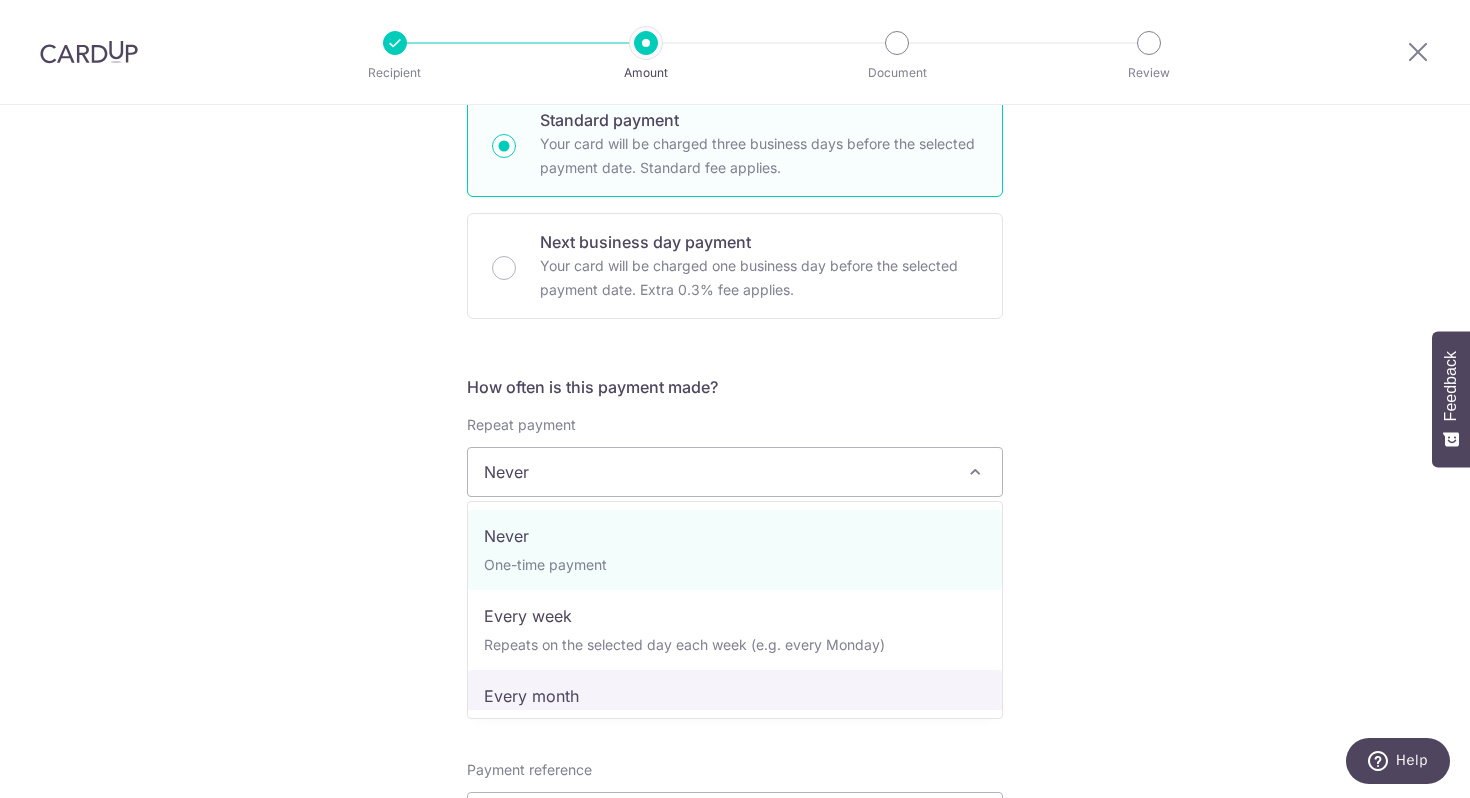 select on "3" 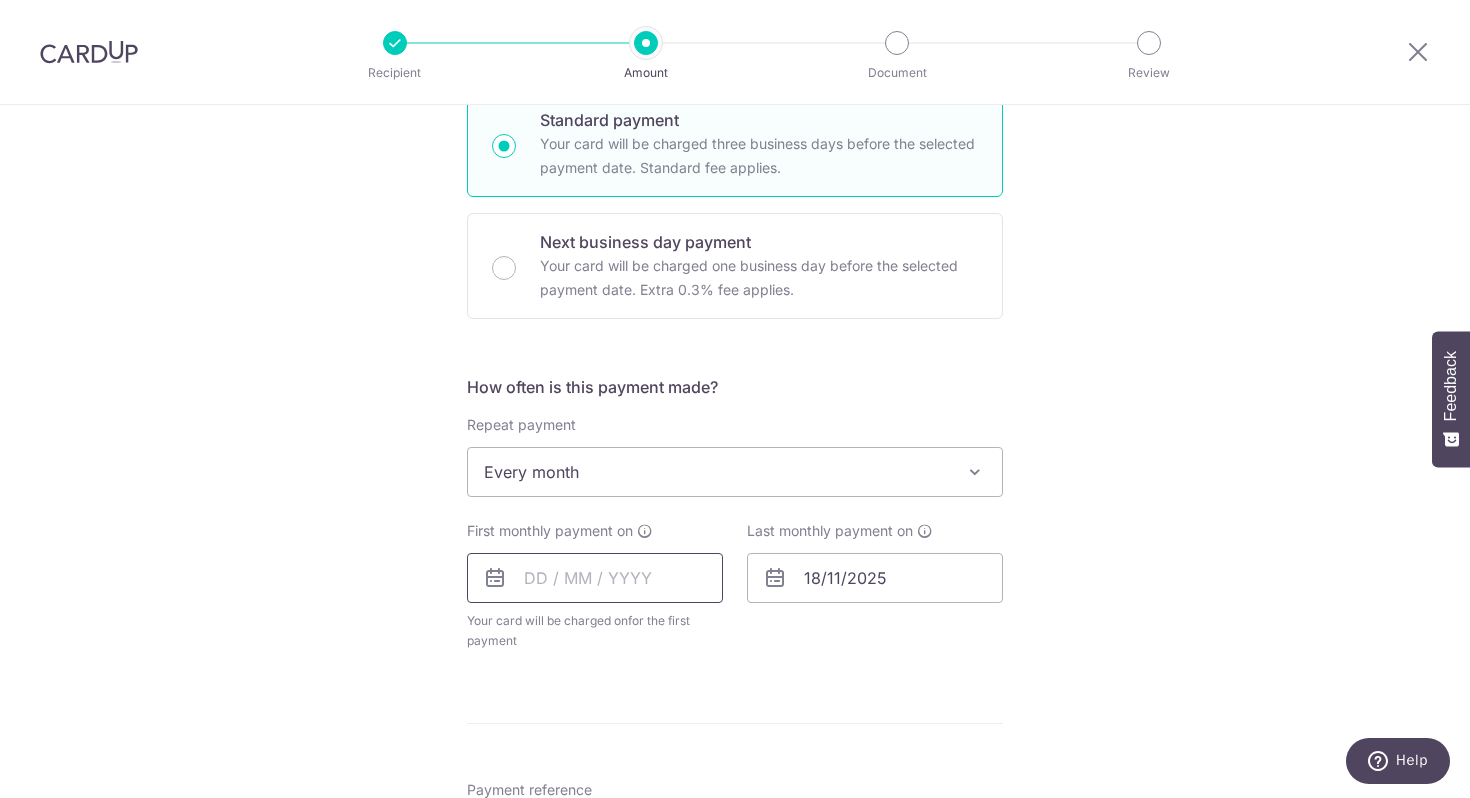 click at bounding box center (595, 578) 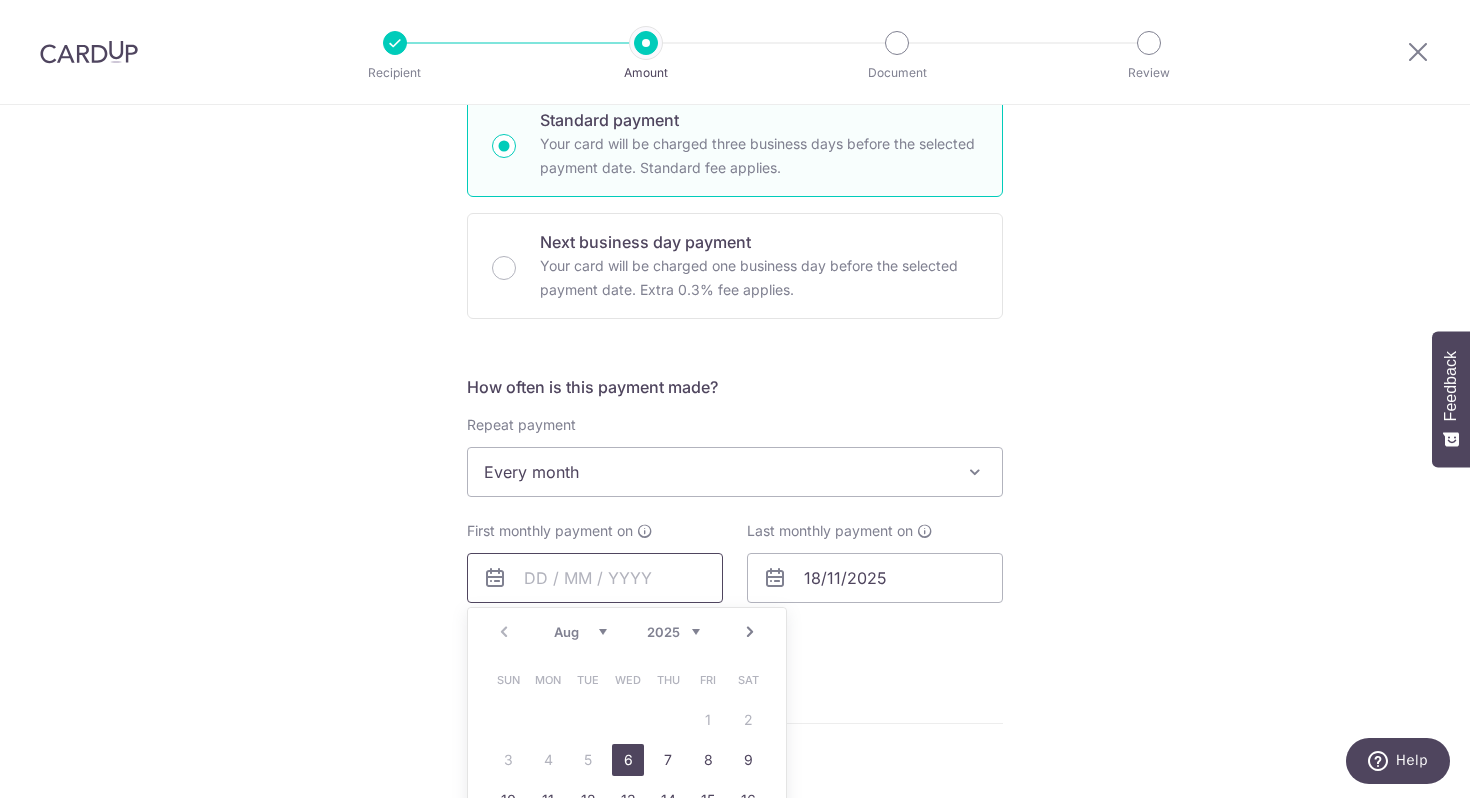 scroll, scrollTop: 673, scrollLeft: 0, axis: vertical 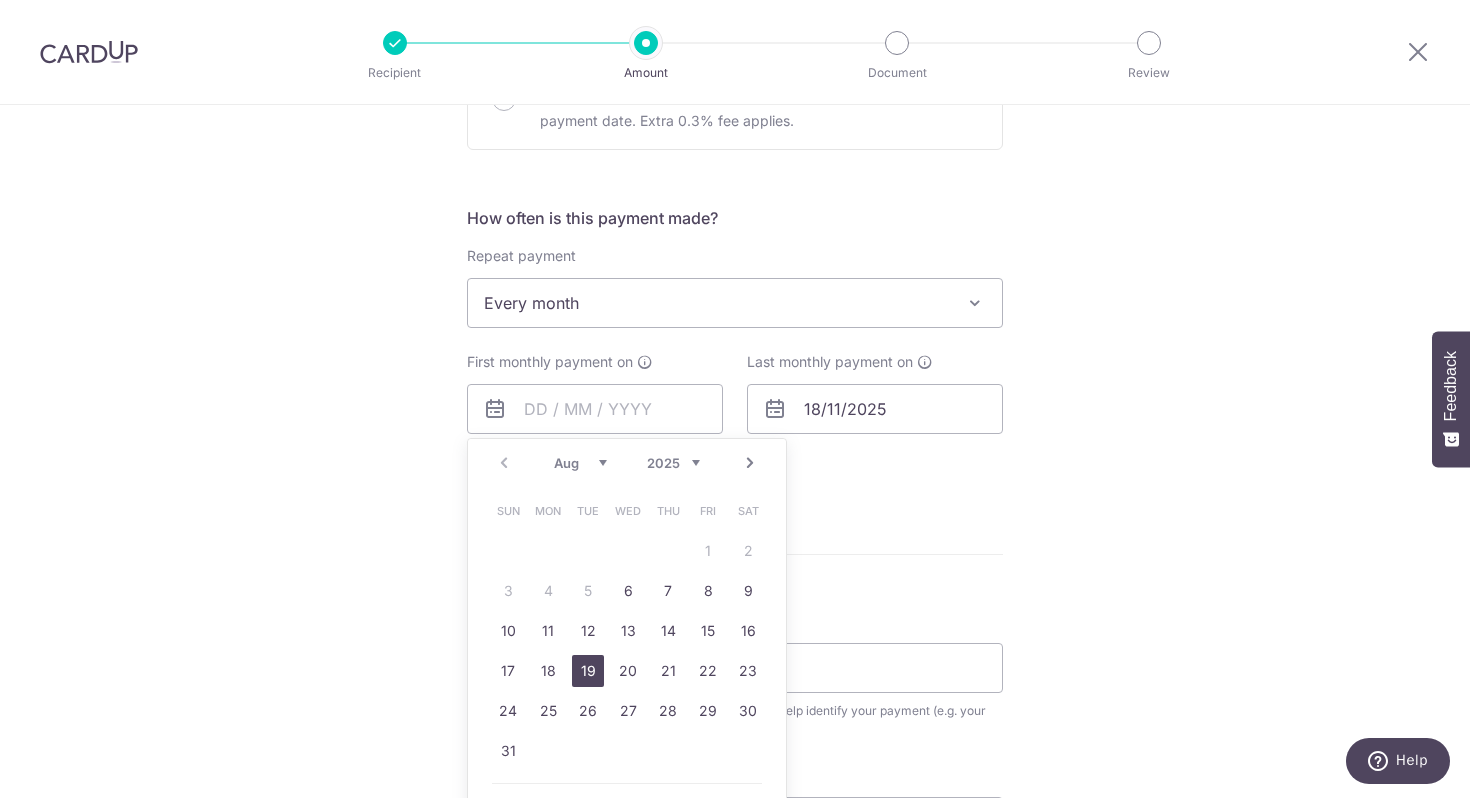 click on "19" at bounding box center [588, 671] 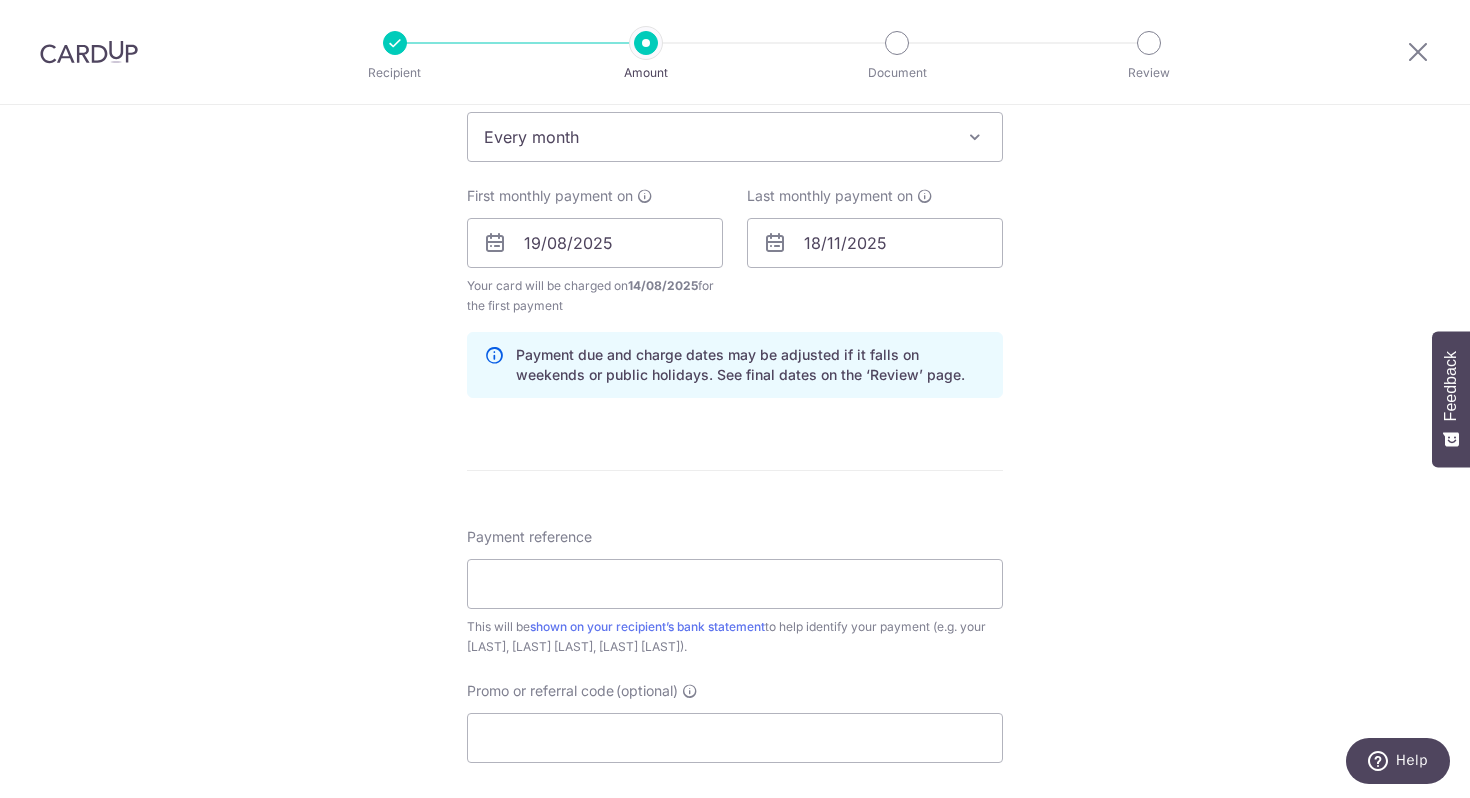scroll, scrollTop: 883, scrollLeft: 0, axis: vertical 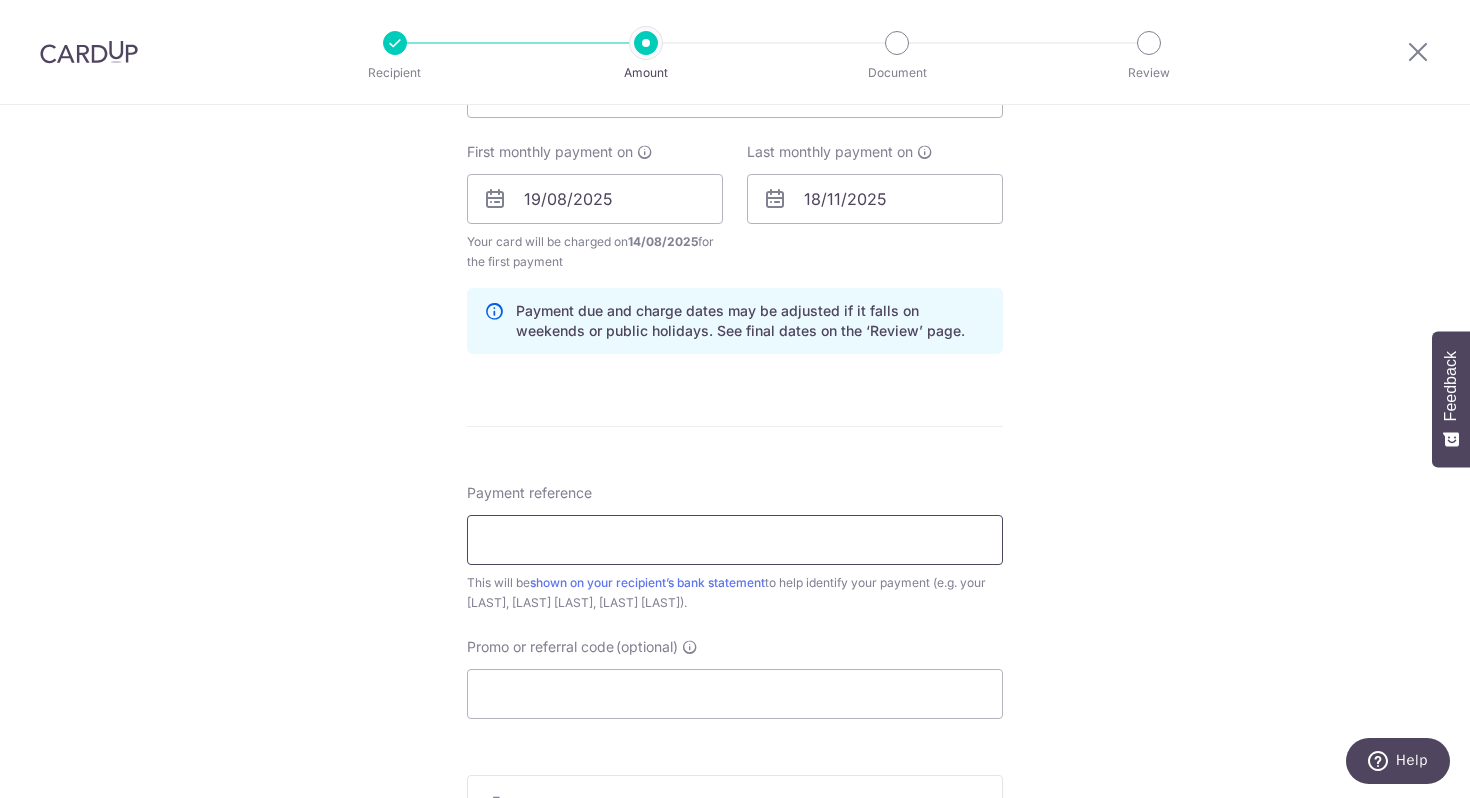 click on "Payment reference" at bounding box center (735, 540) 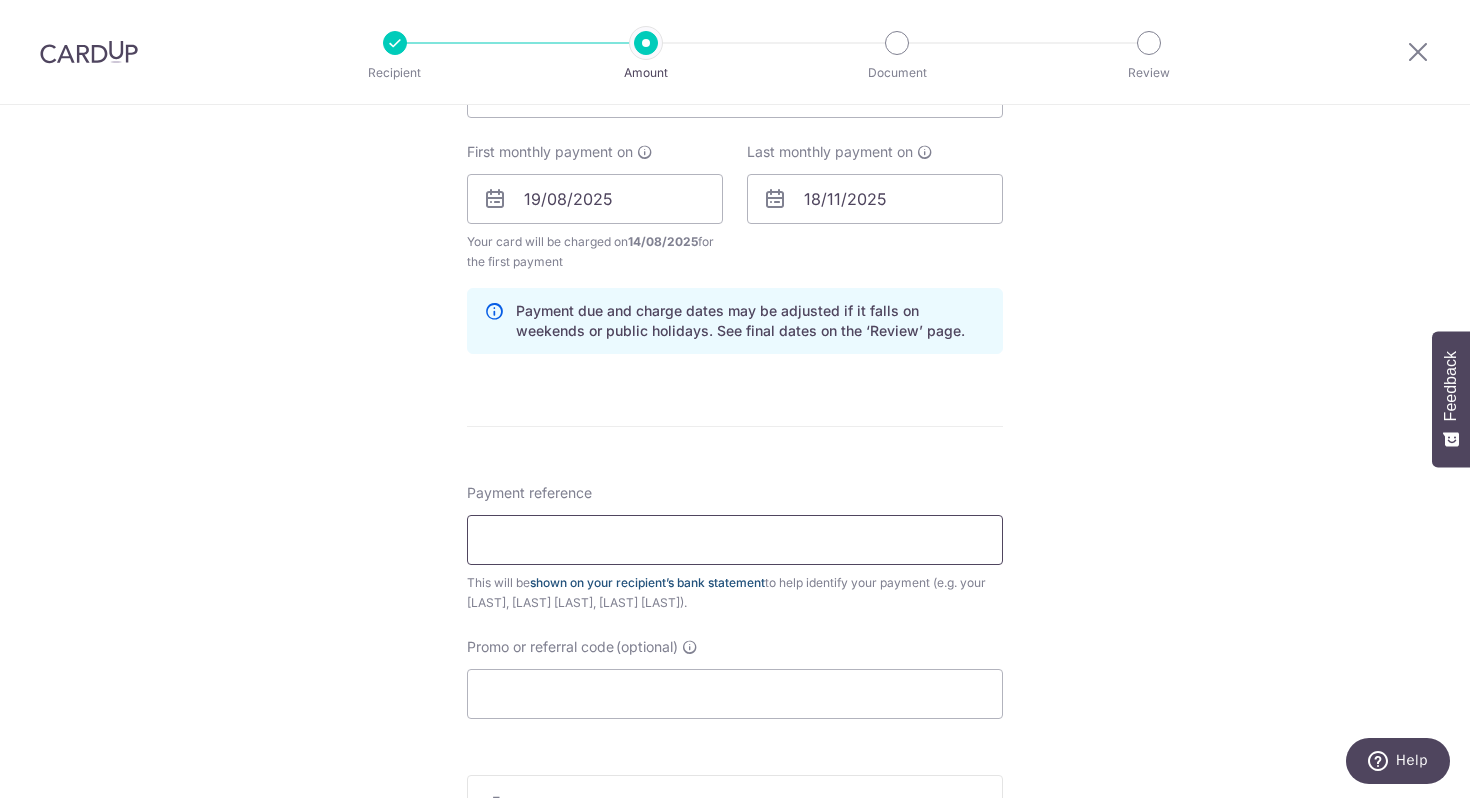 type on "Central Green Rent" 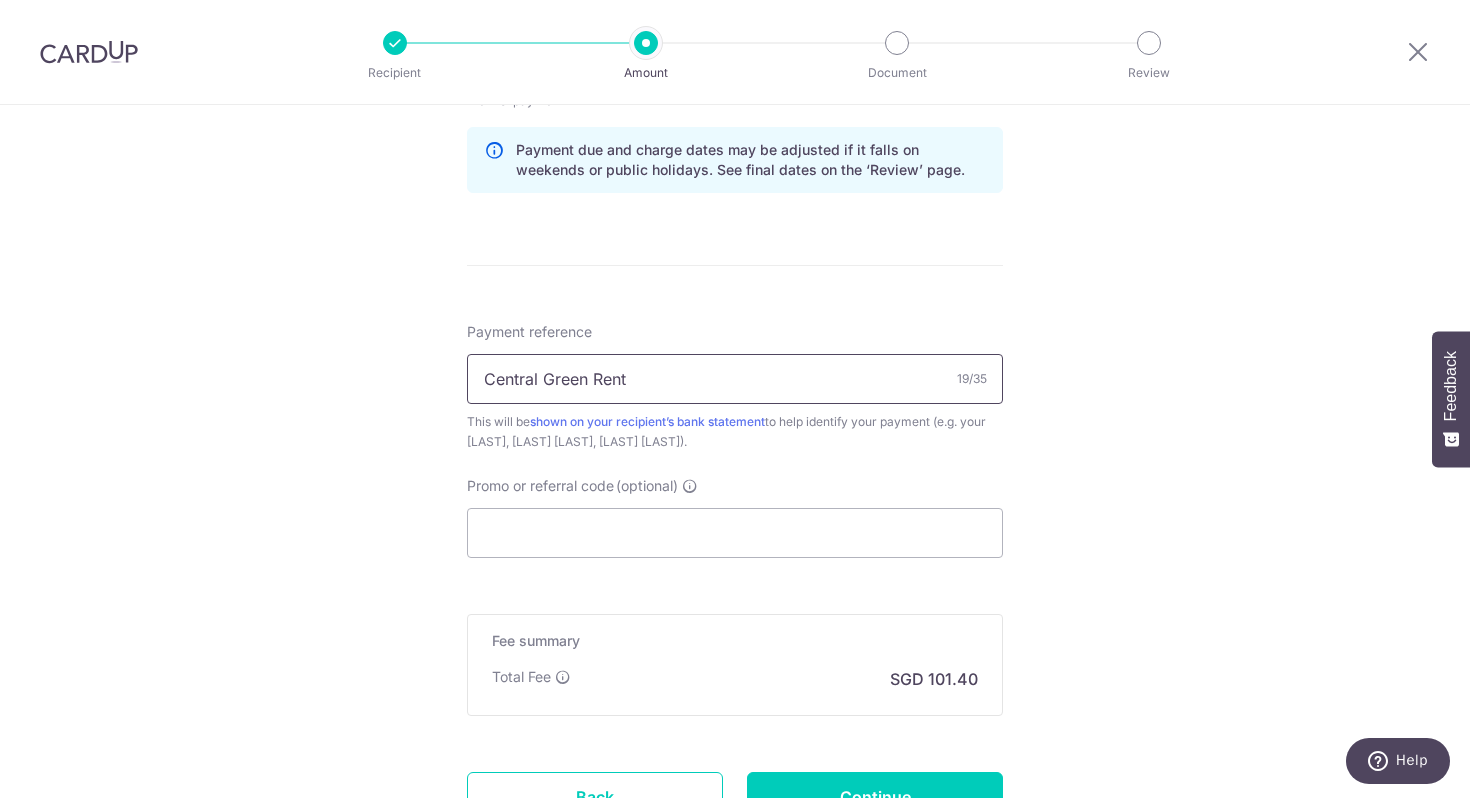 scroll, scrollTop: 1071, scrollLeft: 0, axis: vertical 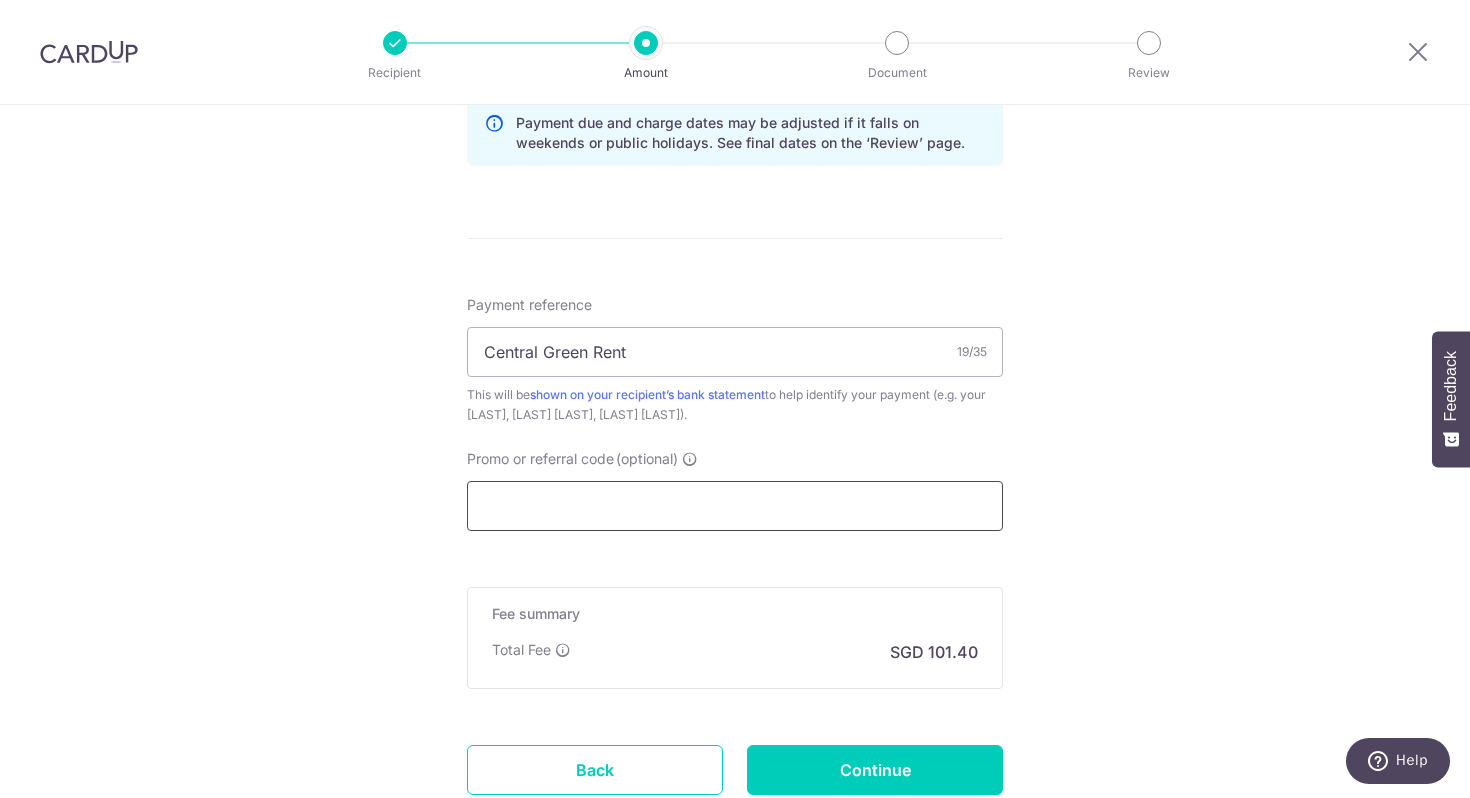 click on "Promo or referral code
(optional)" at bounding box center [735, 506] 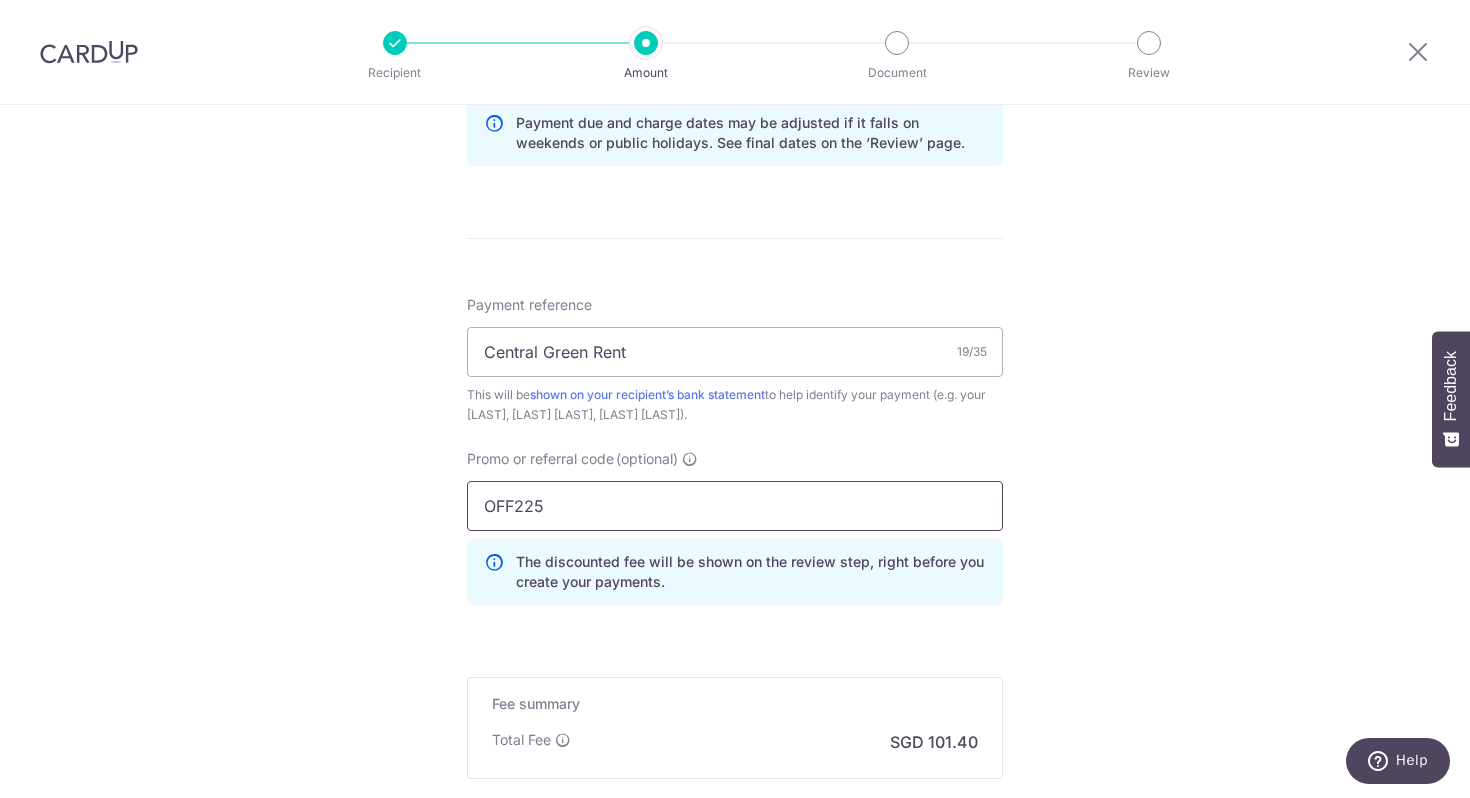 scroll, scrollTop: 1284, scrollLeft: 0, axis: vertical 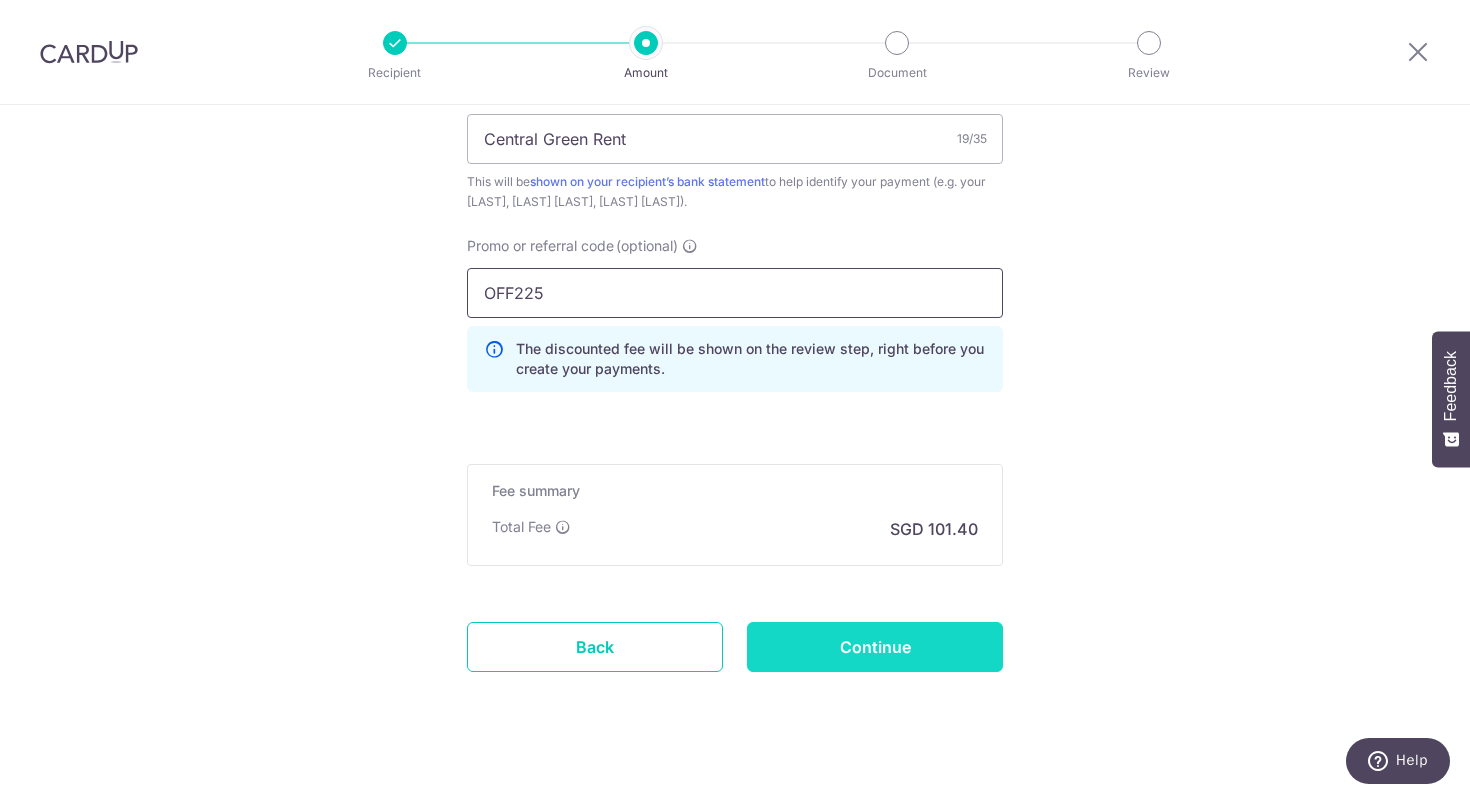 type on "OFF225" 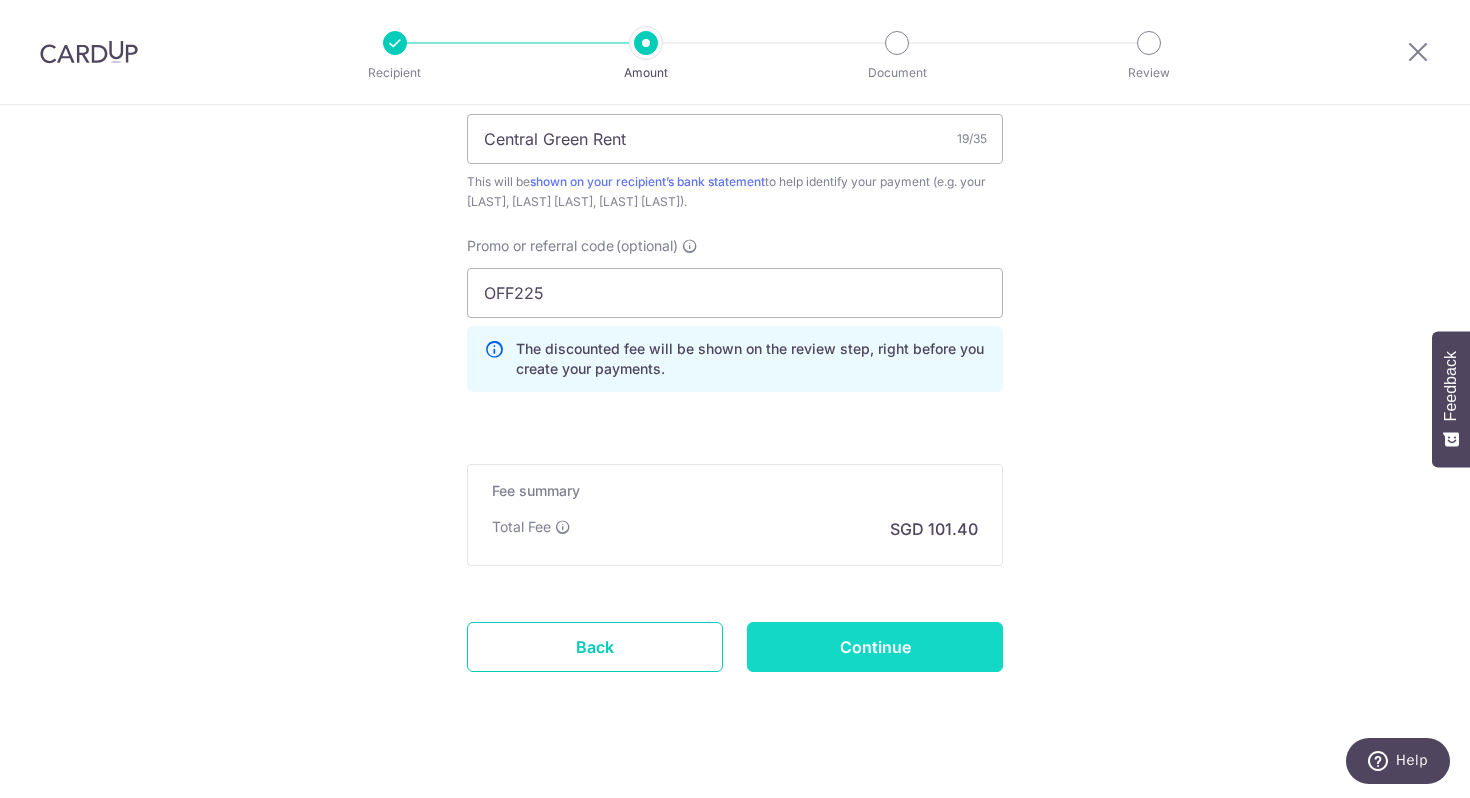 click on "Continue" at bounding box center (875, 647) 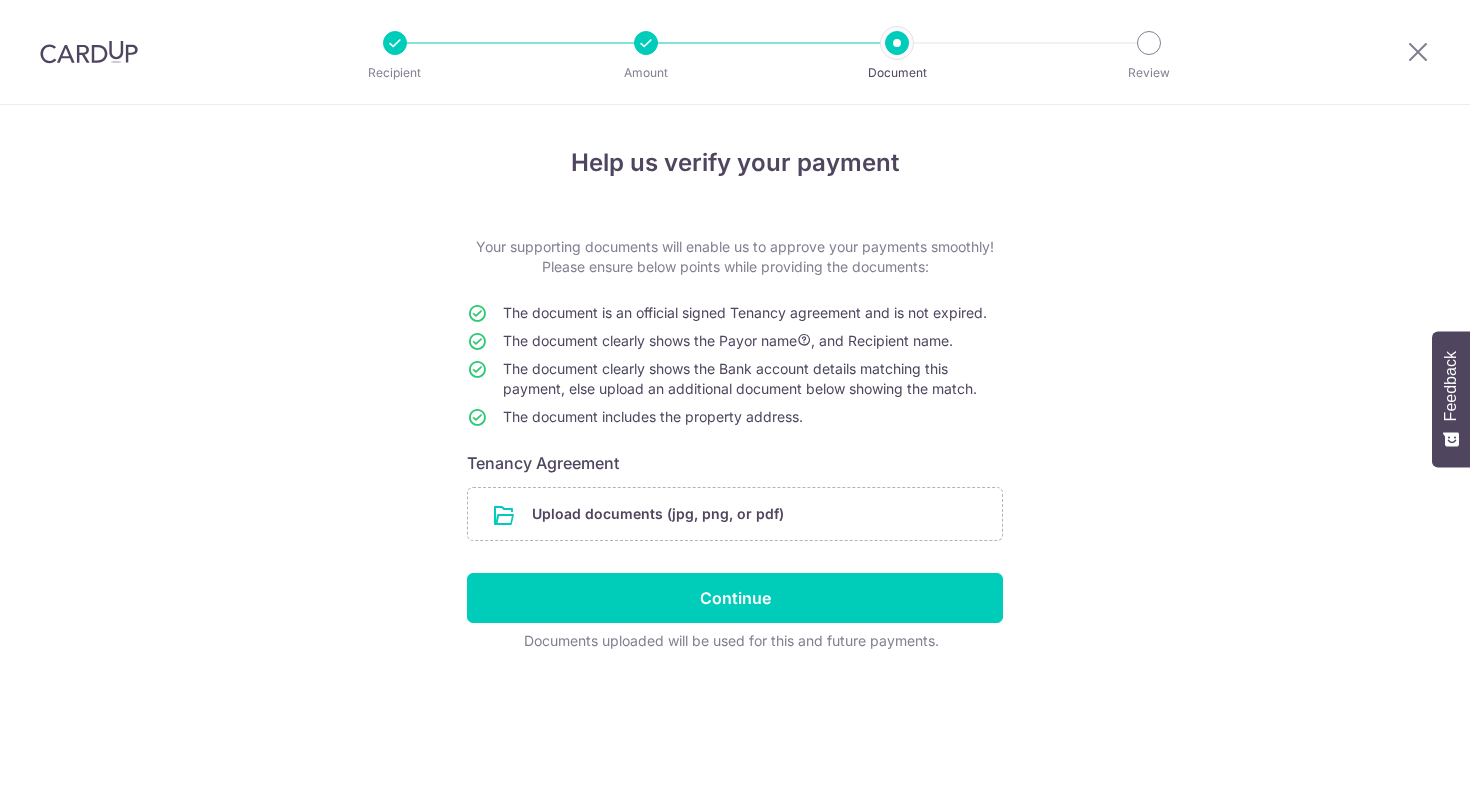 scroll, scrollTop: 0, scrollLeft: 0, axis: both 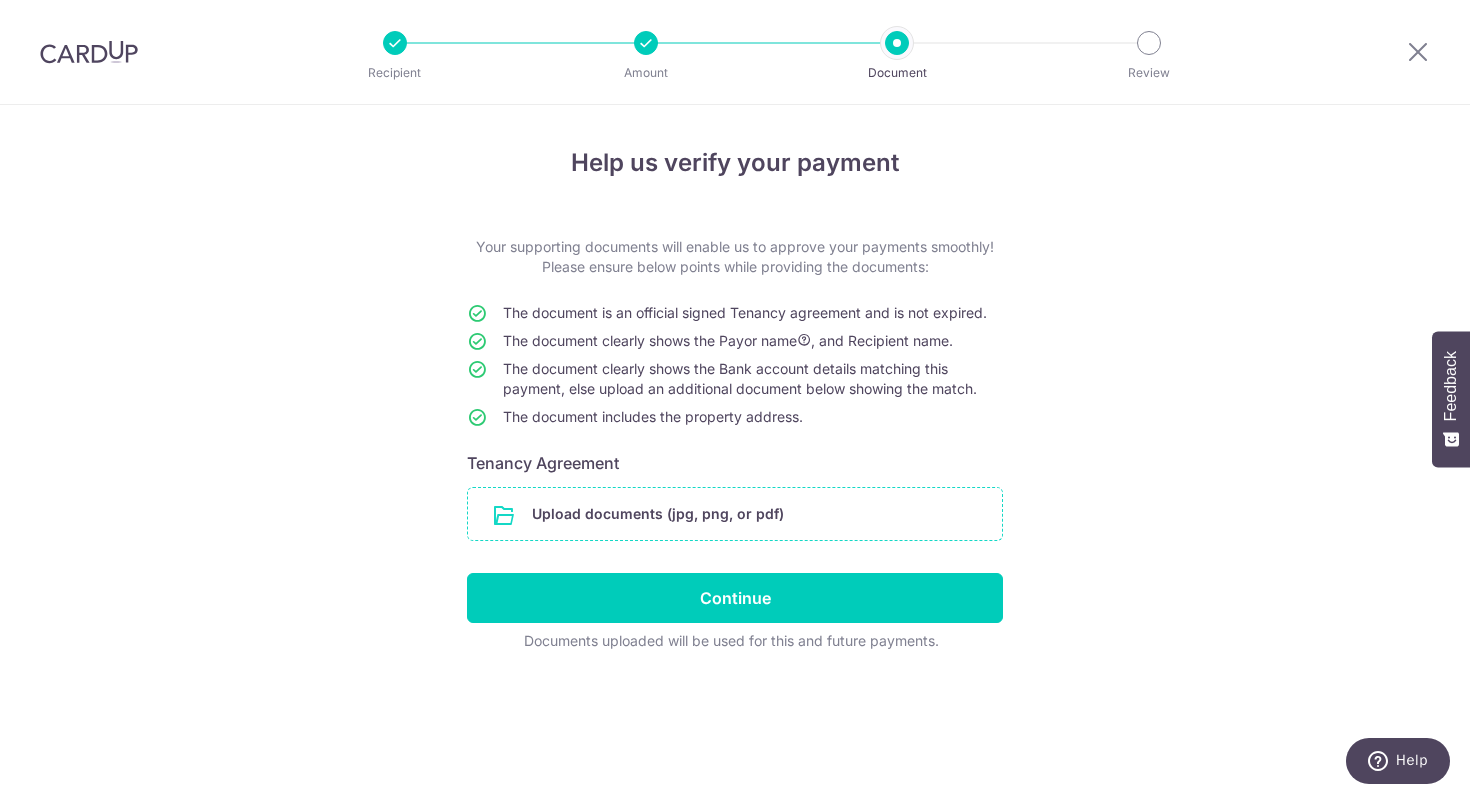 click at bounding box center [735, 514] 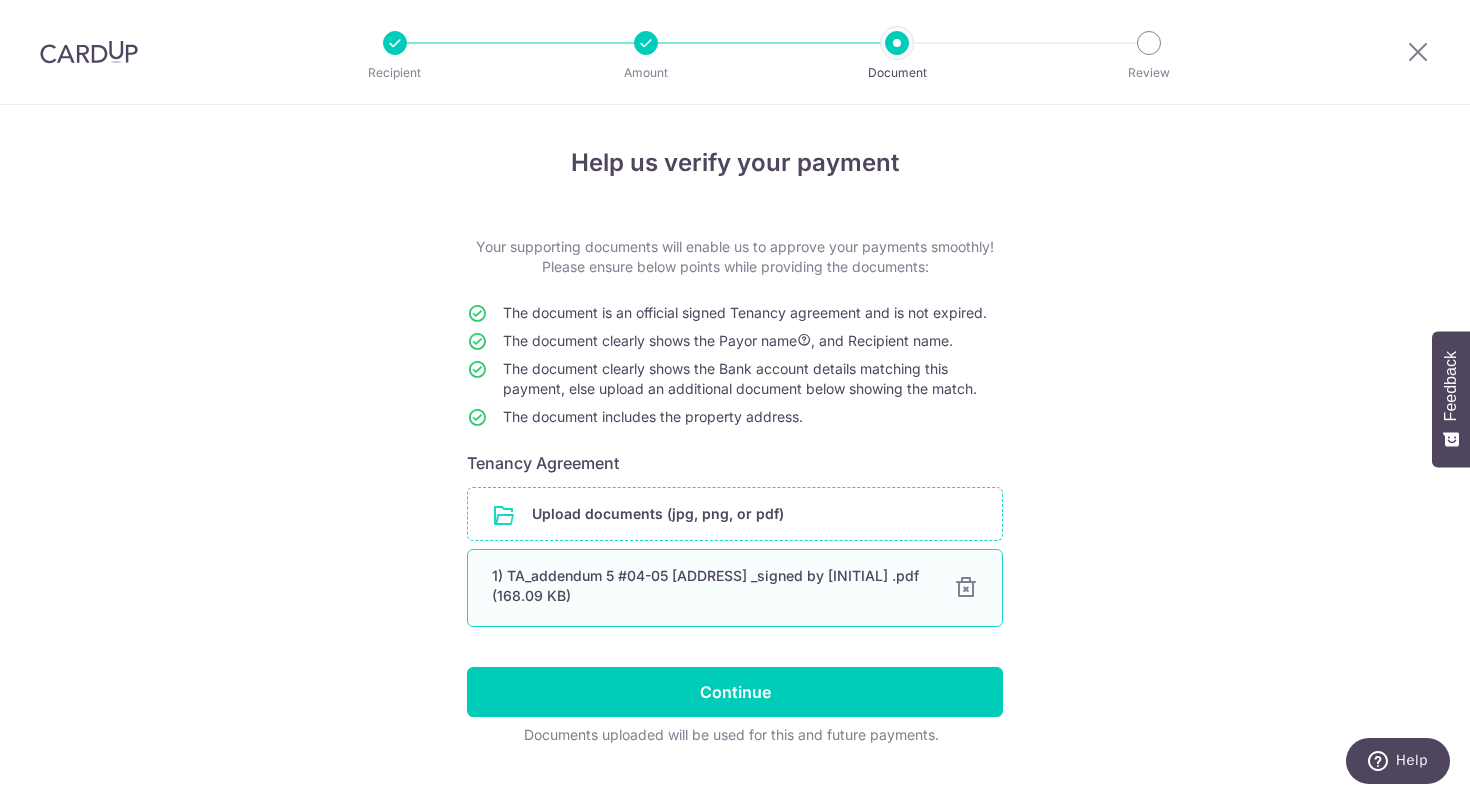 click on "1) TA_addendum 5 #04-05 [ADDRESS] _signed by [INITIAL] .pdf (168.09 KB) 100%" at bounding box center [735, 588] 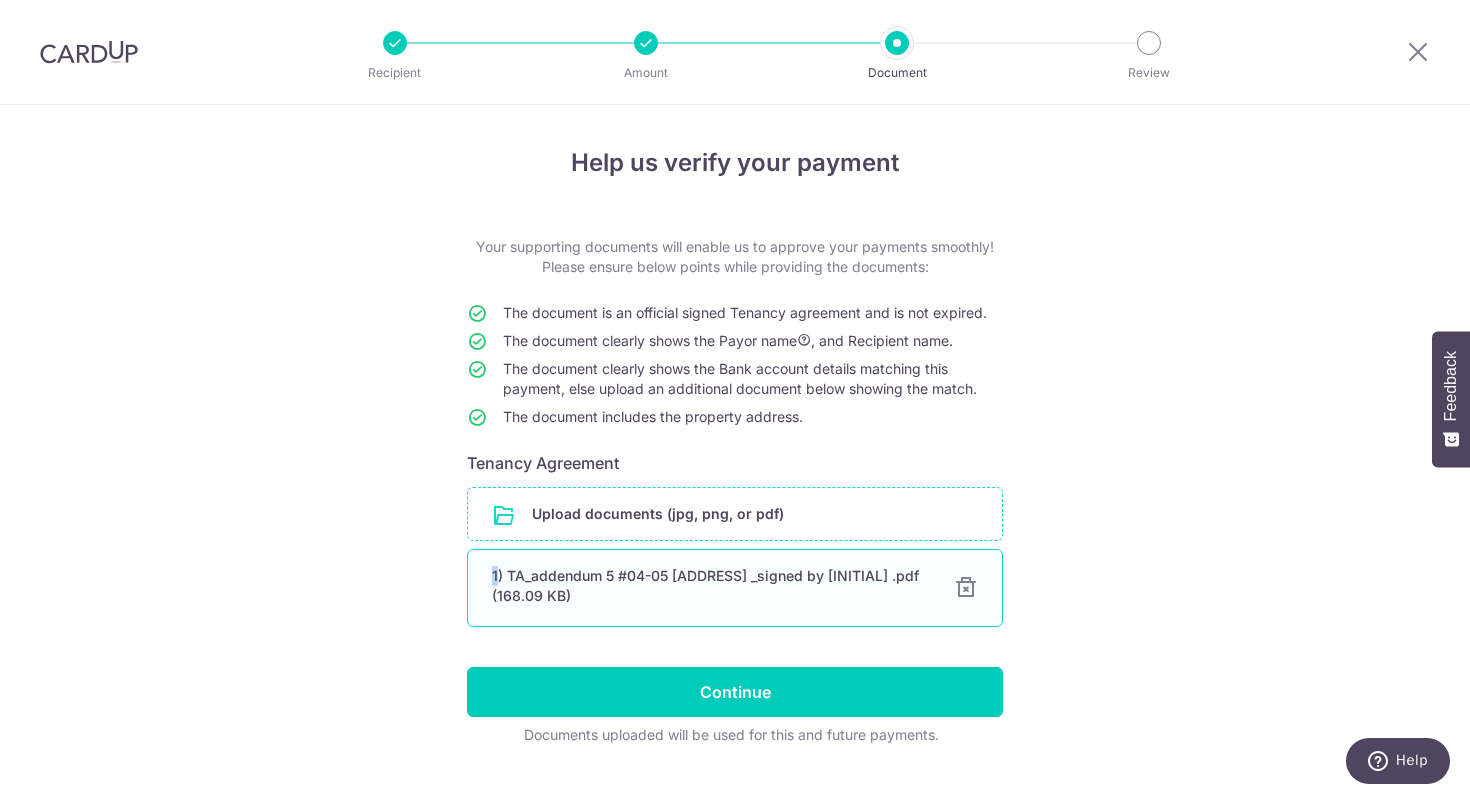 click on "1) TA_addendum 5 #04-05 [ADDRESS] _signed by [INITIAL] .pdf (168.09 KB) 100%" at bounding box center (735, 588) 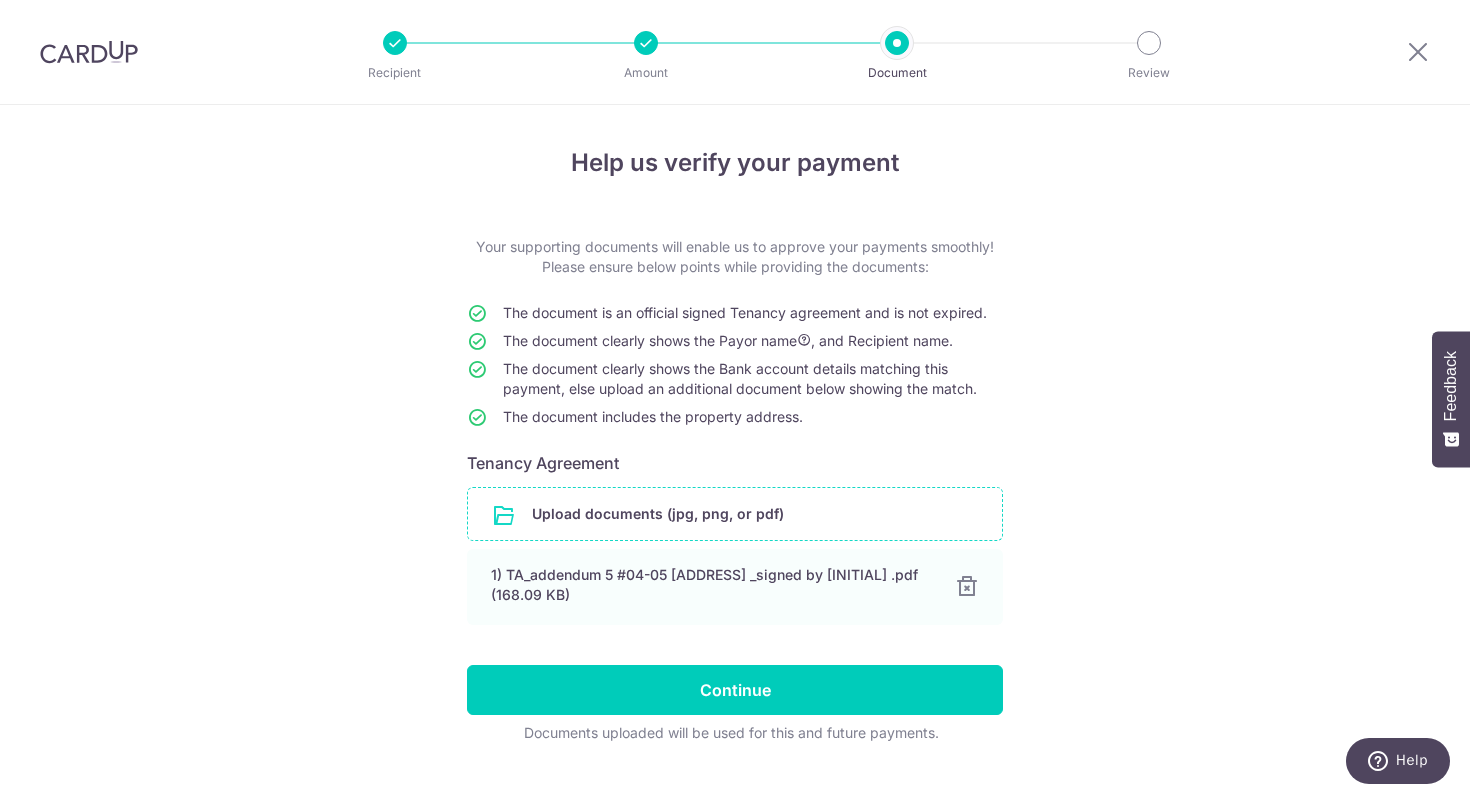 click on "Help us verify your payment
Your supporting documents will enable us to approve your payments smoothly!  Please ensure below points while providing the documents:
The document is an official signed Tenancy agreement and is not expired.
The document clearly shows the Payor name  , and Recipient name.
The document clearly shows the Bank account details matching this payment, else upload an additional document below showing the match.
The document includes the property address.
Tenancy Agreement
Upload documents (jpg, png, or pdf) 1) TA_addendum 5 #04-05 [ADDRESS] _signed by [INITIAL] .pdf (168.09 KB) 100%
Continue" at bounding box center (735, 471) 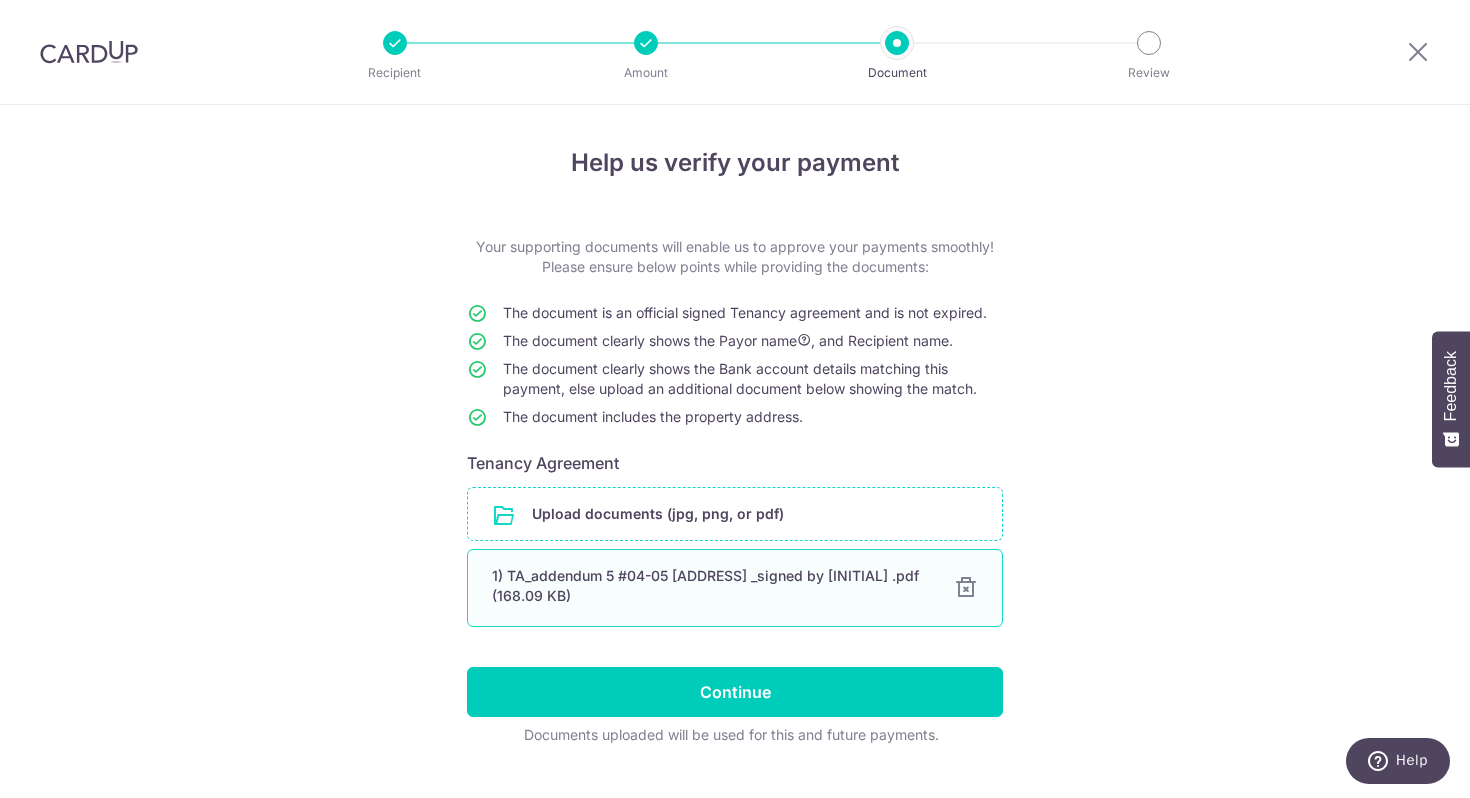click at bounding box center [966, 588] 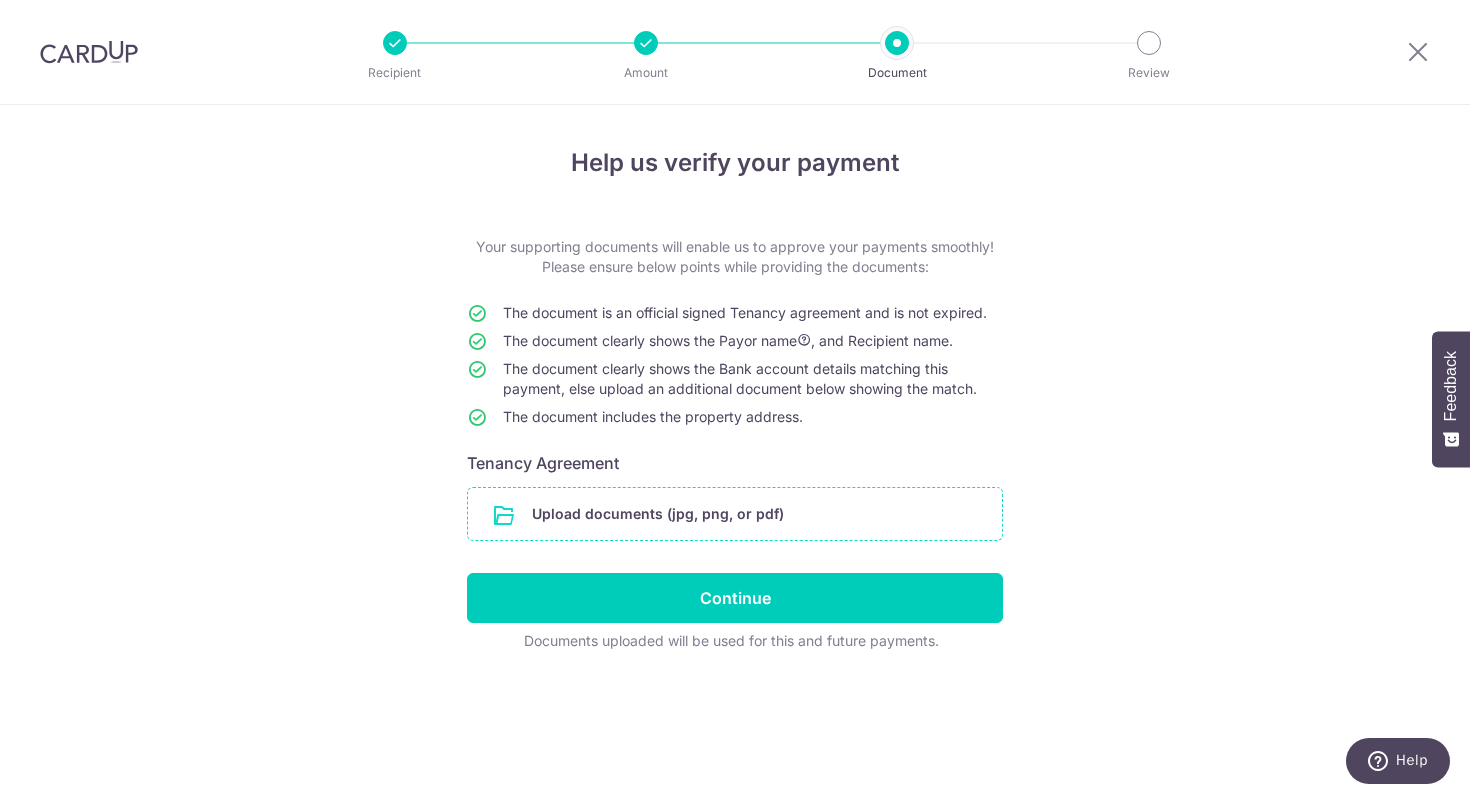 click at bounding box center (735, 514) 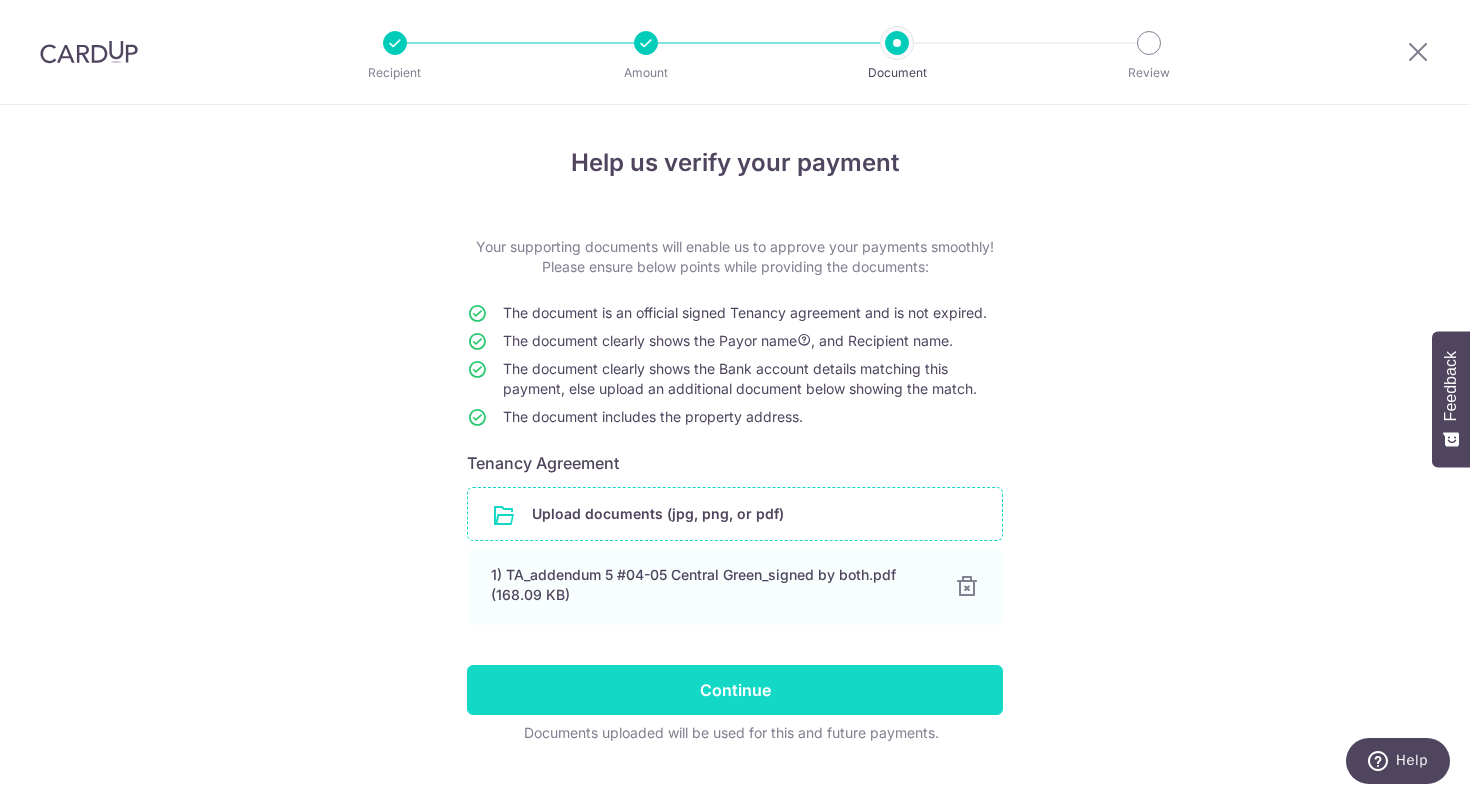 click on "Continue" at bounding box center [735, 690] 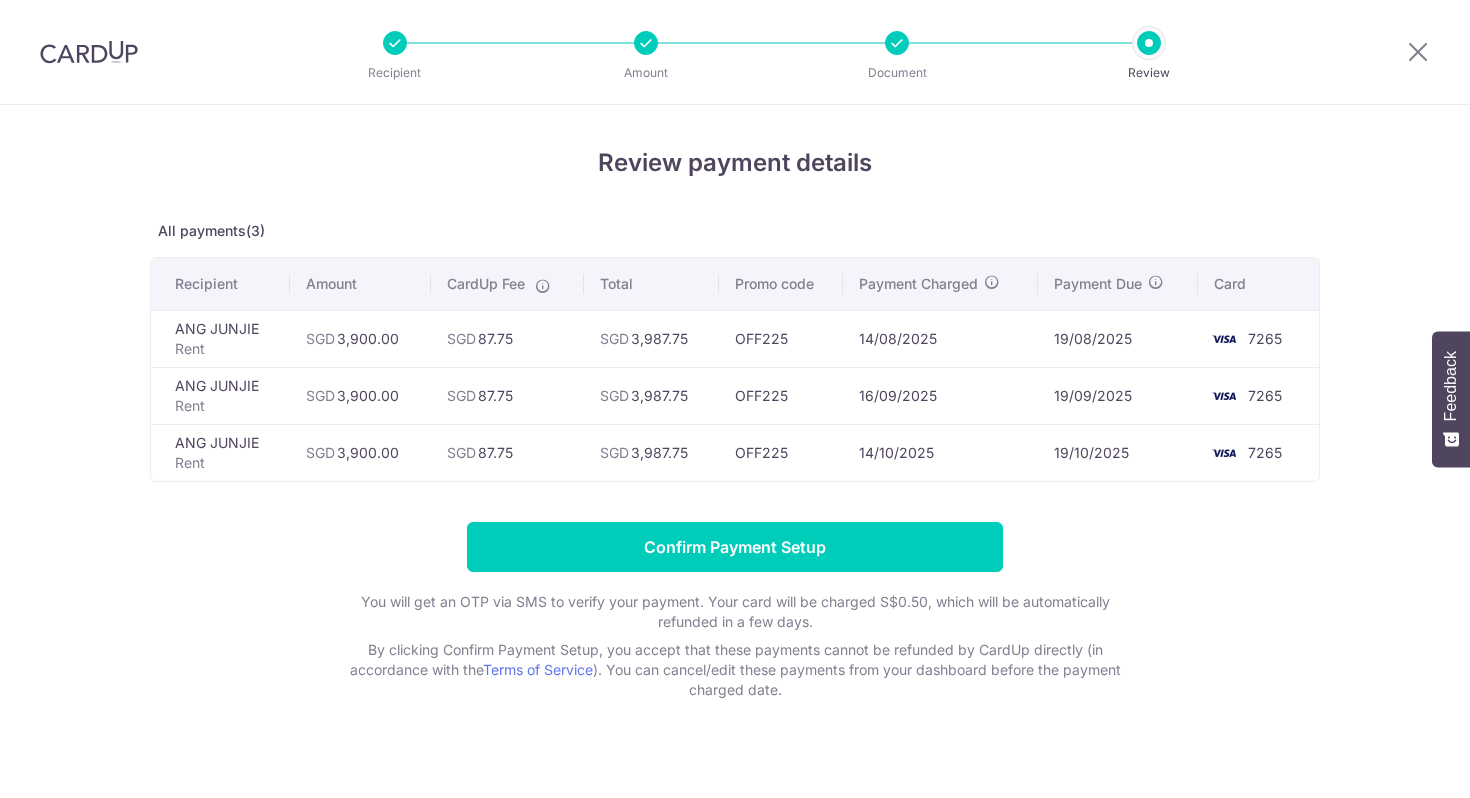 scroll, scrollTop: 0, scrollLeft: 0, axis: both 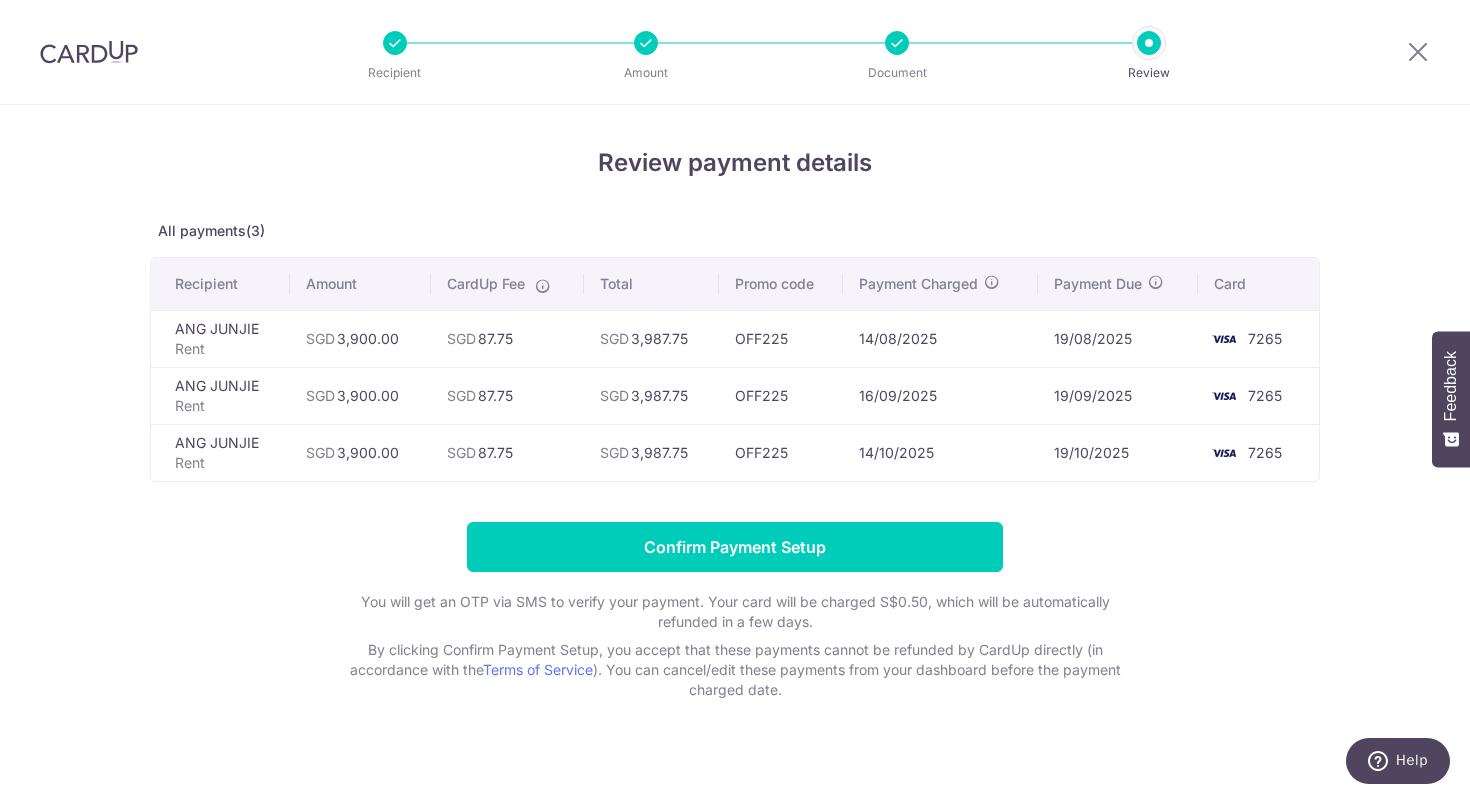 click at bounding box center [897, 43] 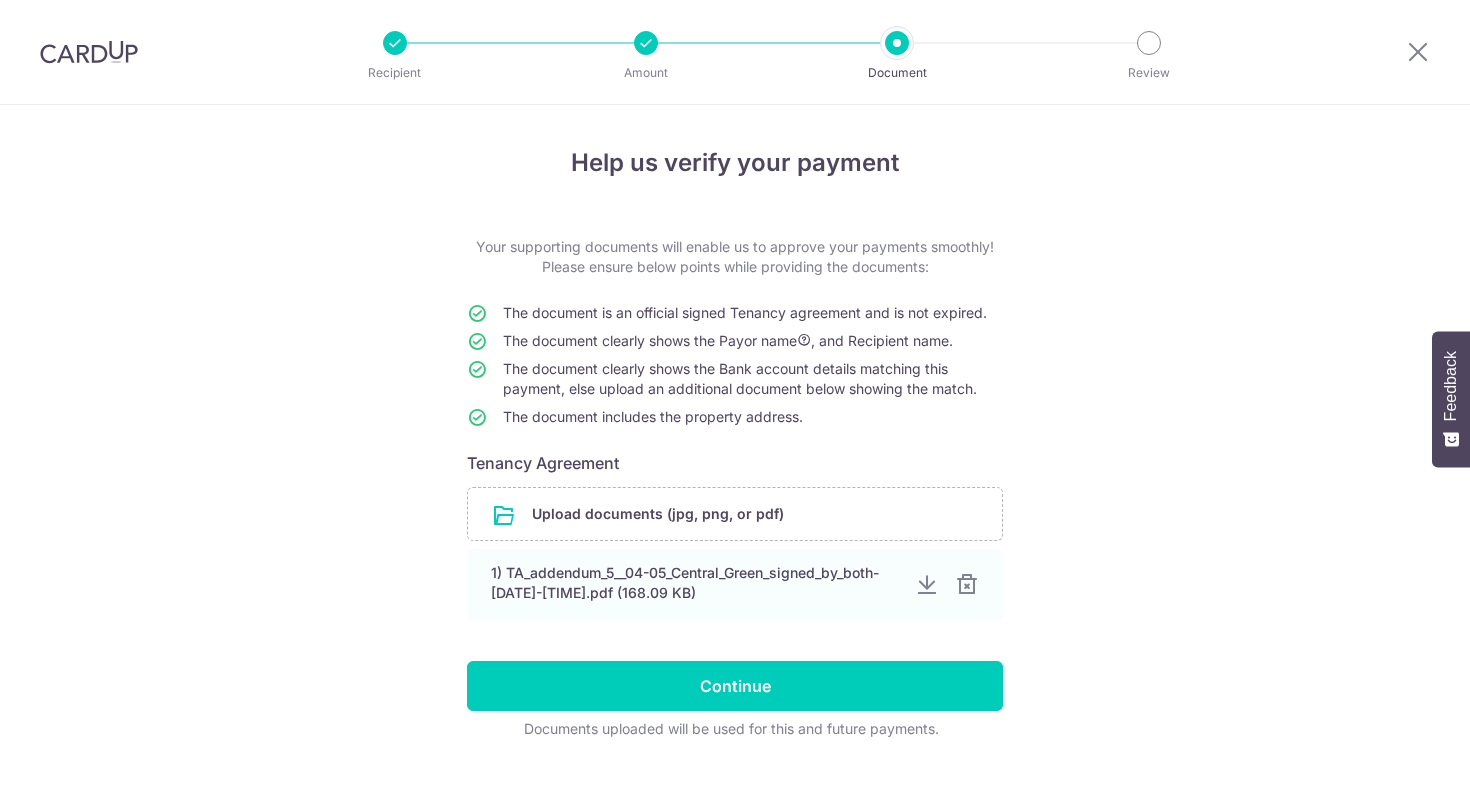scroll, scrollTop: 0, scrollLeft: 0, axis: both 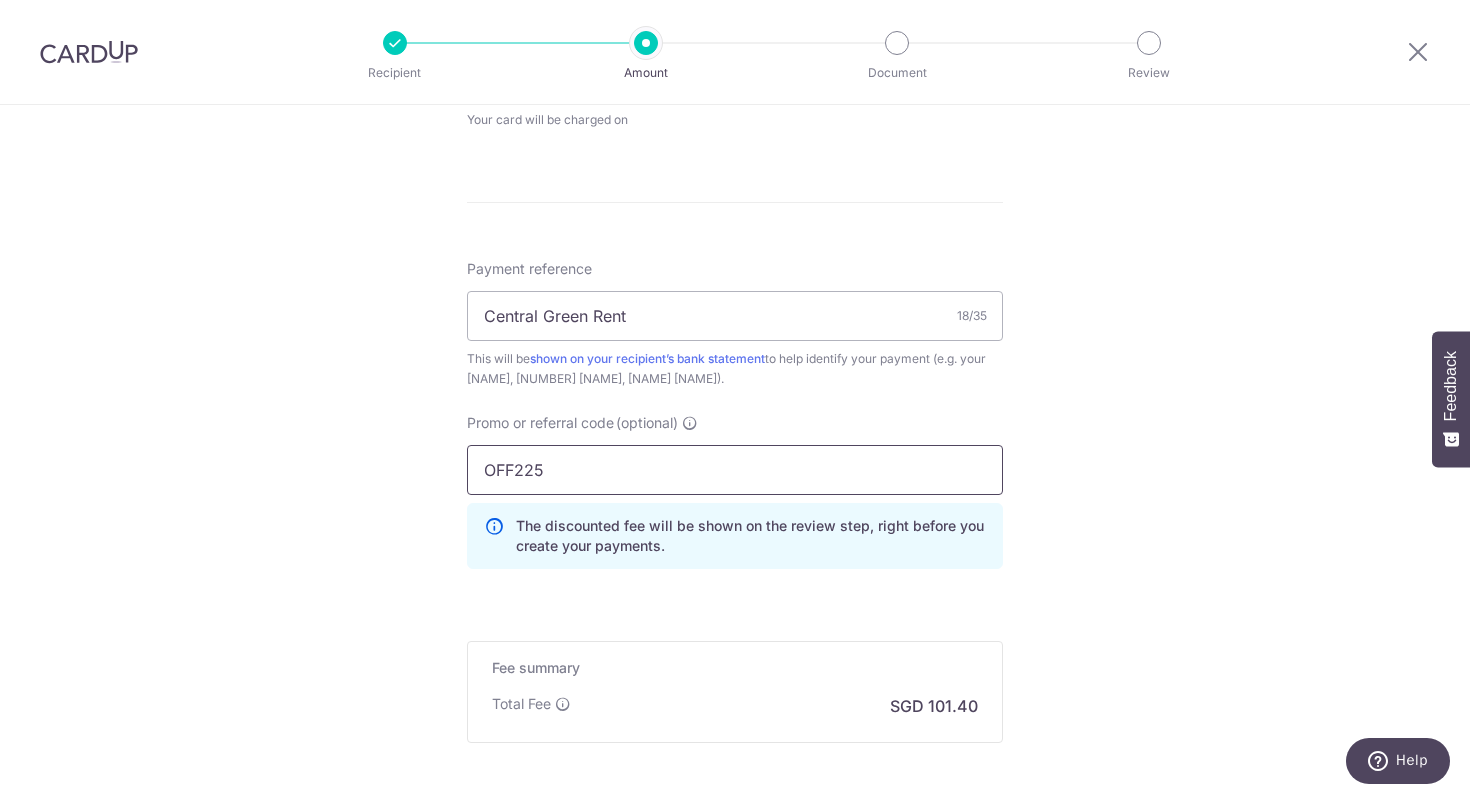 drag, startPoint x: 560, startPoint y: 485, endPoint x: 250, endPoint y: 479, distance: 310.05804 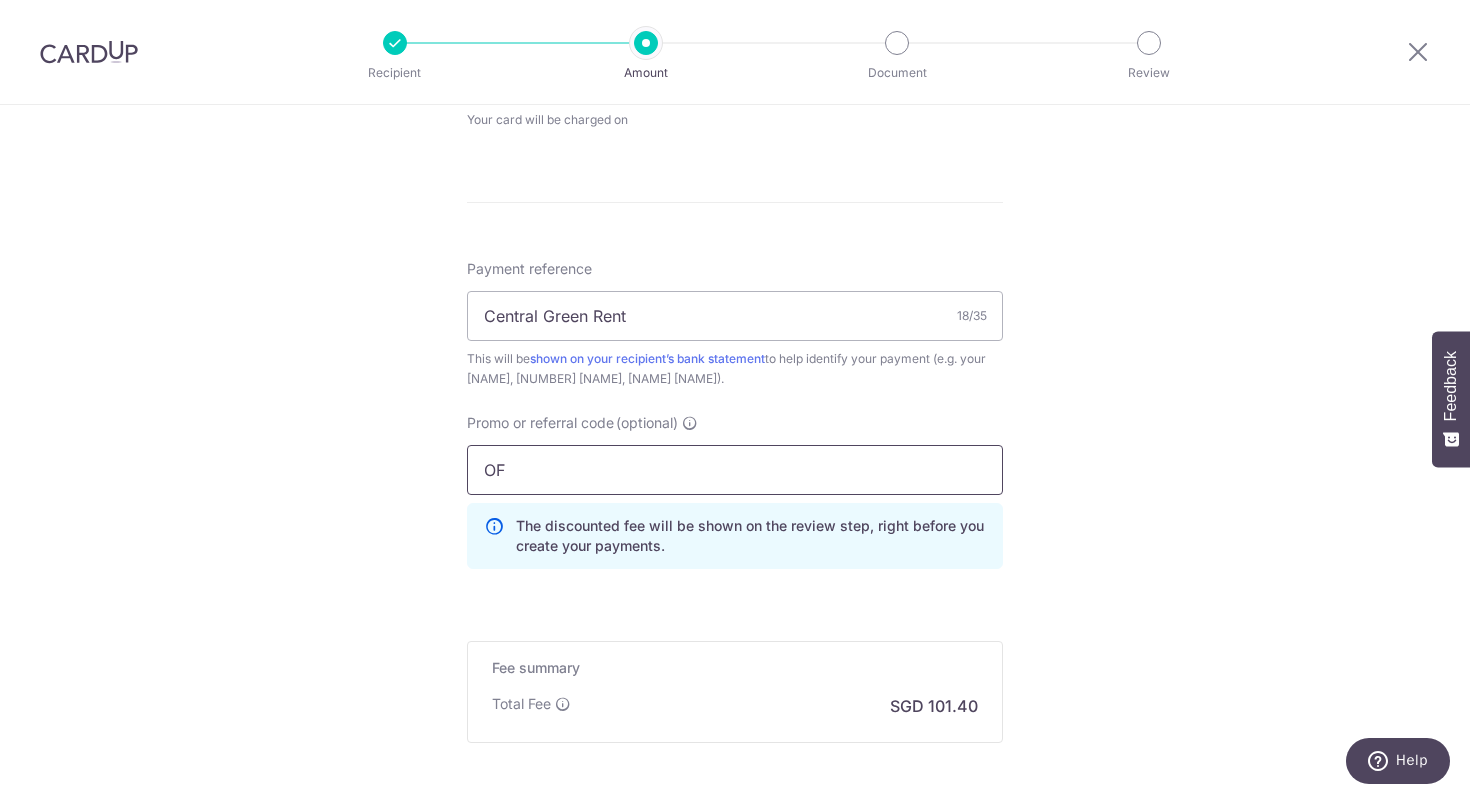 type on "O" 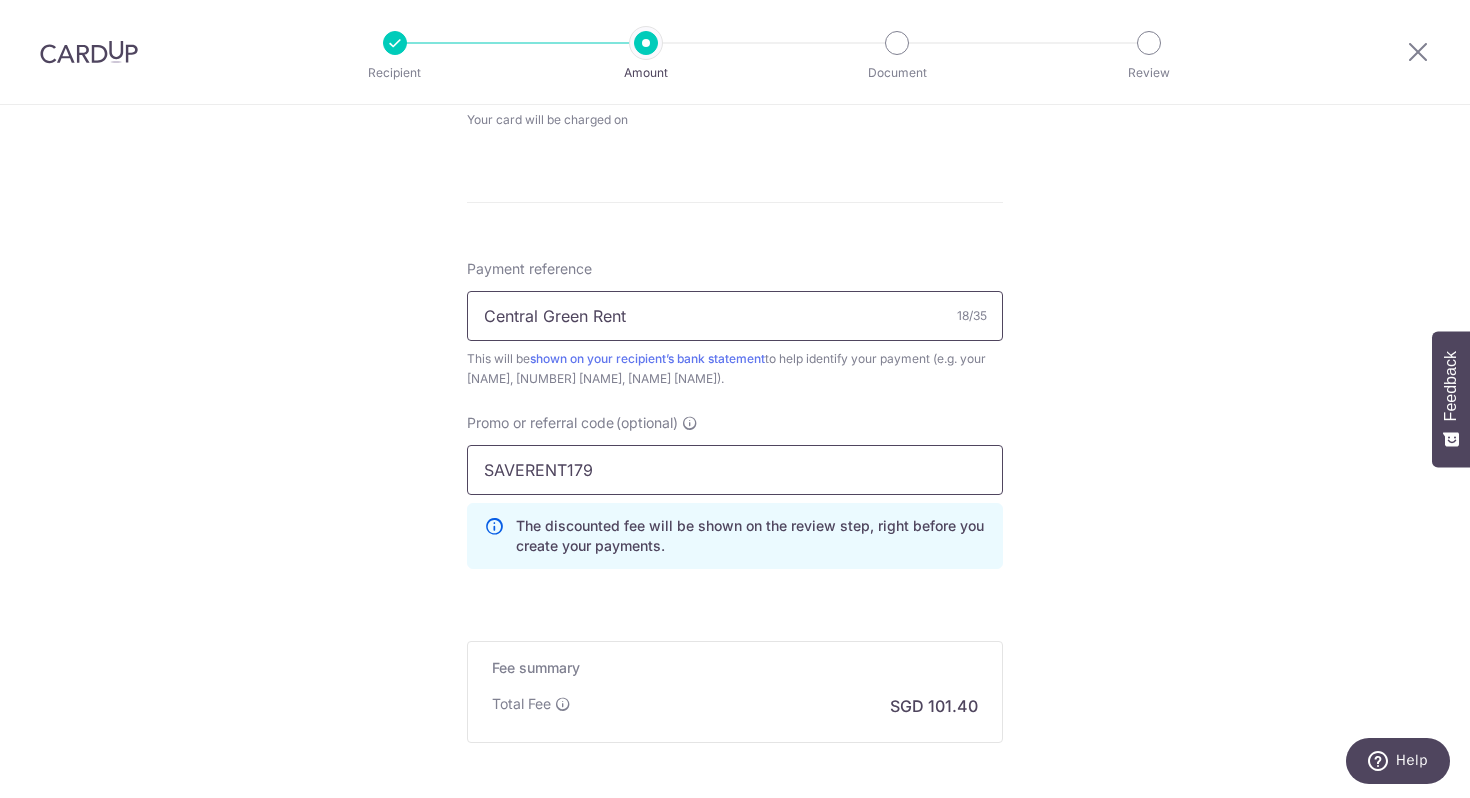 scroll, scrollTop: 1206, scrollLeft: 0, axis: vertical 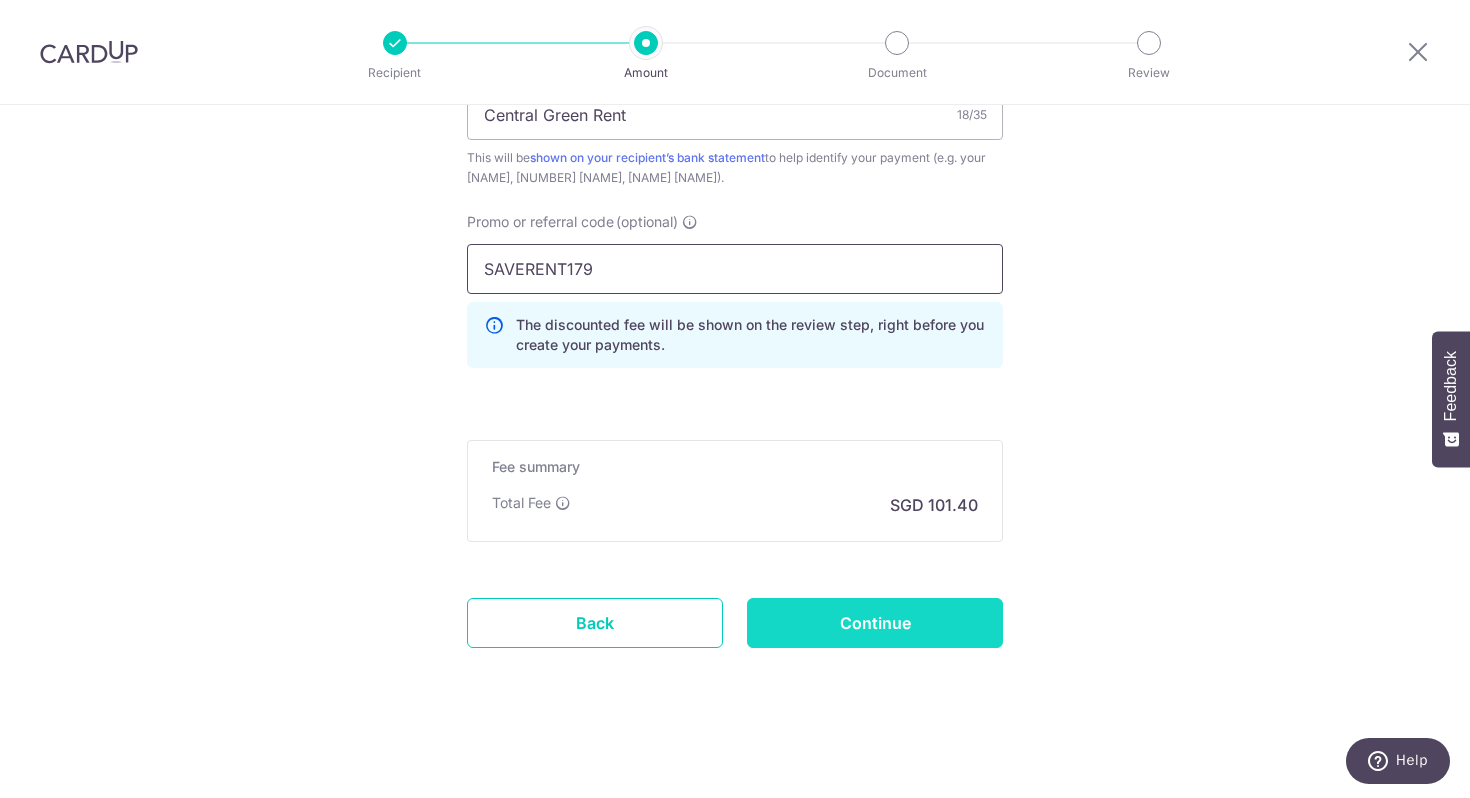 type on "SAVERENT179" 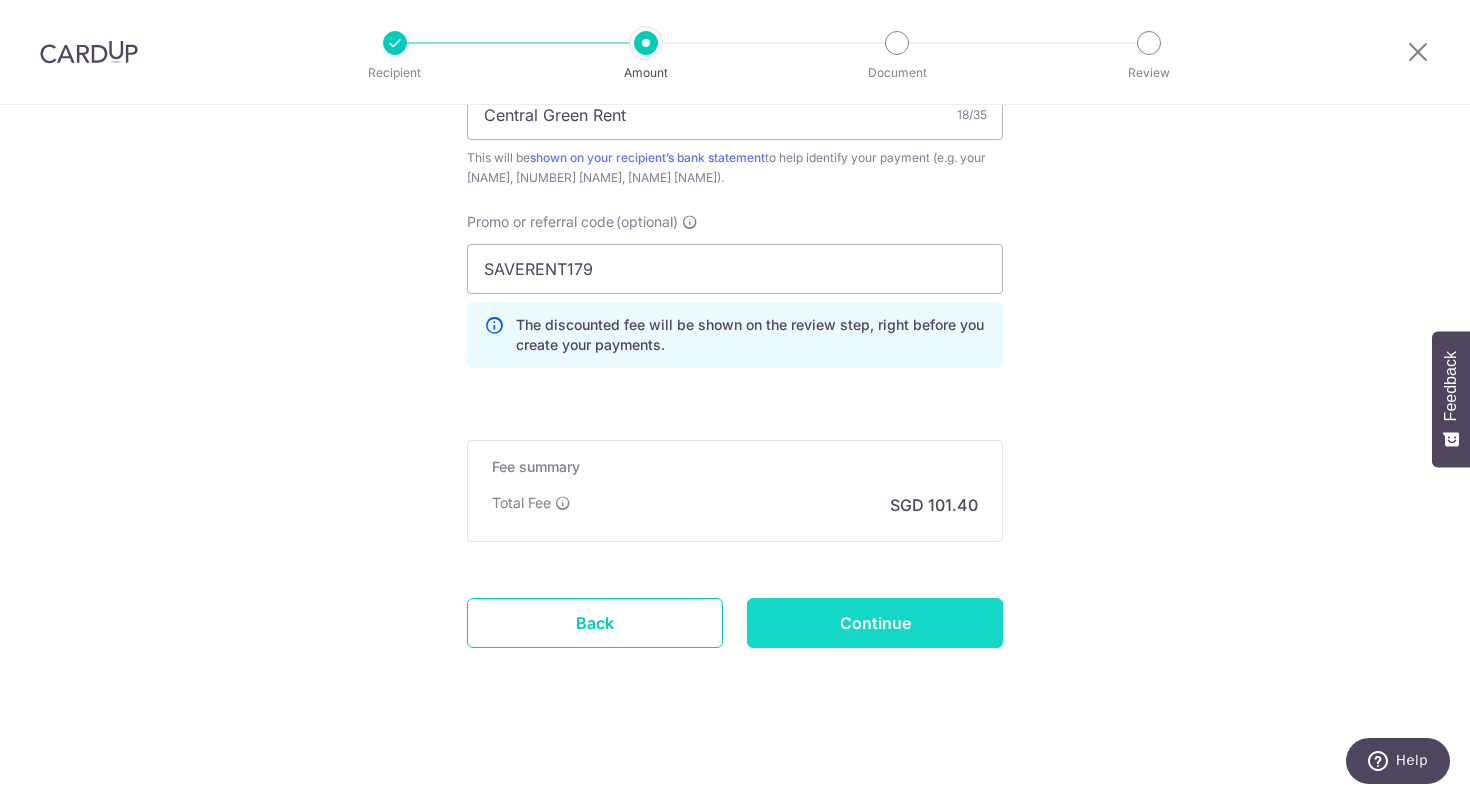 click on "Continue" at bounding box center (875, 623) 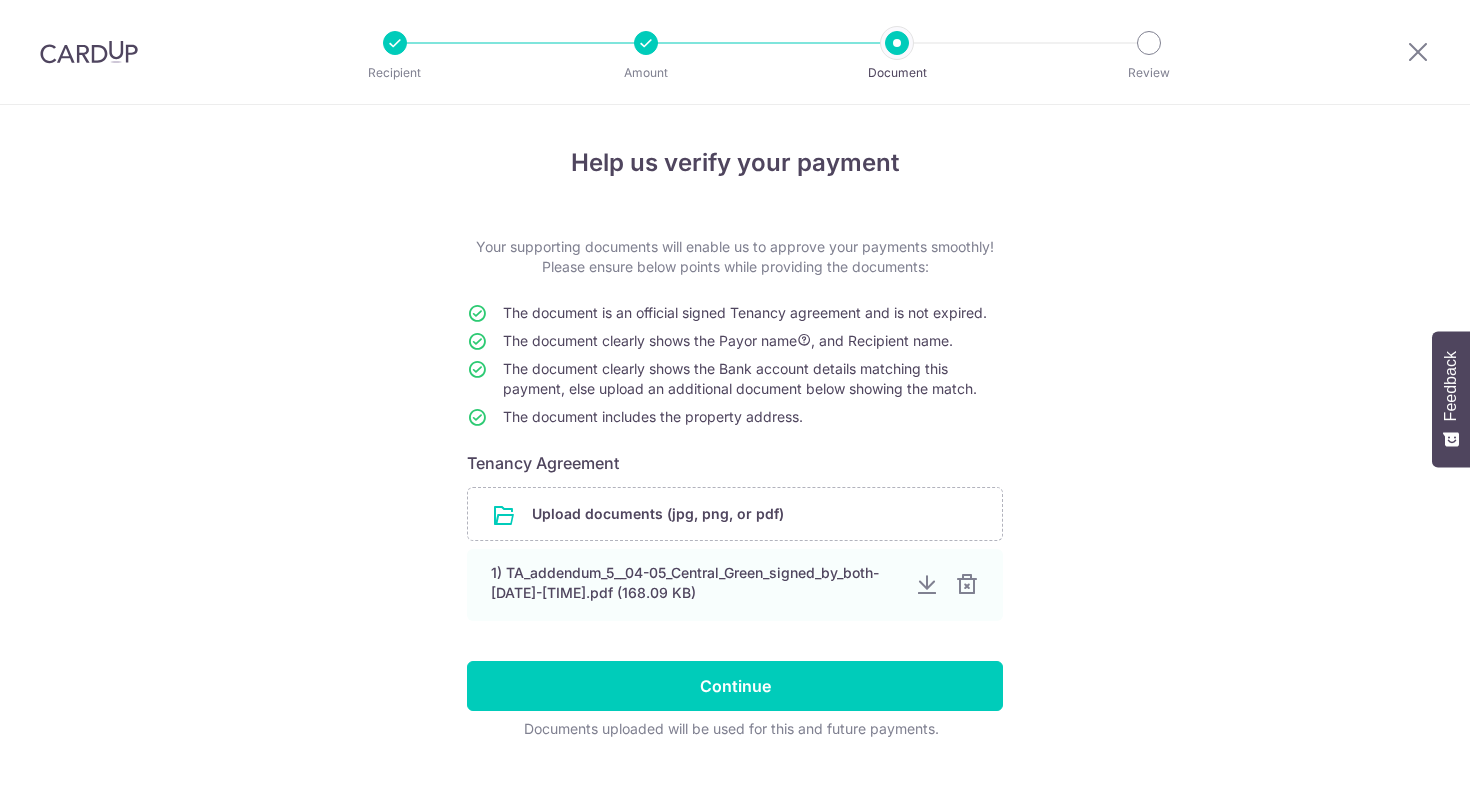 scroll, scrollTop: 0, scrollLeft: 0, axis: both 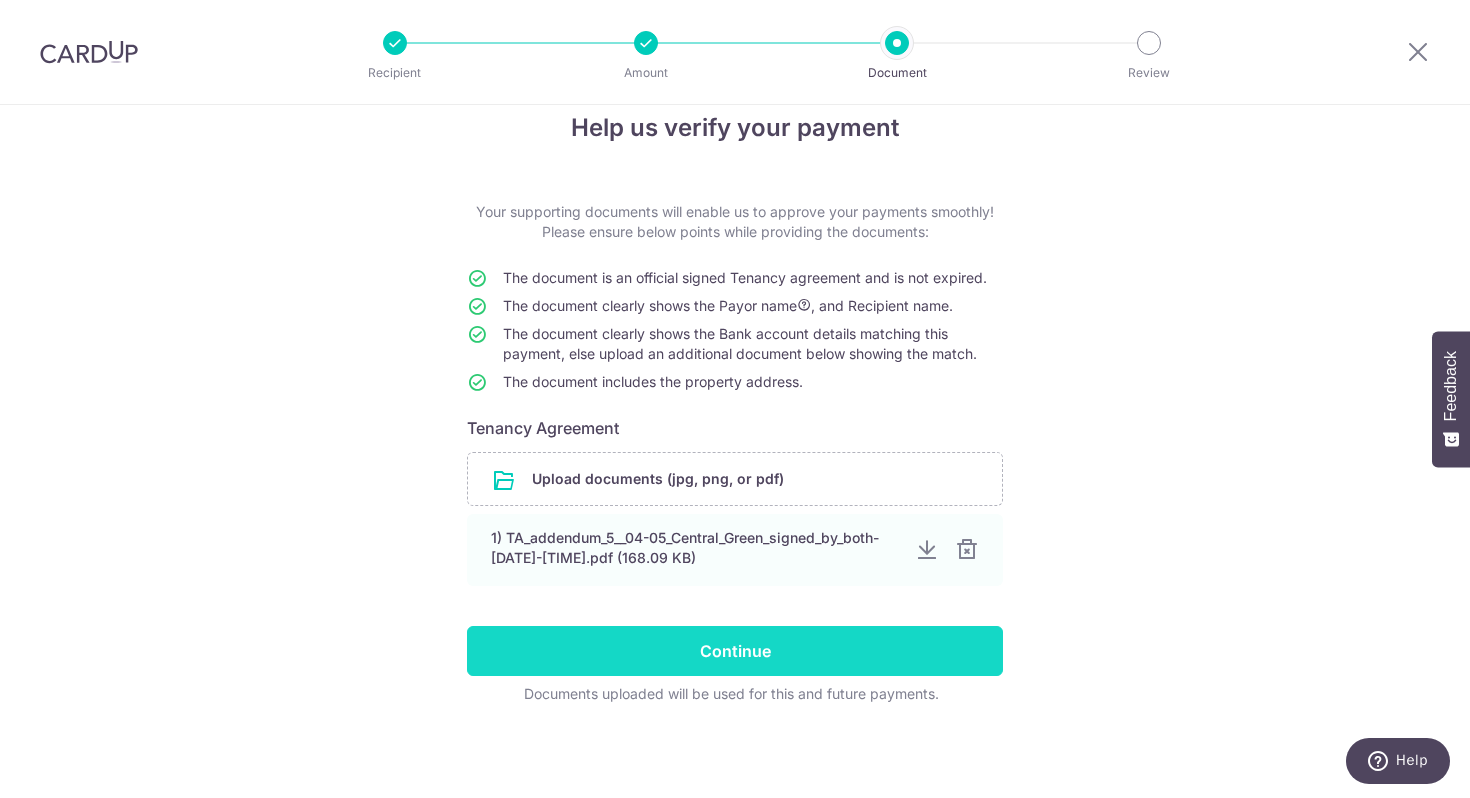 click on "Continue" at bounding box center (735, 651) 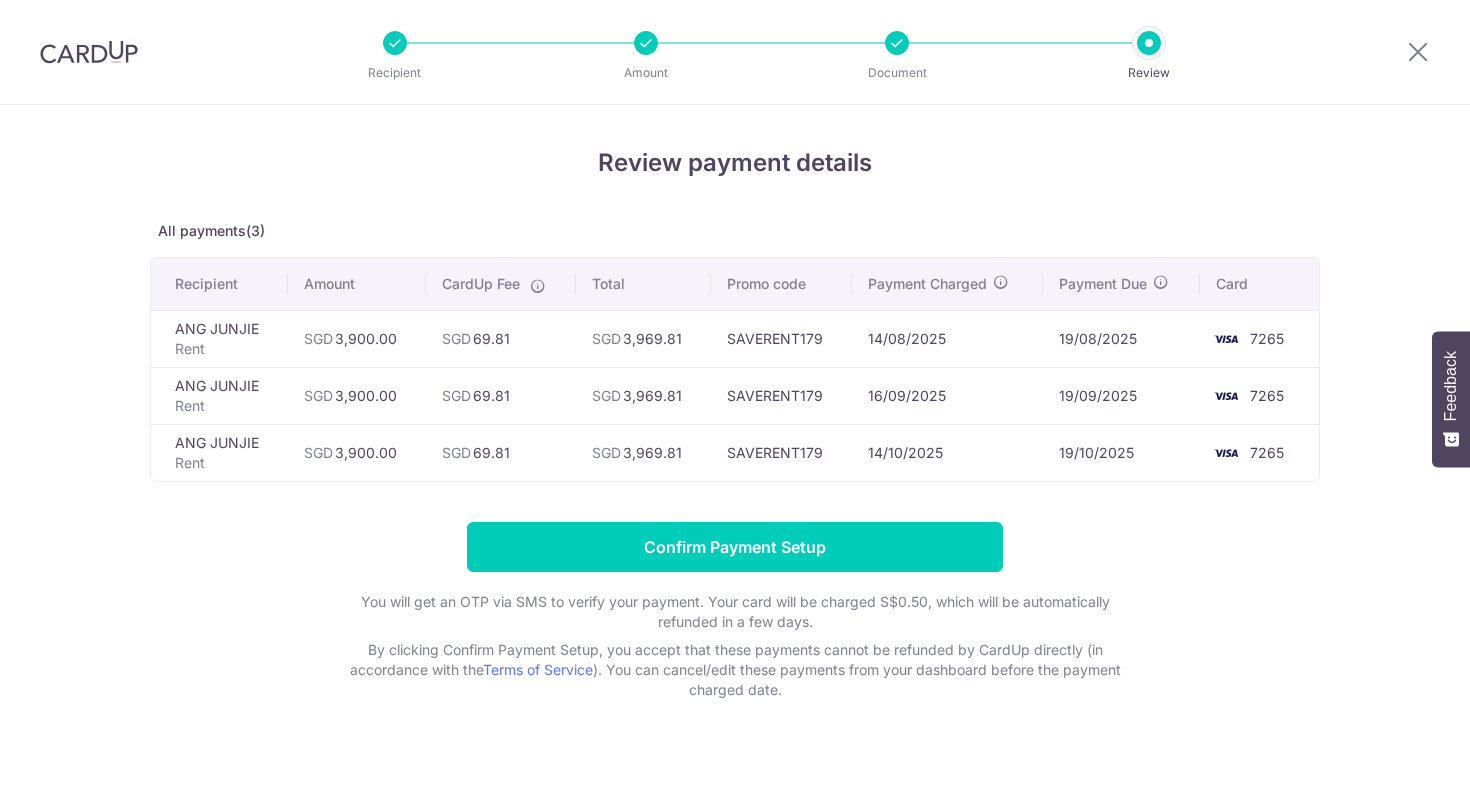 scroll, scrollTop: 0, scrollLeft: 0, axis: both 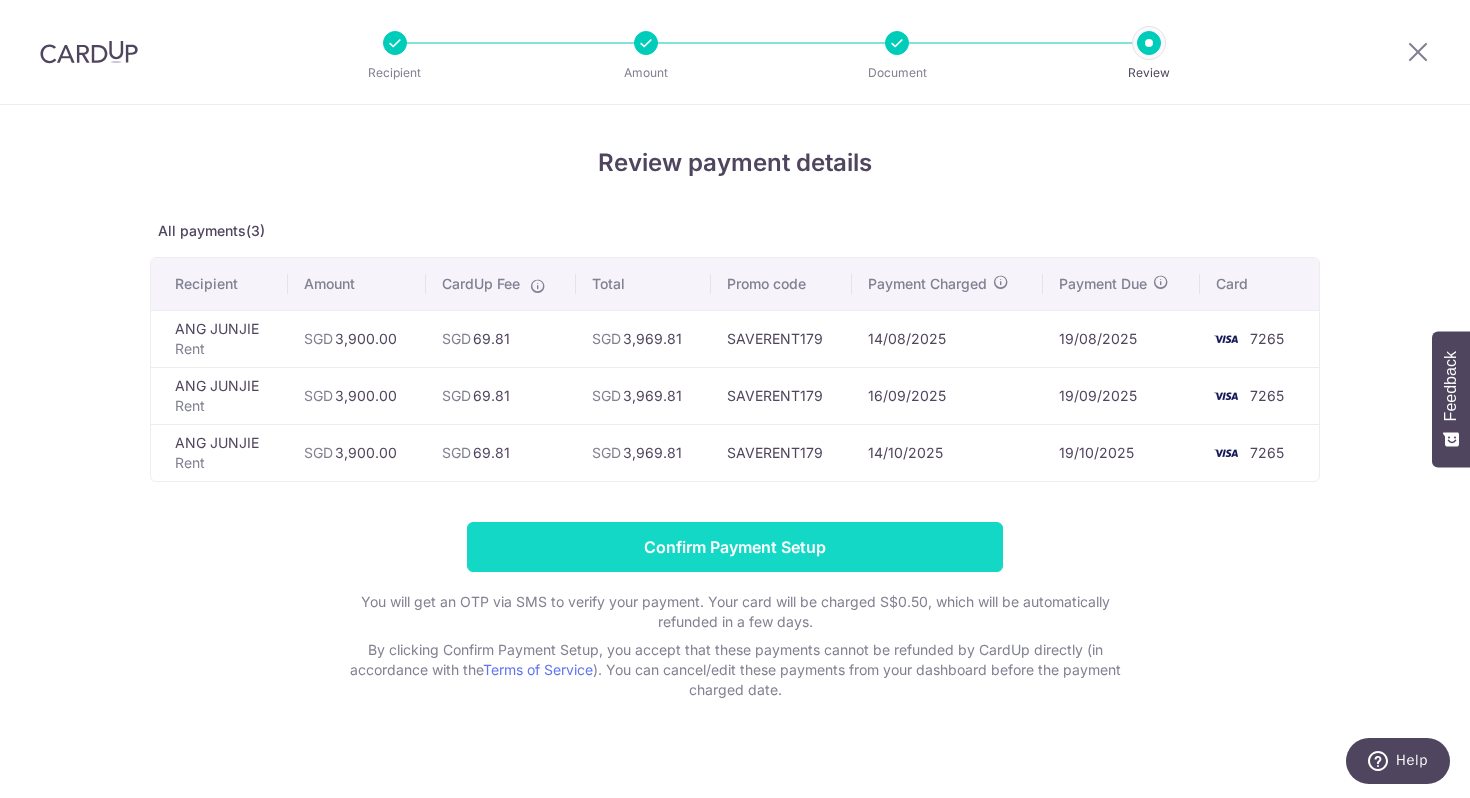 click on "Confirm Payment Setup" at bounding box center (735, 547) 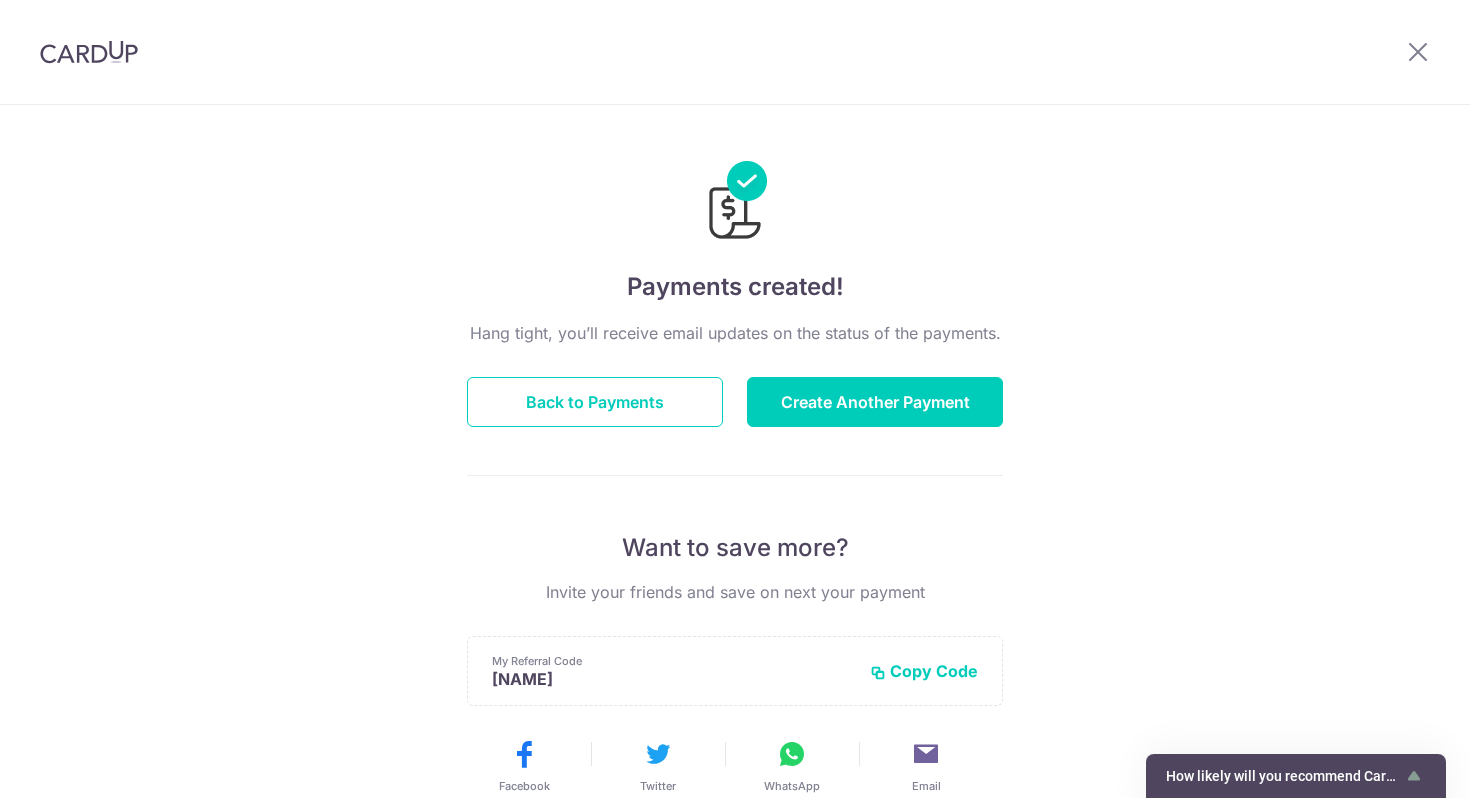 scroll, scrollTop: 0, scrollLeft: 0, axis: both 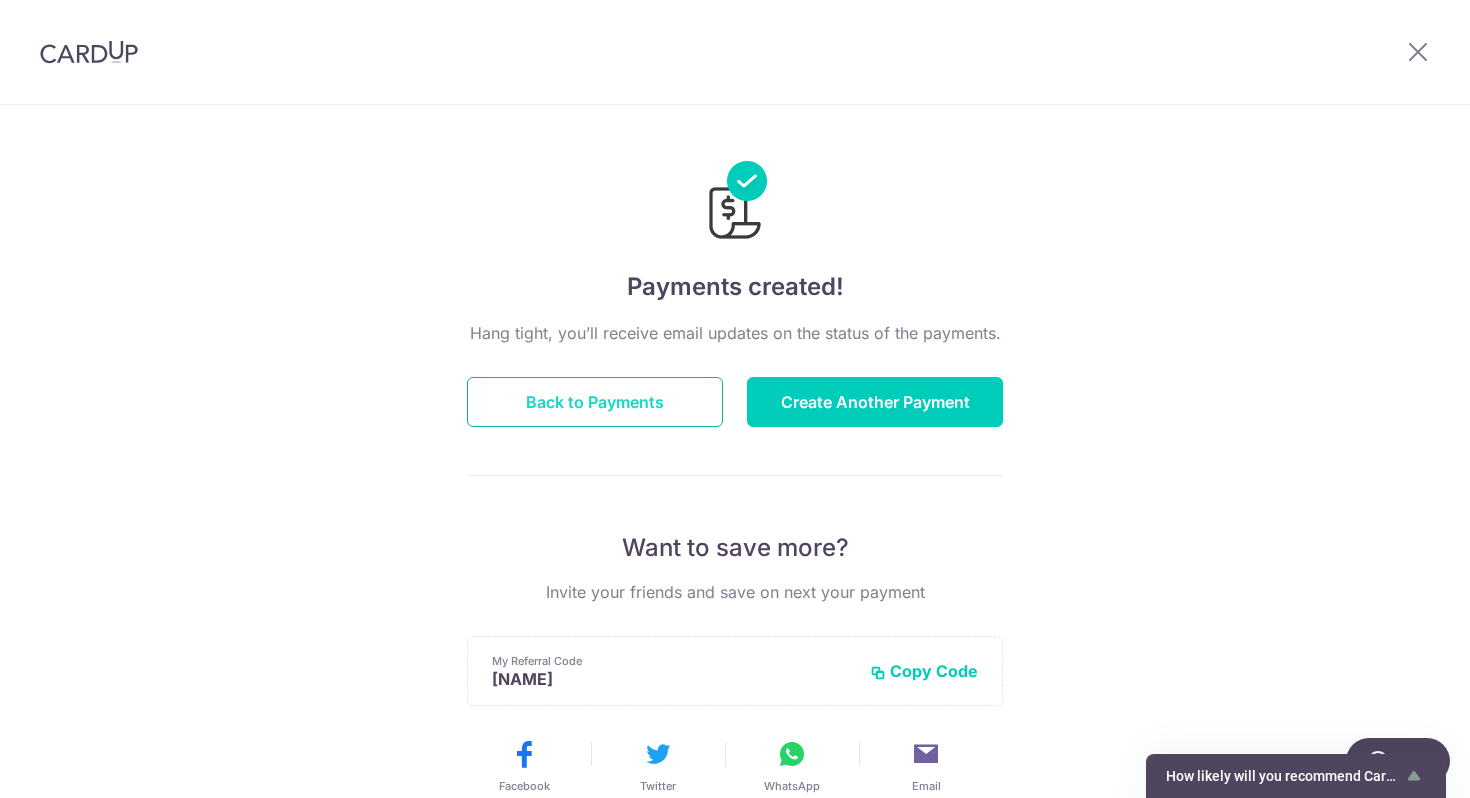 click on "Back to Payments" at bounding box center (595, 402) 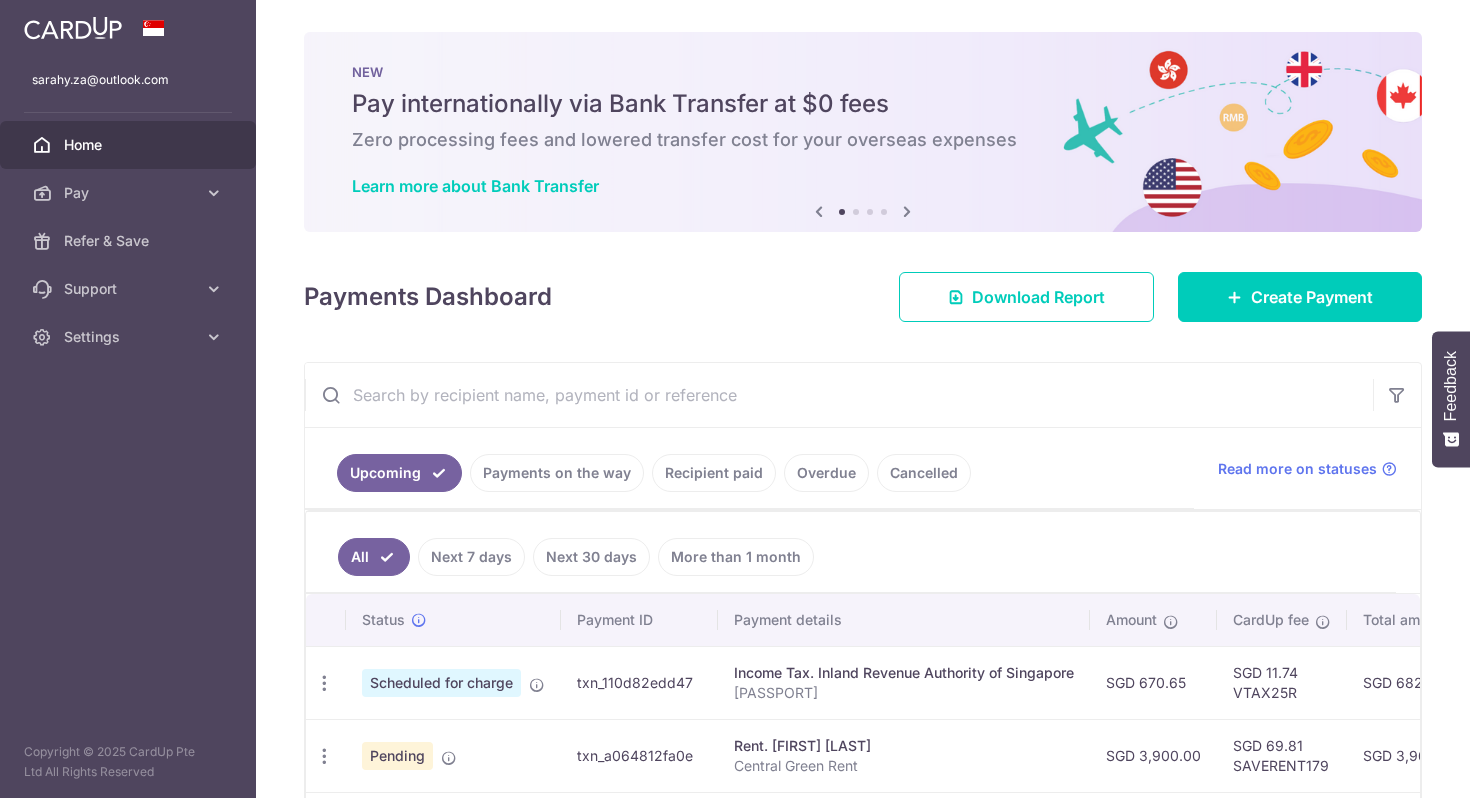scroll, scrollTop: 0, scrollLeft: 0, axis: both 